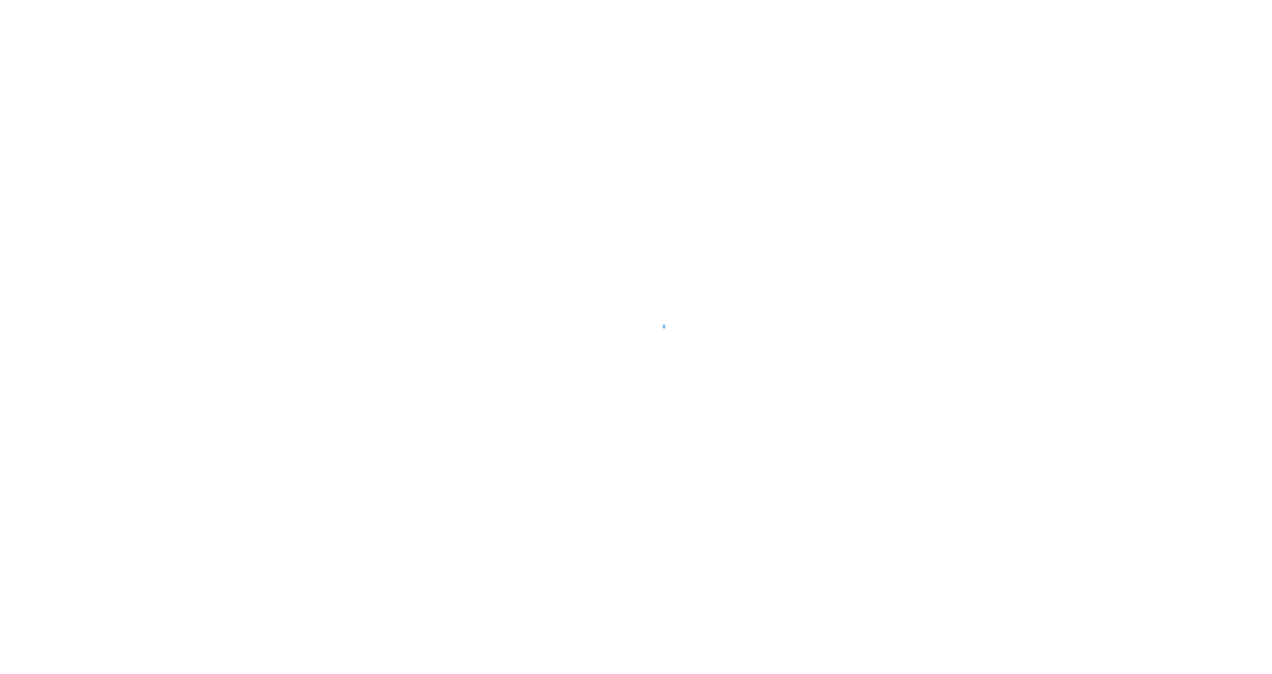 scroll, scrollTop: 0, scrollLeft: 0, axis: both 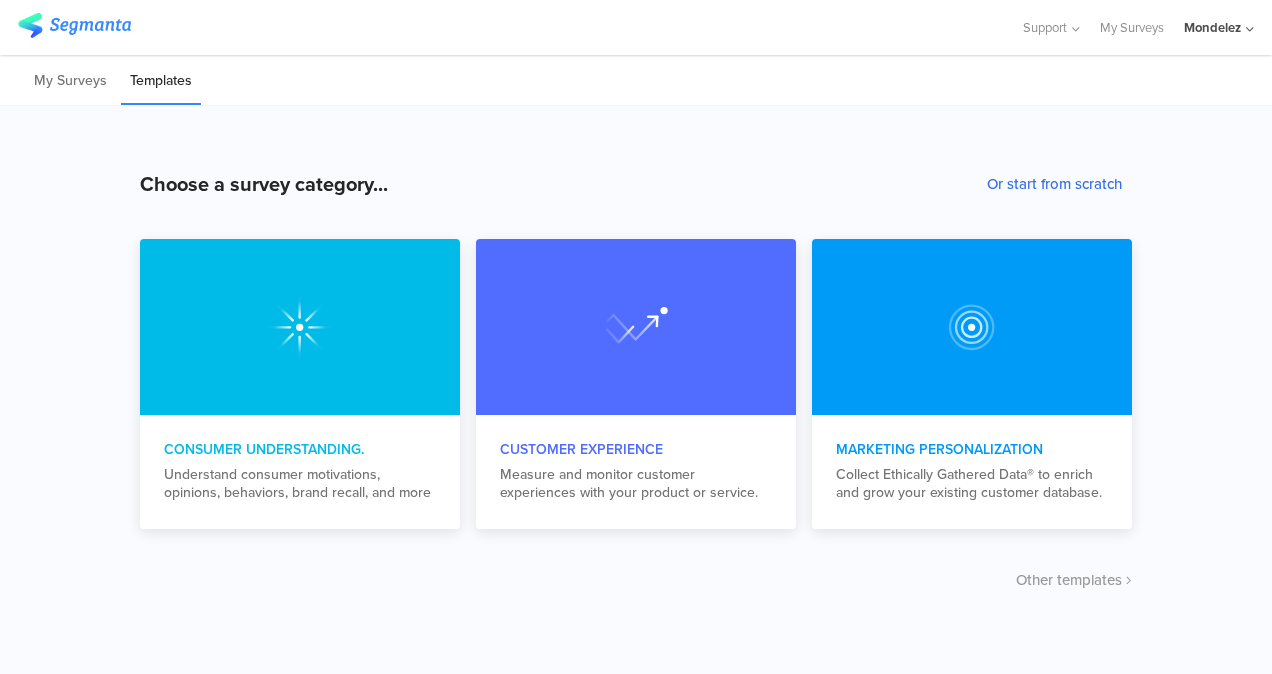 click on "Or start from scratch" at bounding box center [1054, 184] 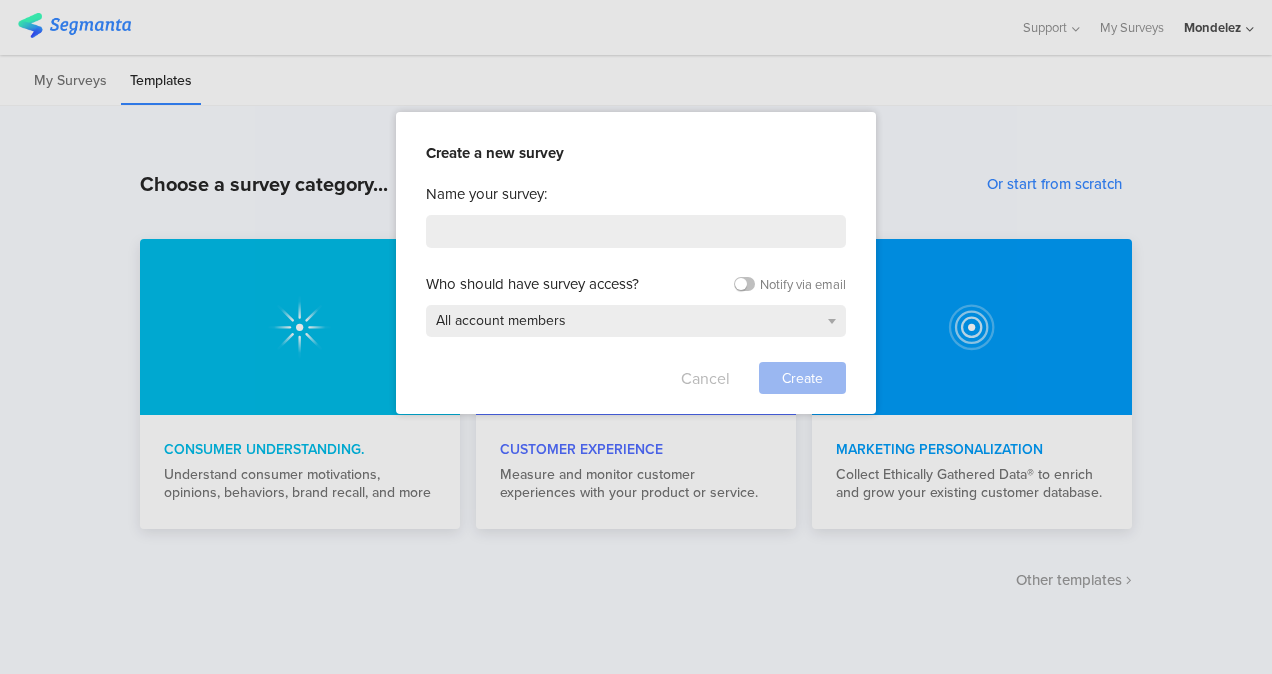 click on "Cancel" at bounding box center (705, 378) 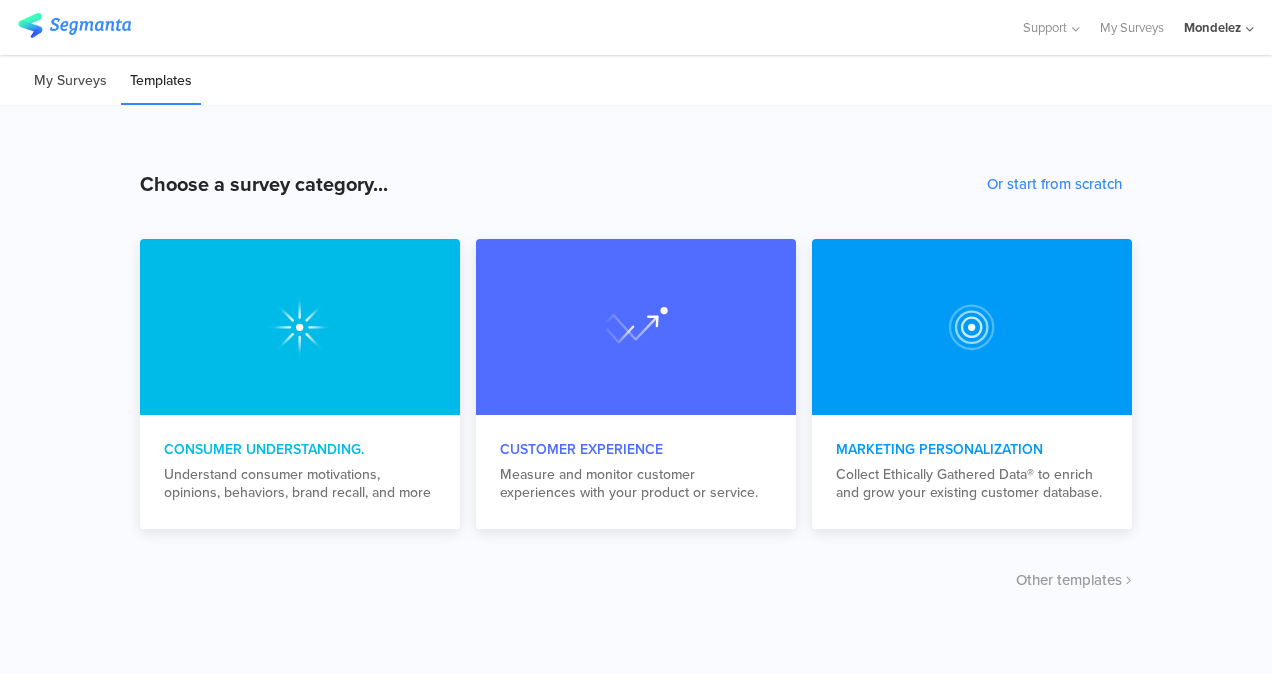 click on "My Surveys" at bounding box center (70, 81) 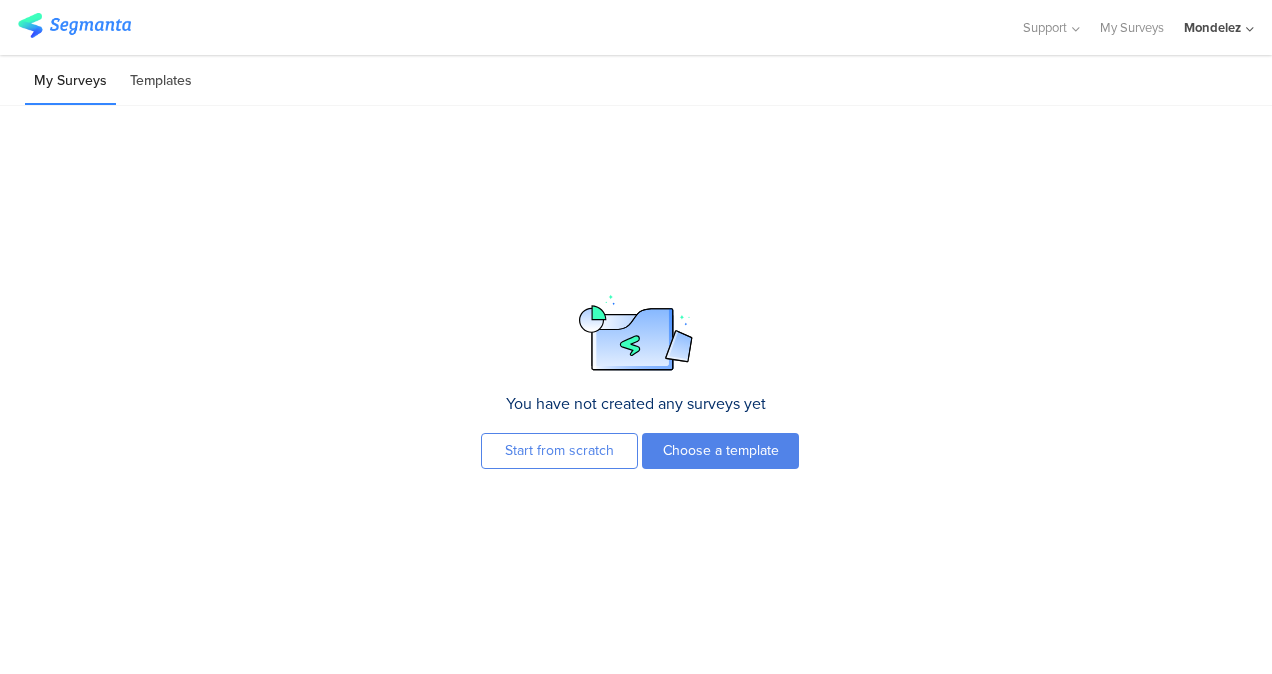 click on "Templates" at bounding box center (161, 81) 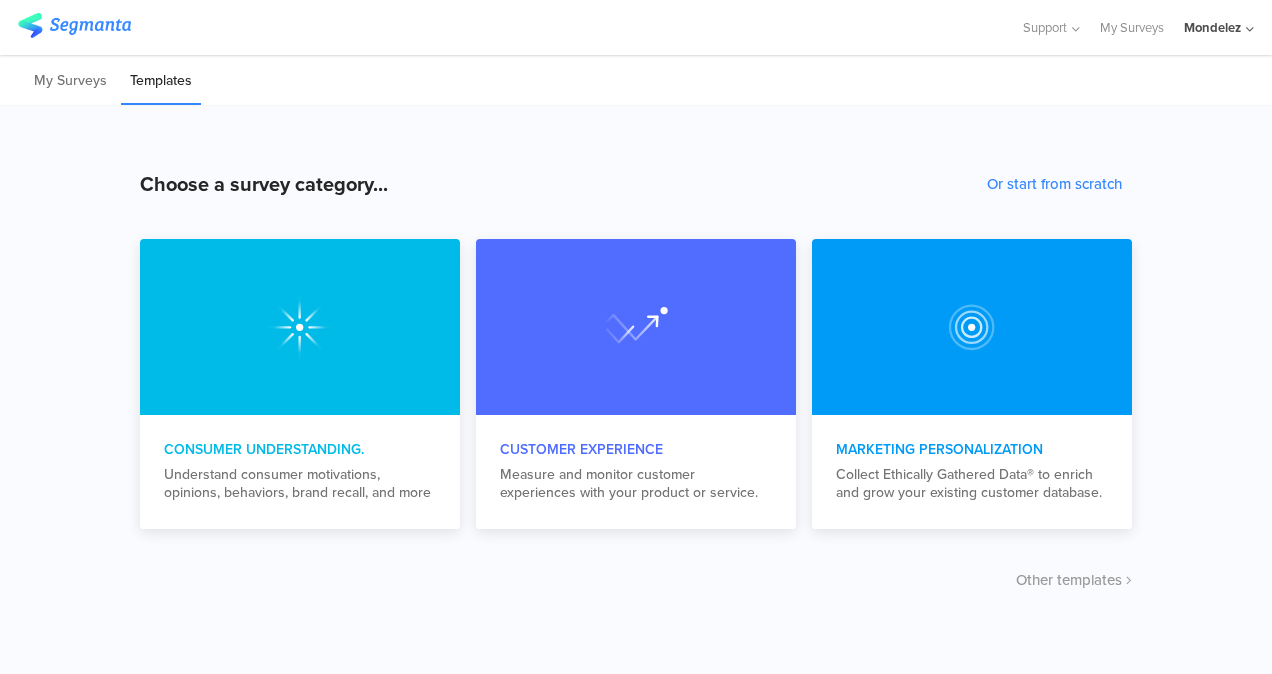 click on "Mondelez" 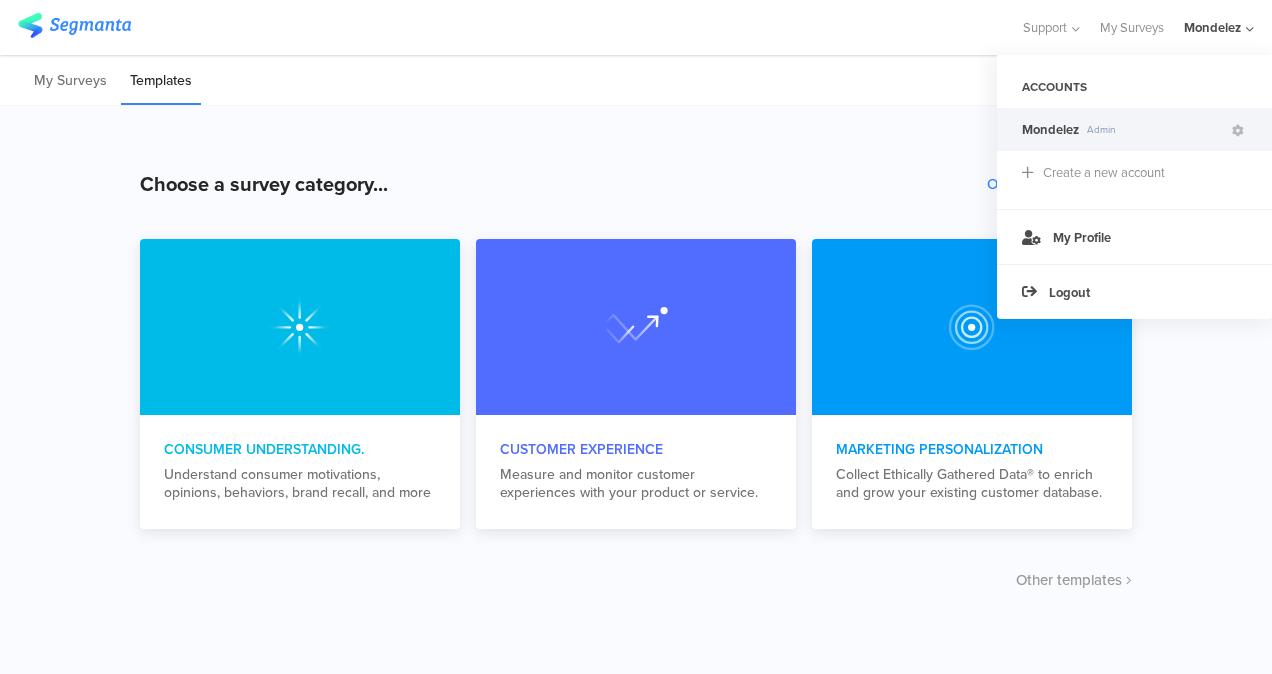 click on "Choose a survey category...   Or start from scratch     Consumer Understanding.   Understand consumer motivations, opinions, behaviors, brand recall, and more   Customer Experience   Measure and monitor customer experiences with your product or service.   Marketing Personalization   Collect Ethically Gathered Data® to enrich and grow your existing customer database.   Other templates" at bounding box center [636, 390] 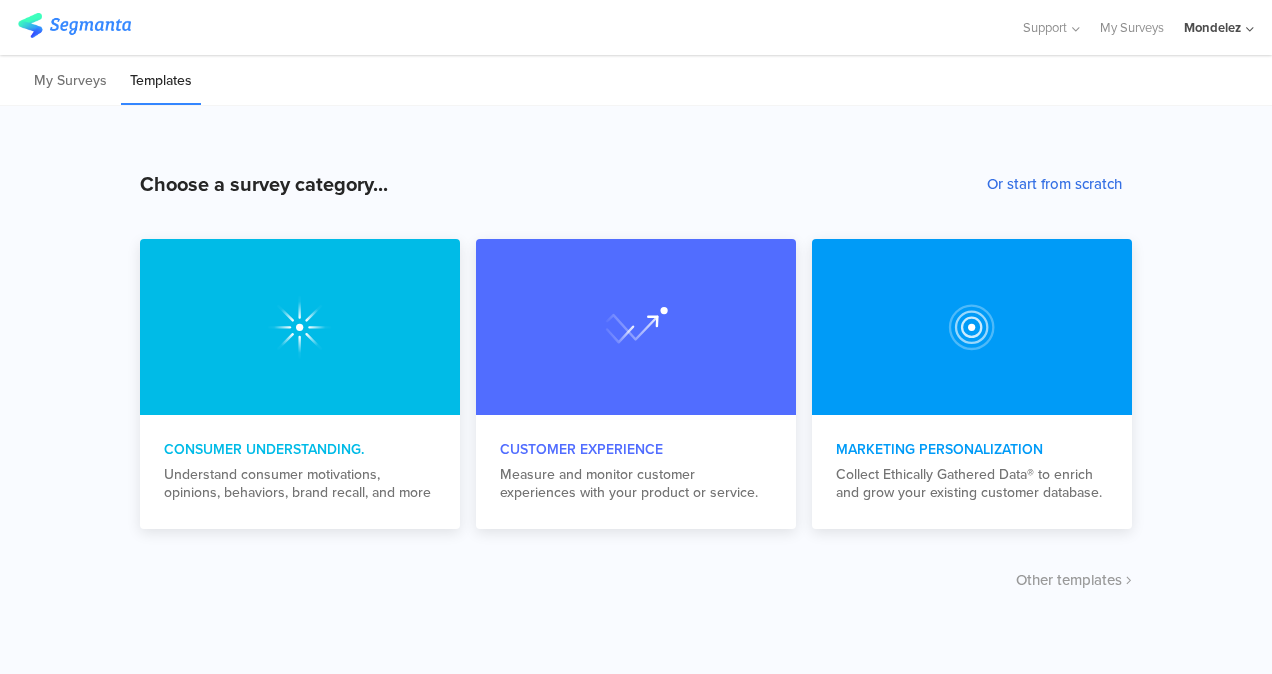 click on "Or start from scratch" at bounding box center (1054, 184) 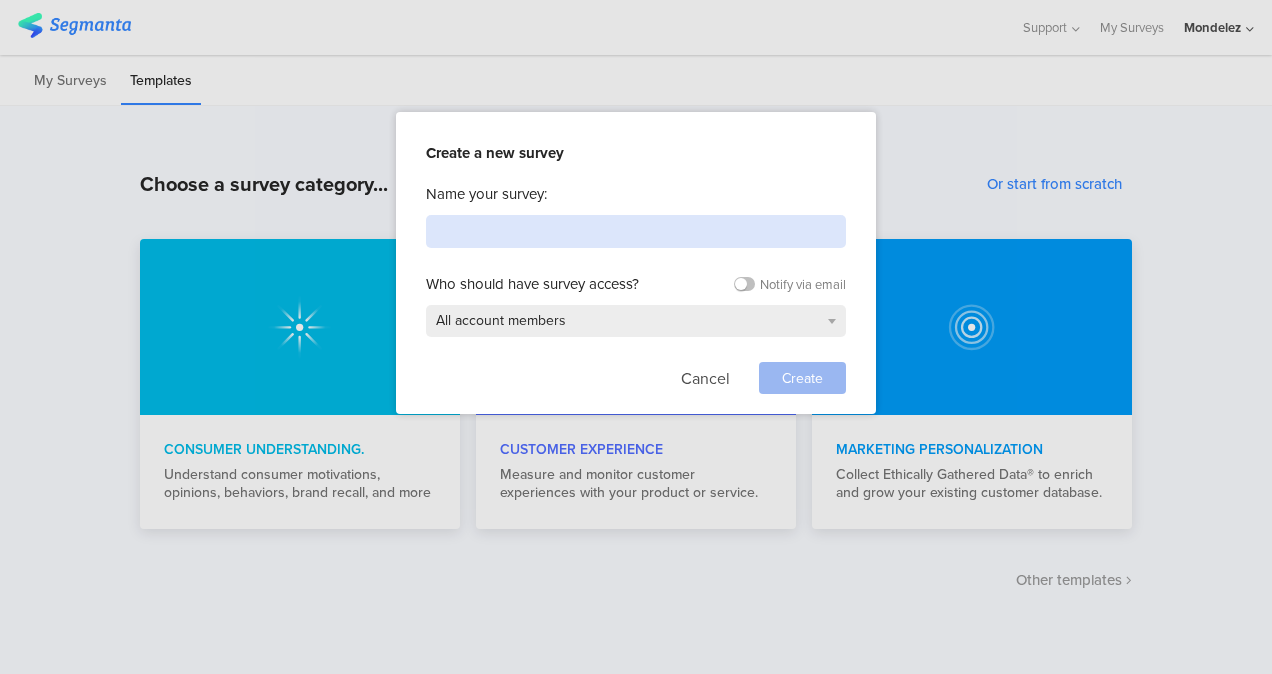 click at bounding box center (636, 231) 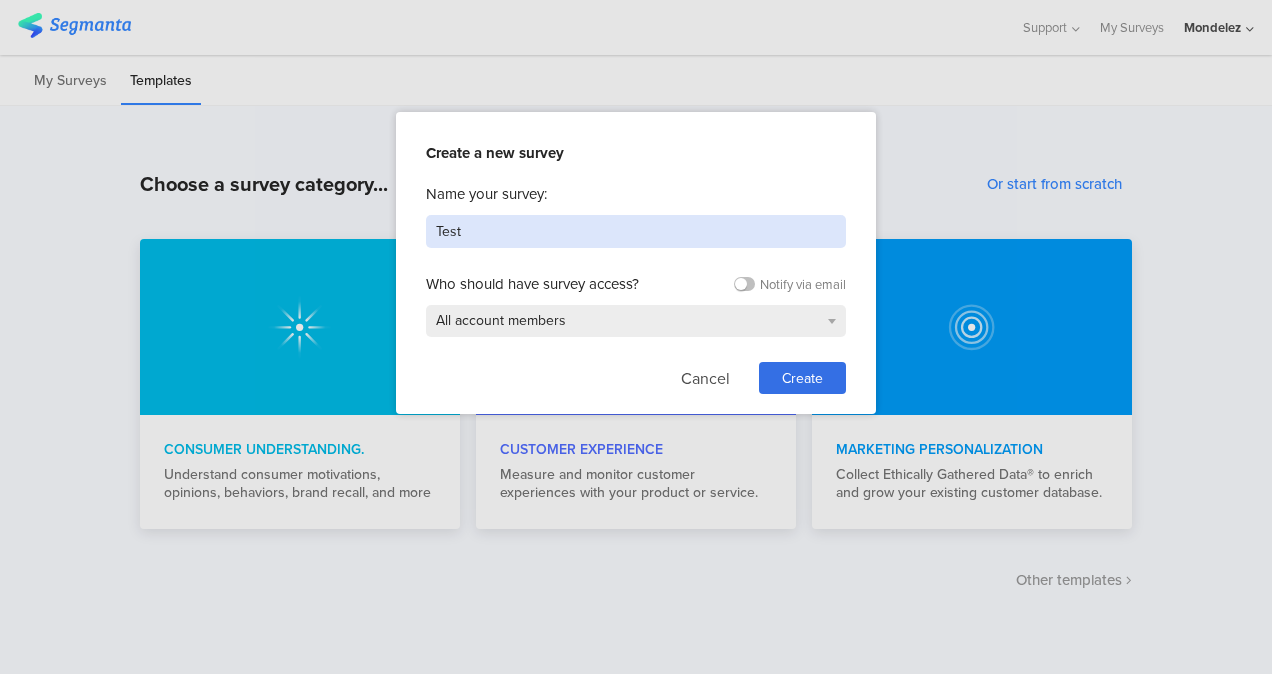 type on "Test" 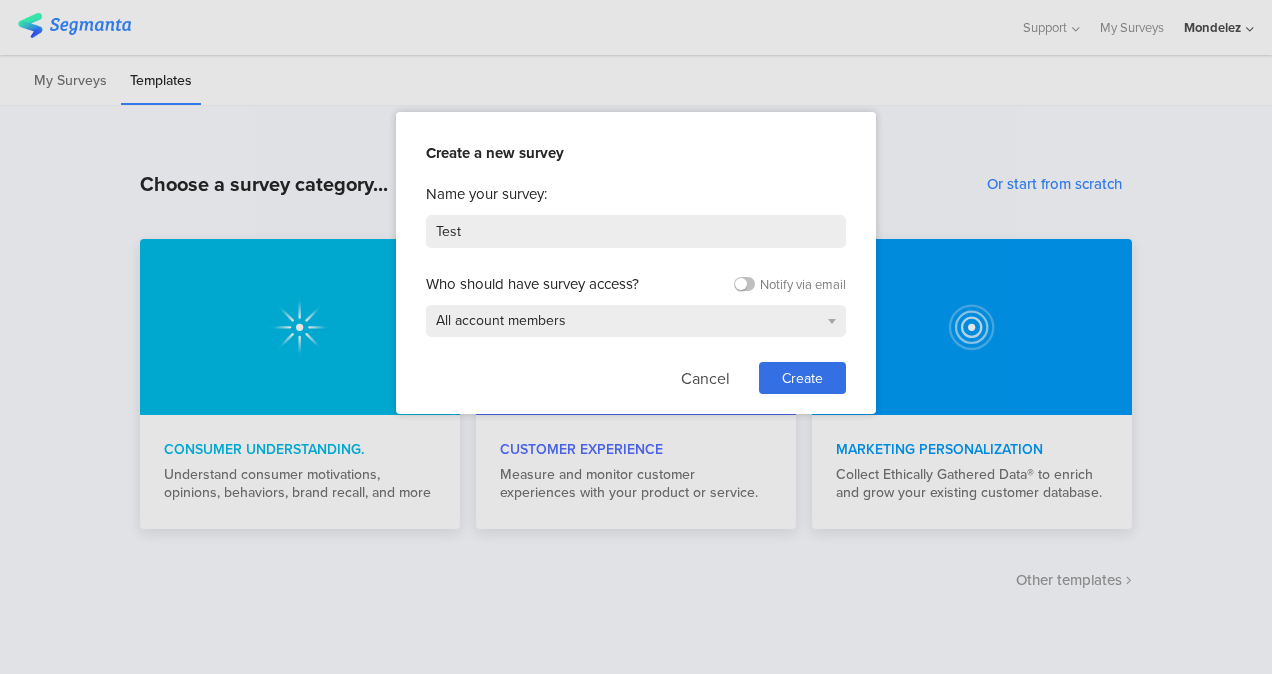click on "Name your survey:
Test
Who should have survey access?
Notify via email
All account members
Cancel
Create" at bounding box center (636, 288) 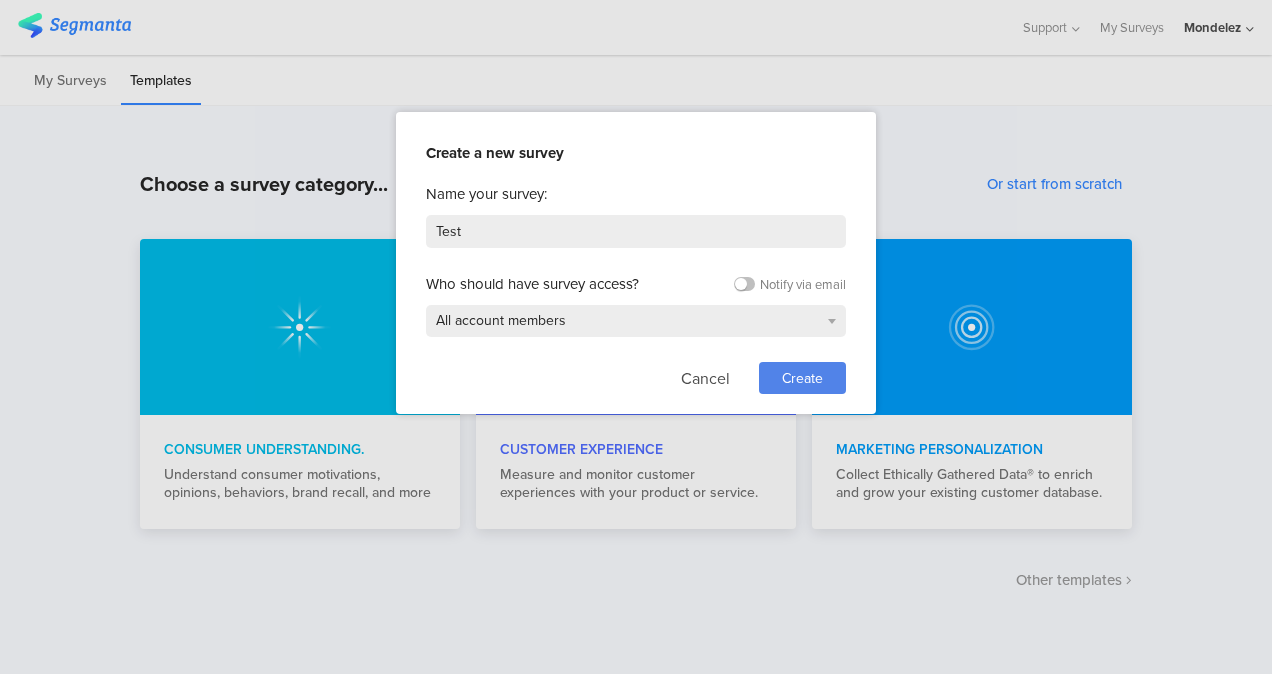 click on "Create" at bounding box center [802, 378] 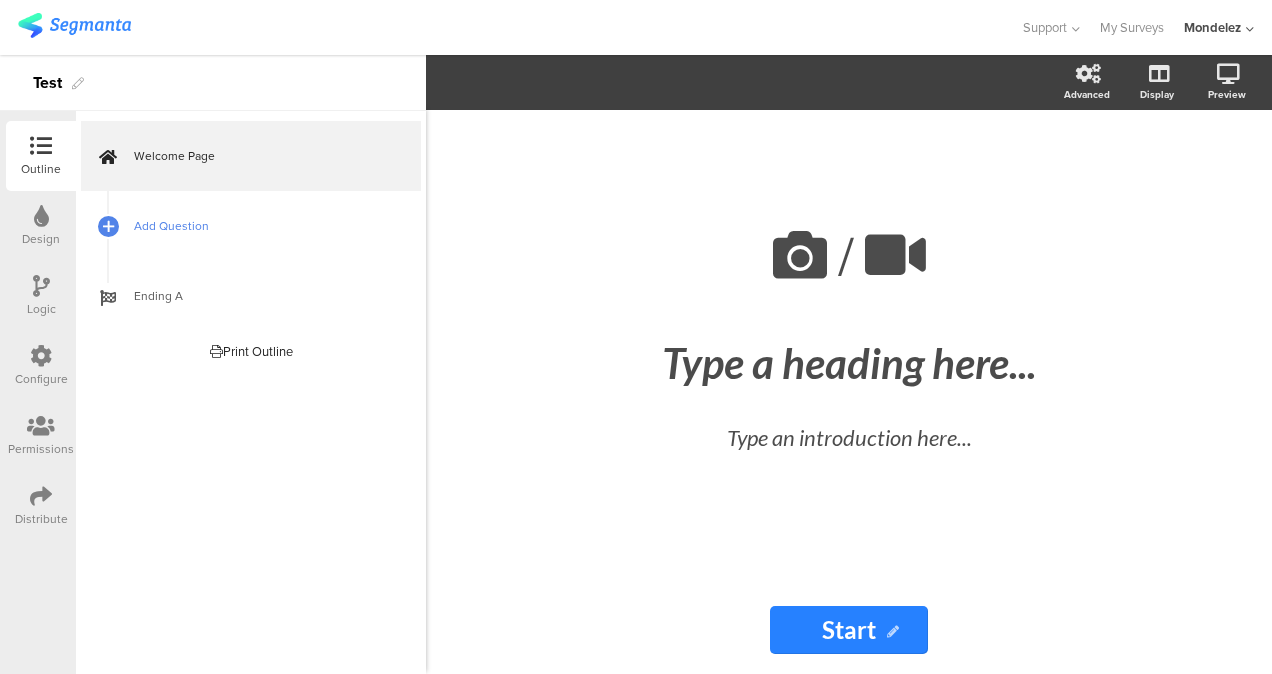 click on "Add Question" at bounding box center [262, 226] 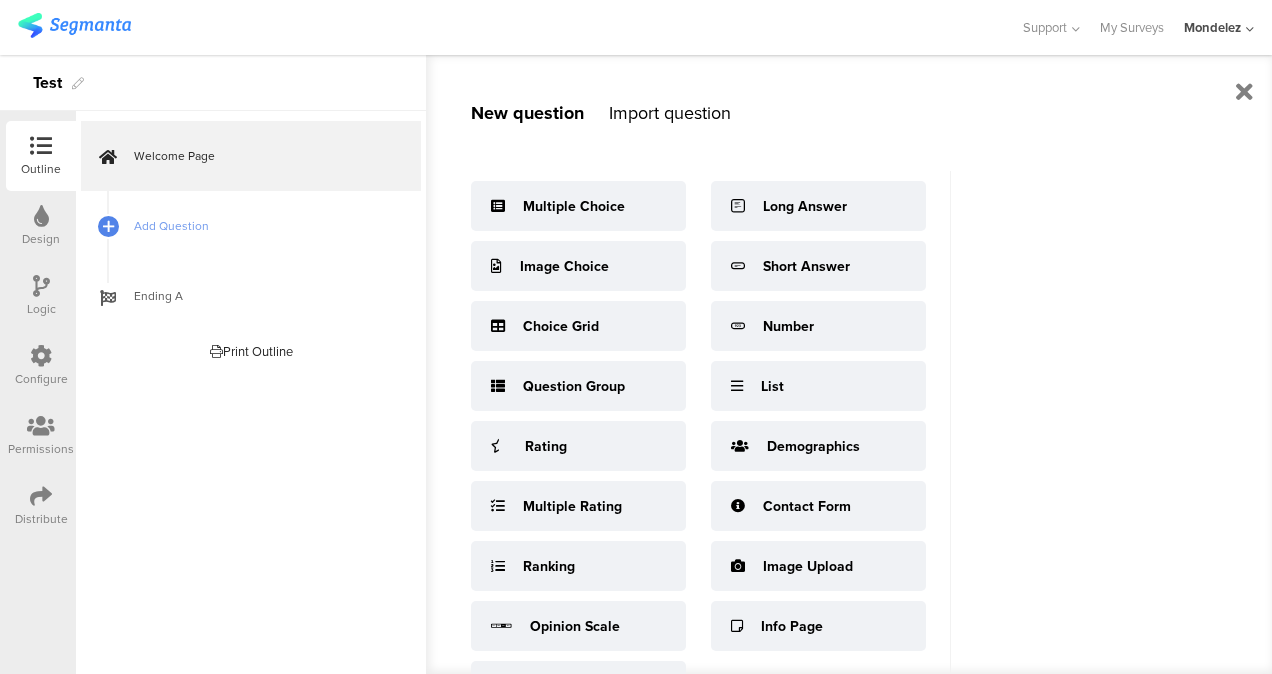 scroll, scrollTop: 97, scrollLeft: 0, axis: vertical 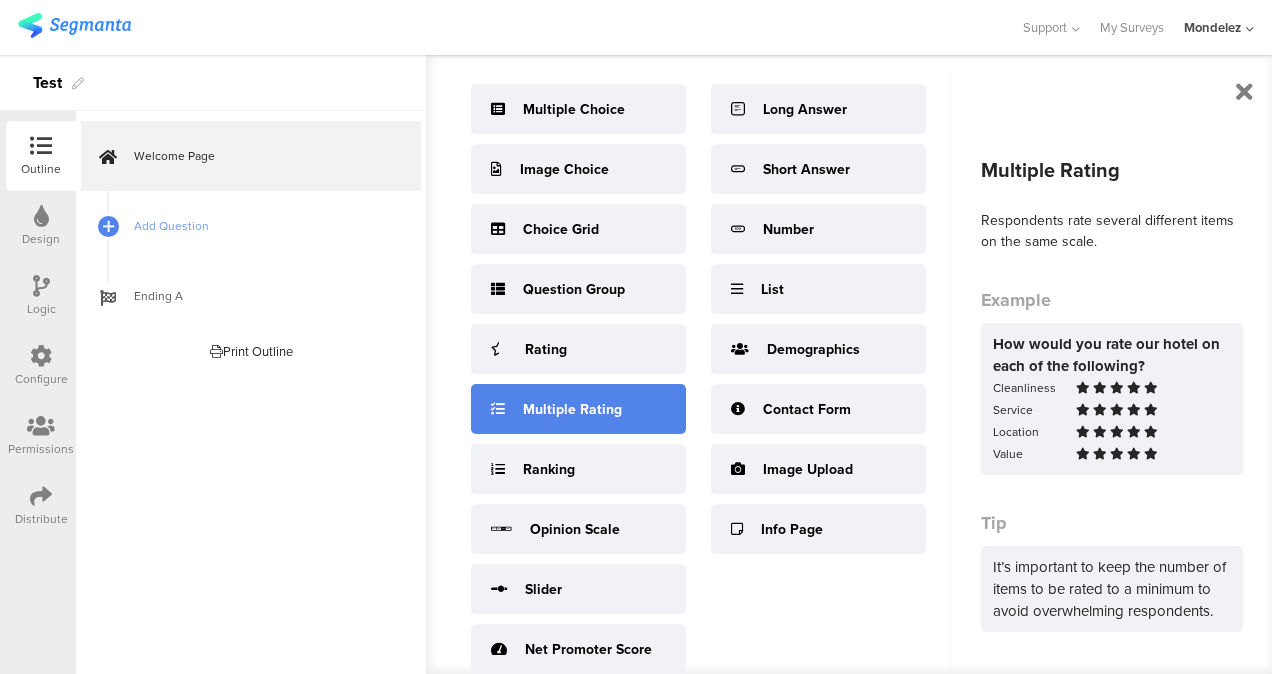 click on "Multiple Rating" at bounding box center [578, 409] 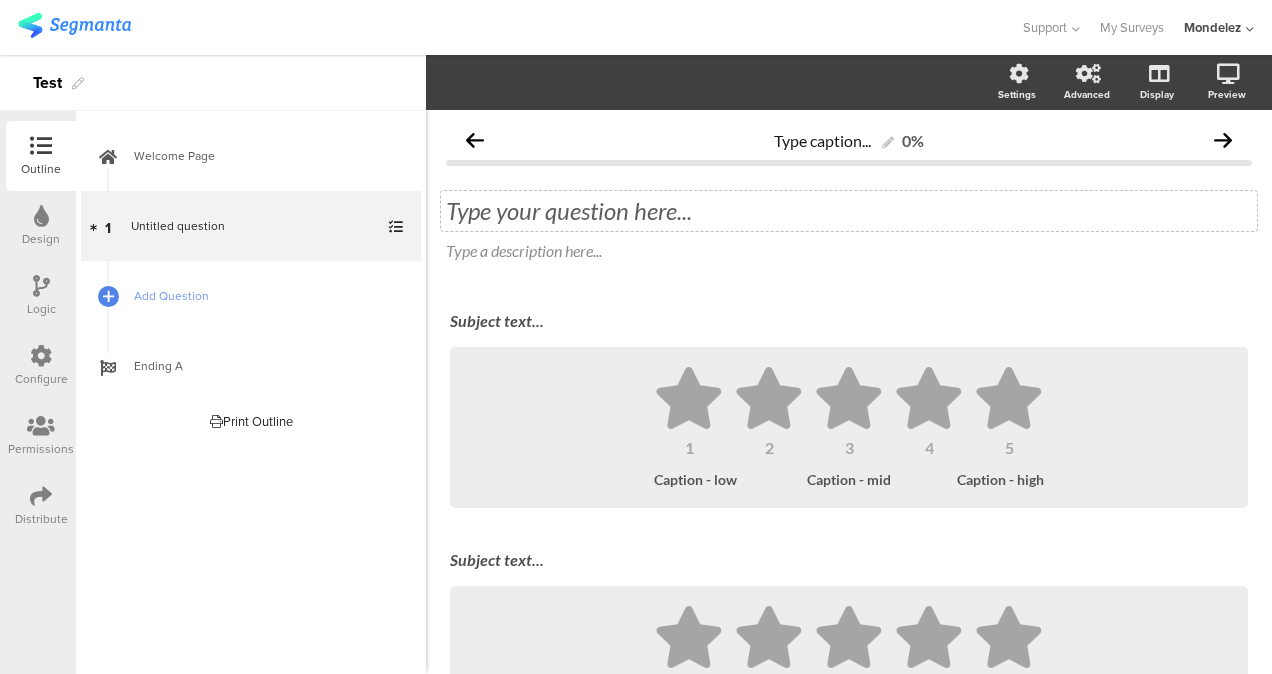 click on "Type your question here..." 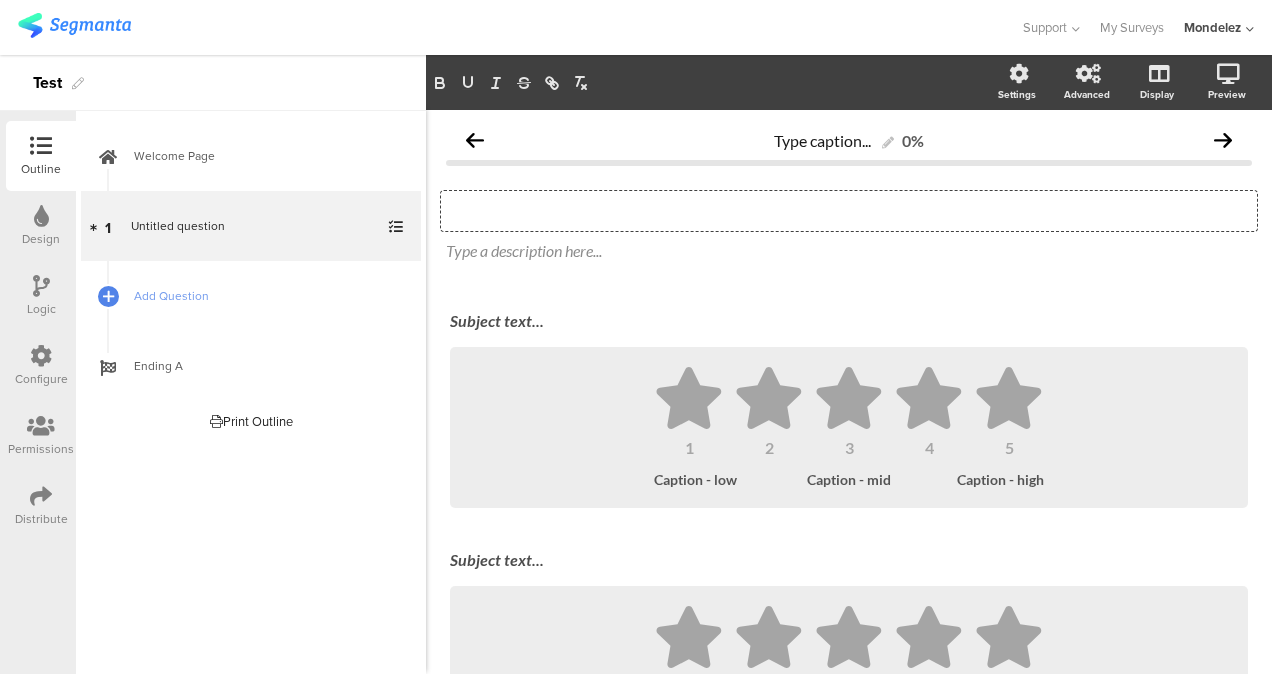 type 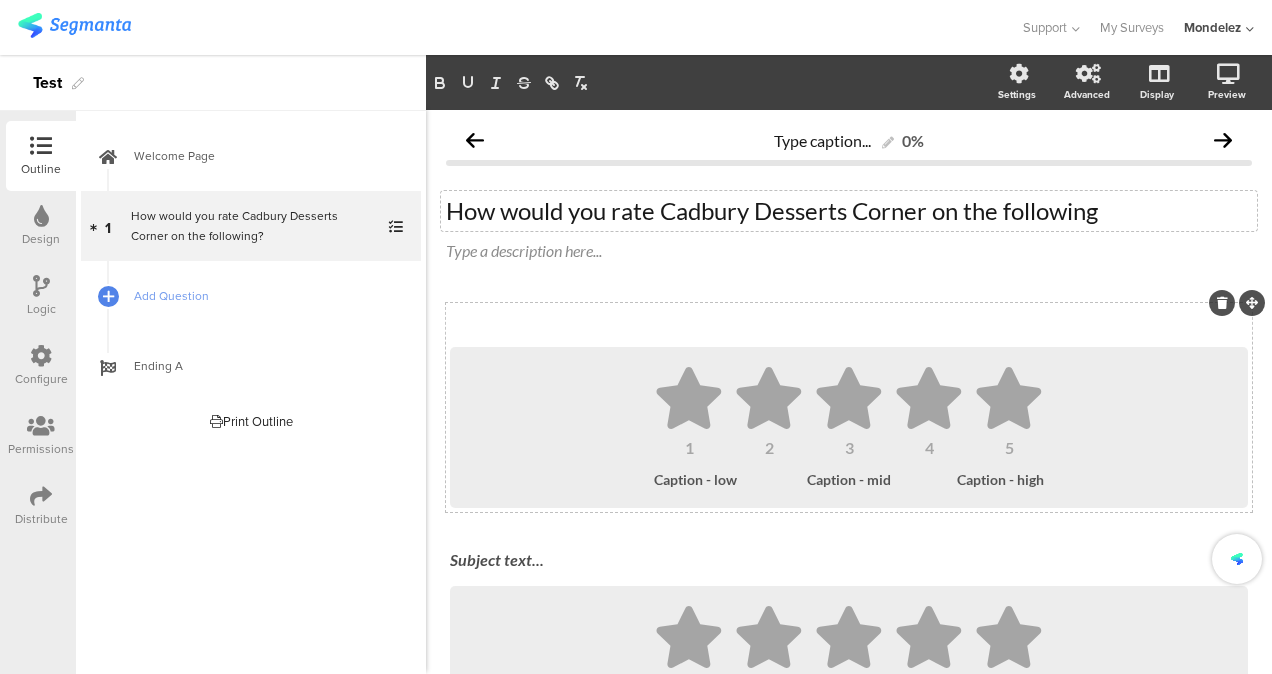 click on "Subject text..." at bounding box center (849, 322) 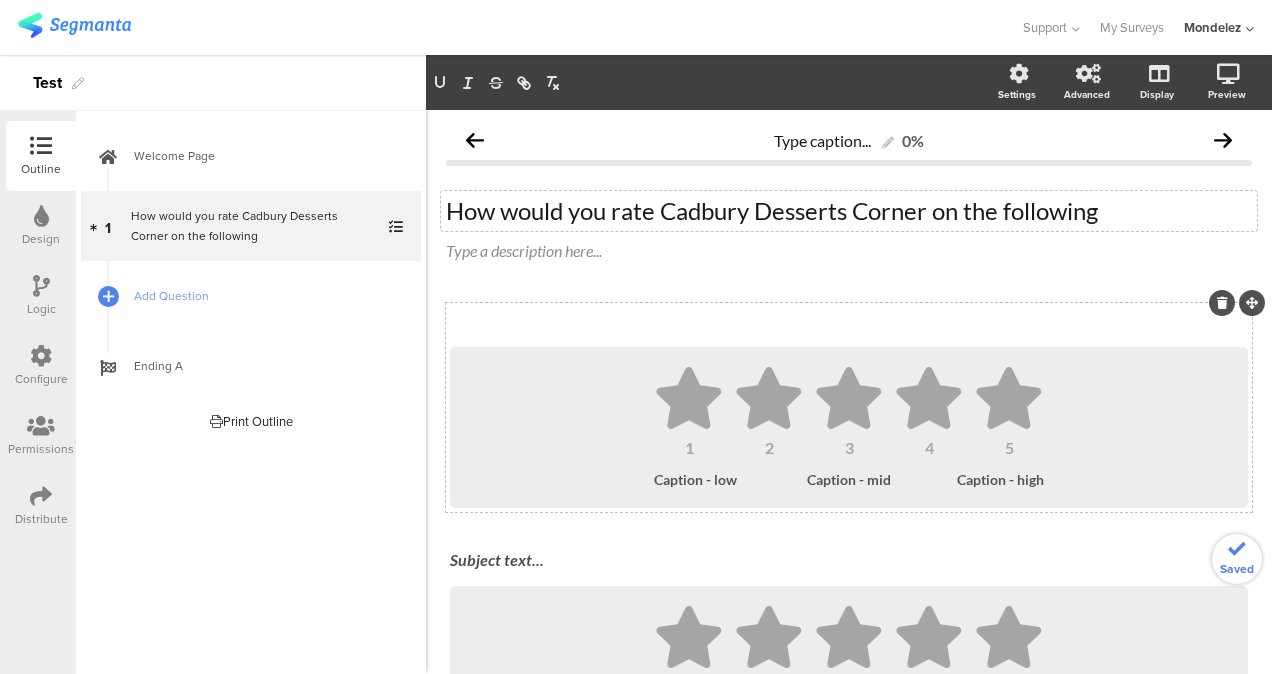 type 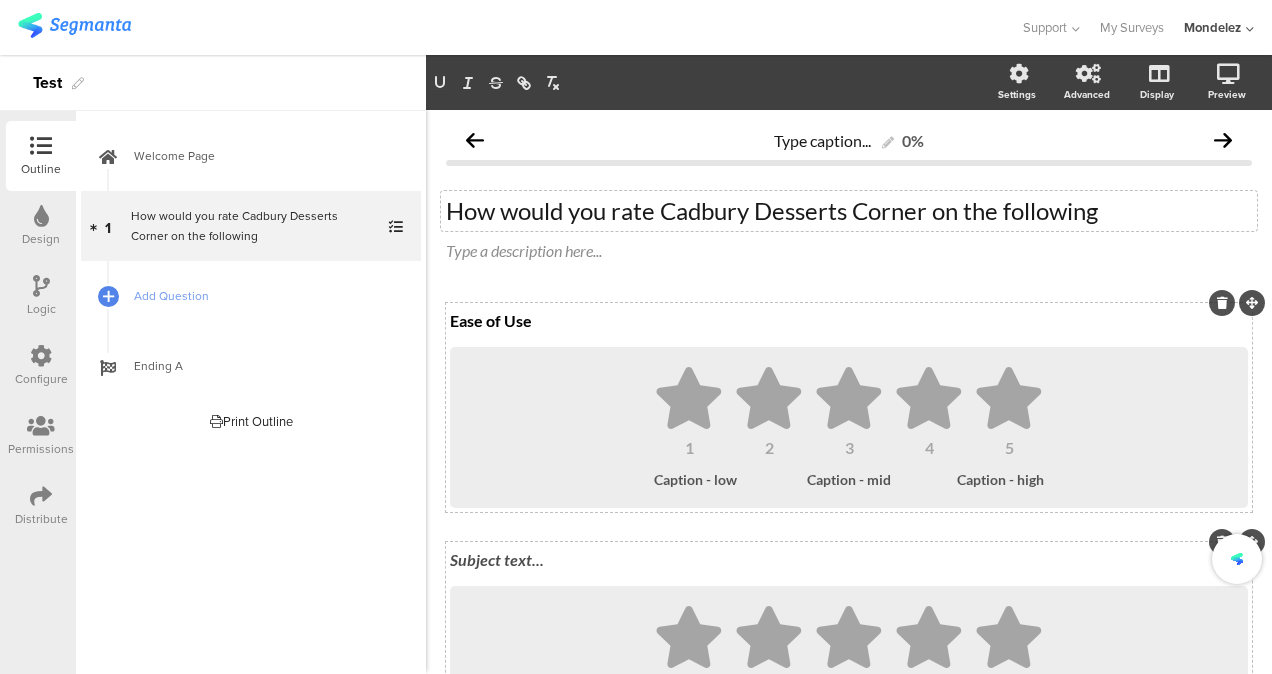 click on "Subject text..." at bounding box center [849, 561] 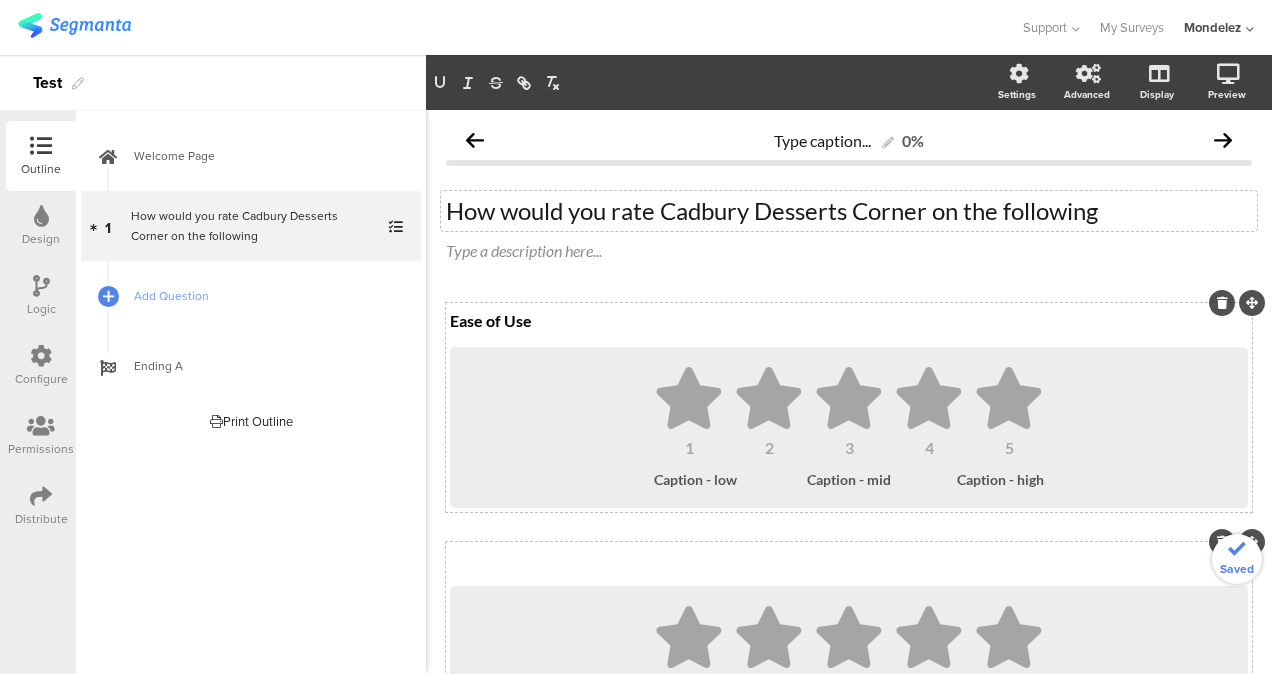 type 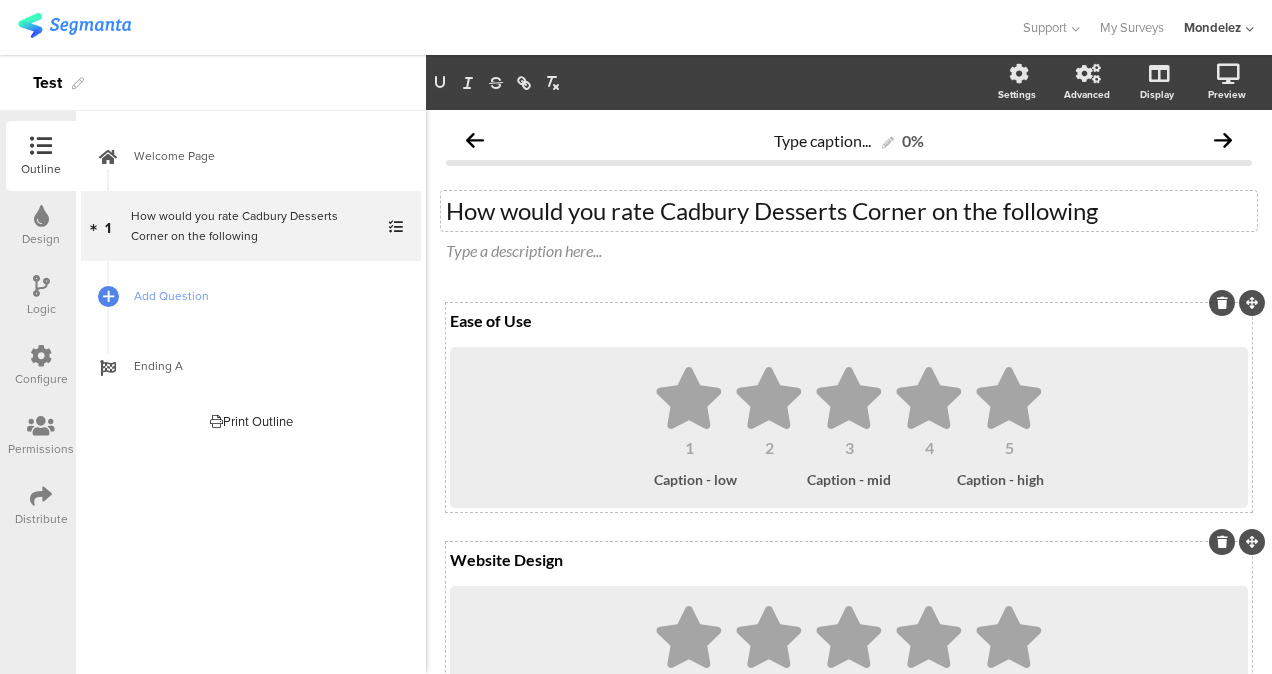 scroll, scrollTop: 210, scrollLeft: 0, axis: vertical 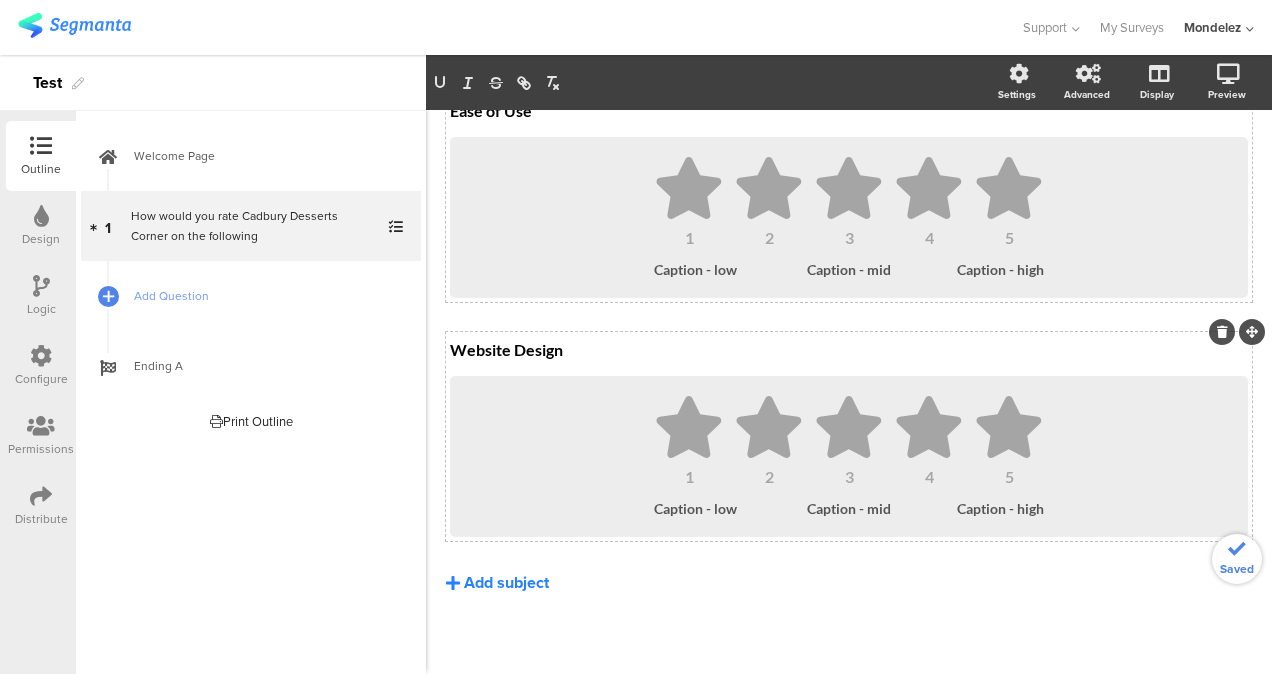 click on "Add subject" 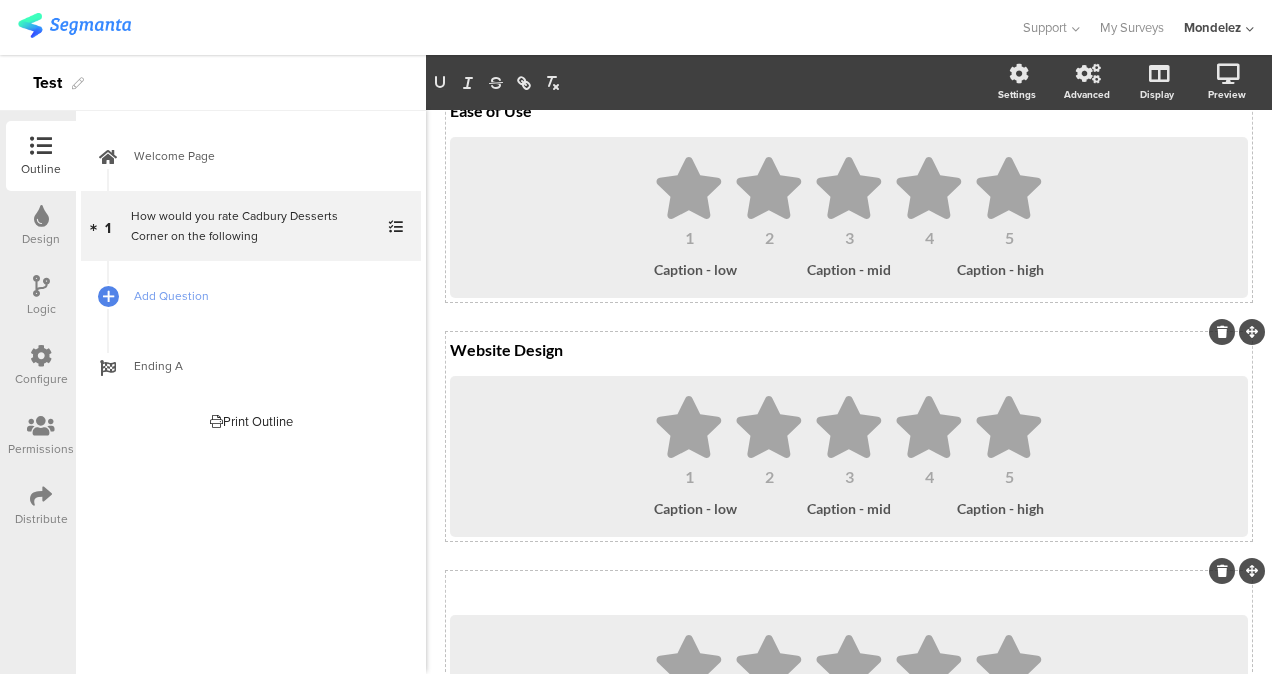 scroll, scrollTop: 194, scrollLeft: 0, axis: vertical 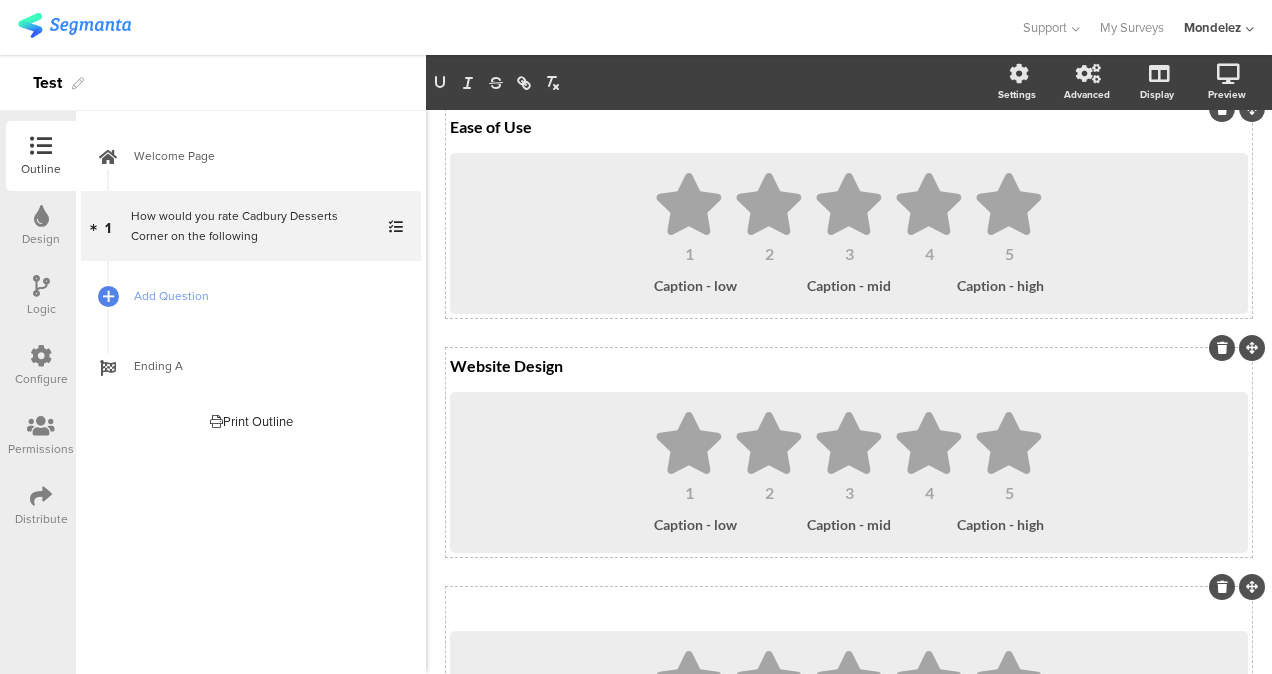 click on "Ease of Use
Ease of Use
1
2
3
4
5
Caption - low
Caption - mid
Caption - high
Website Design
Website Design
1
2
3
4
5
Caption - low
Caption - mid
Caption - high" 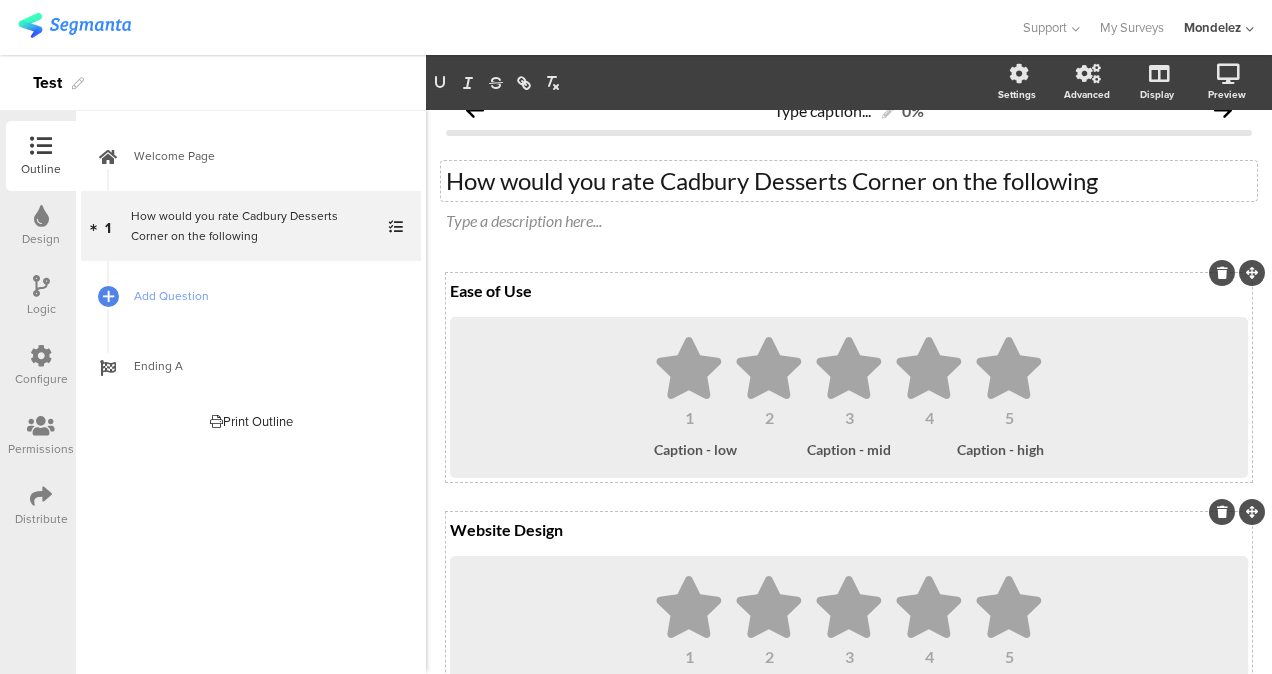 scroll, scrollTop: 0, scrollLeft: 0, axis: both 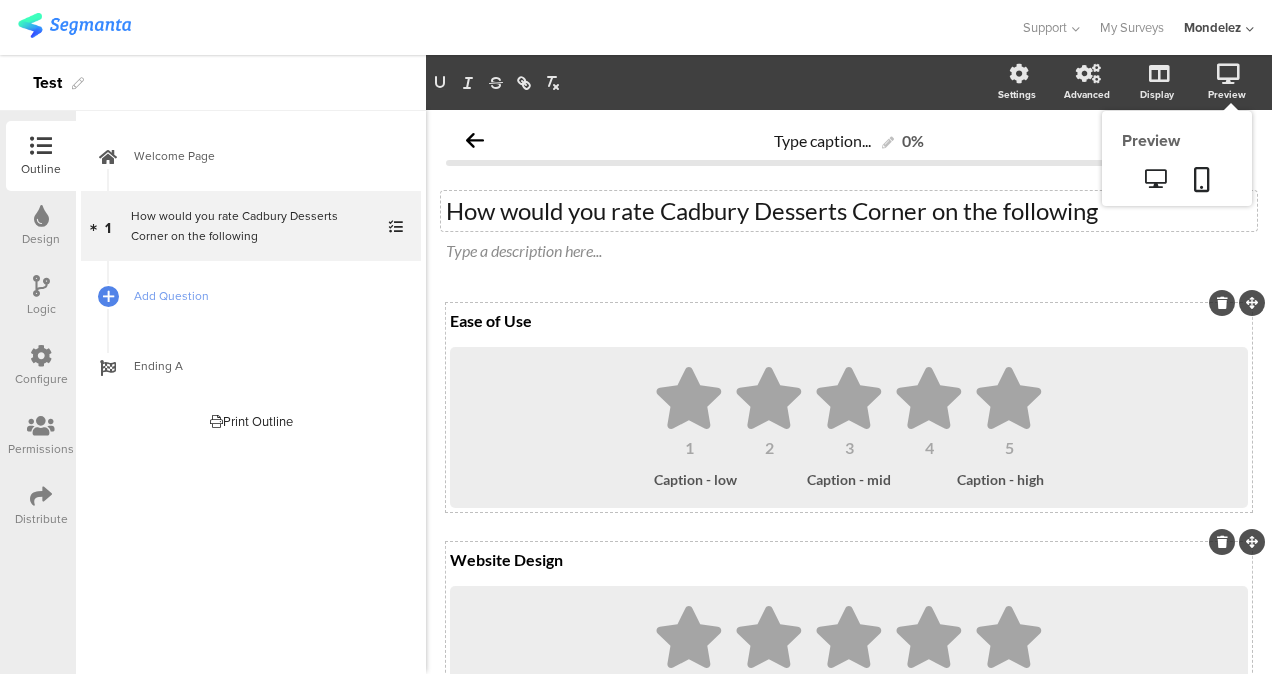 click on "Preview" 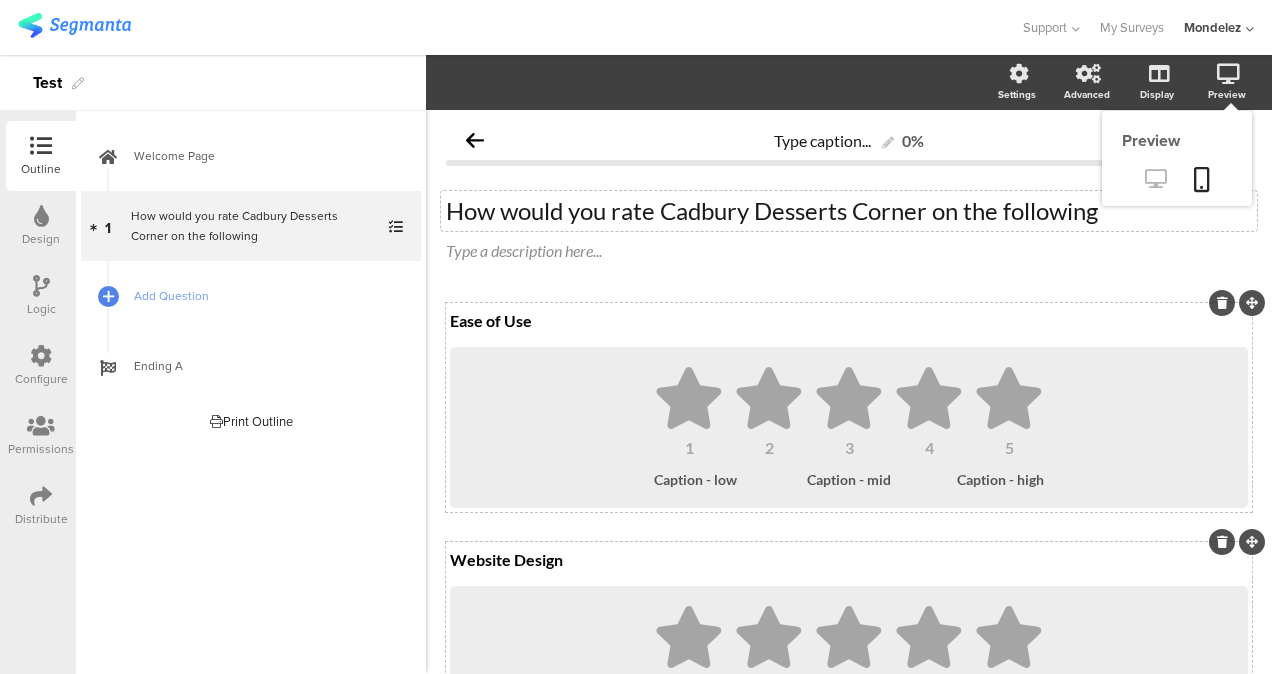 click 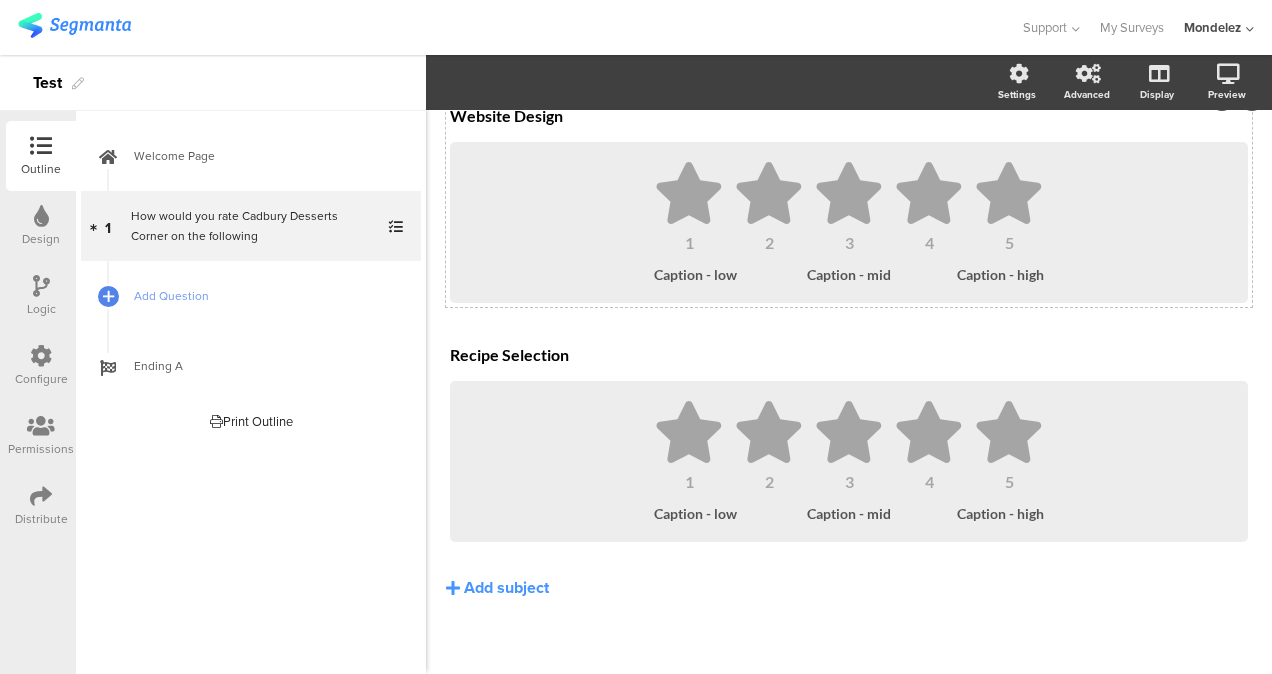 scroll, scrollTop: 0, scrollLeft: 0, axis: both 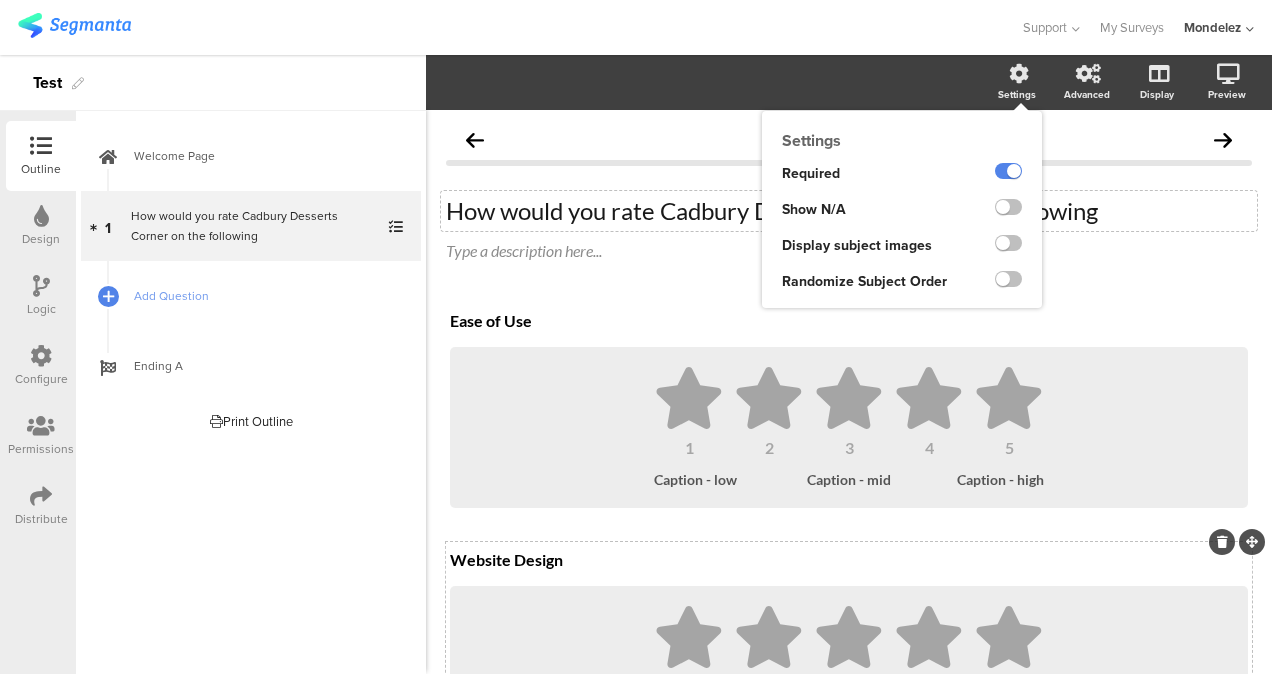 click on "Settings" 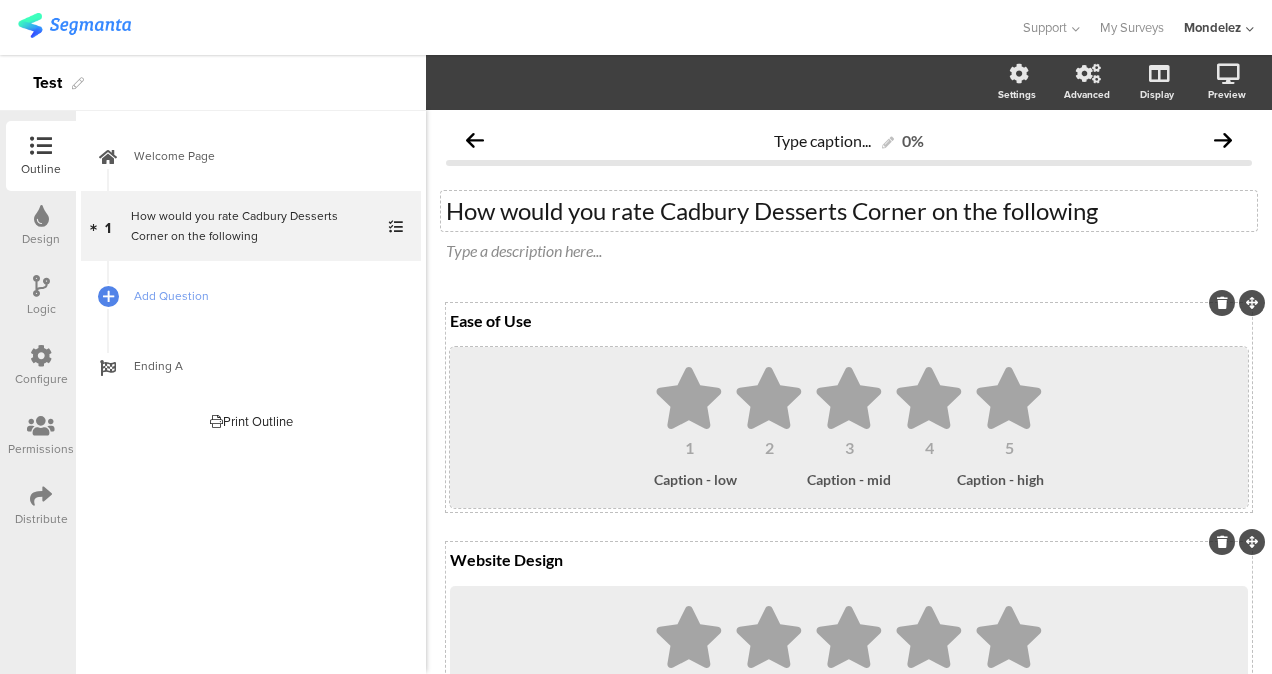 type 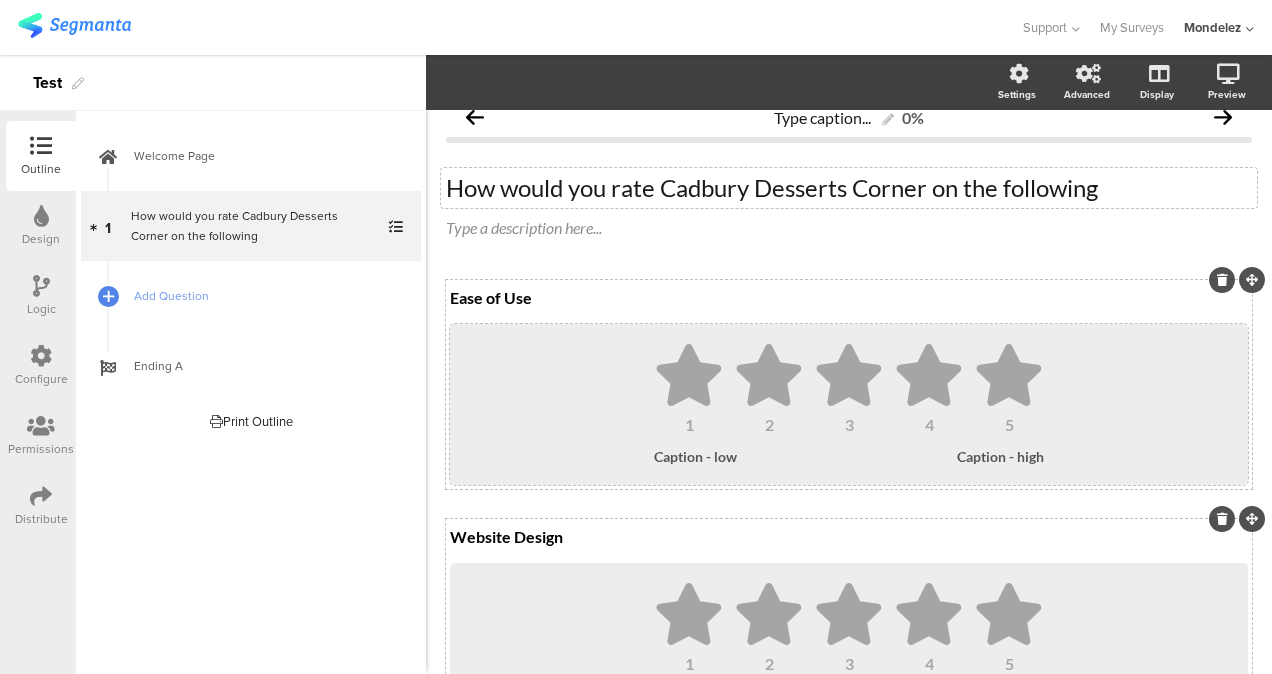 scroll, scrollTop: 0, scrollLeft: 0, axis: both 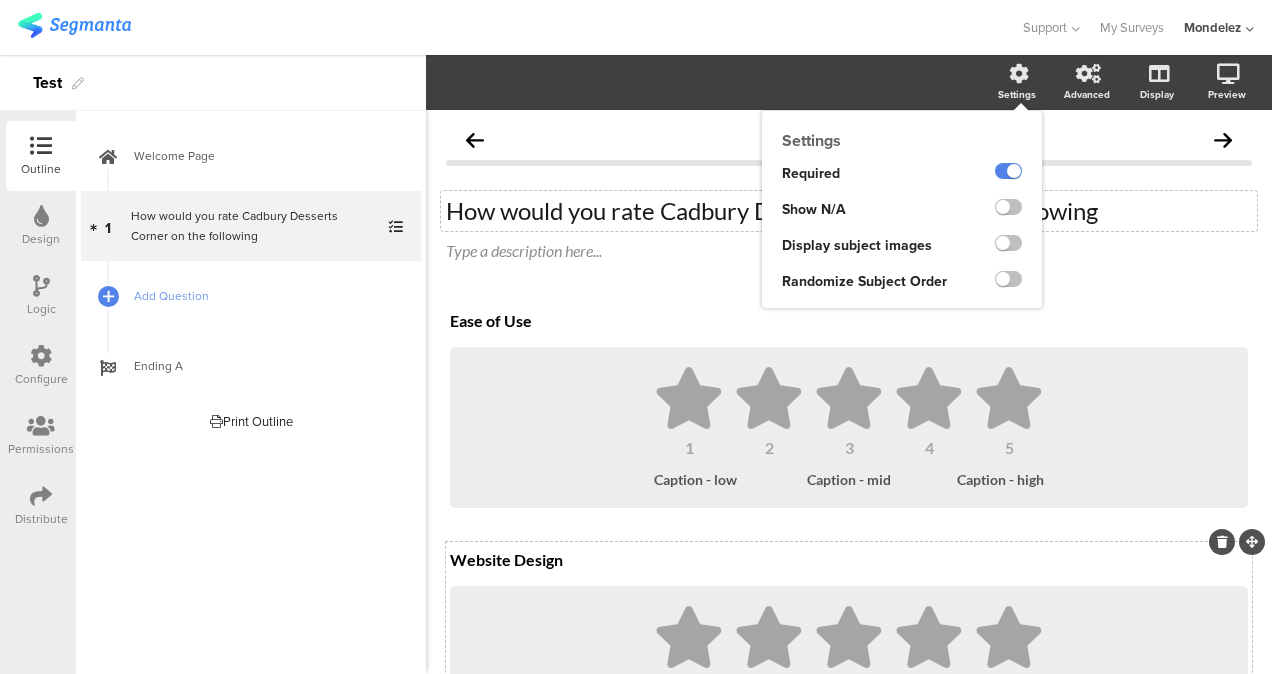 click 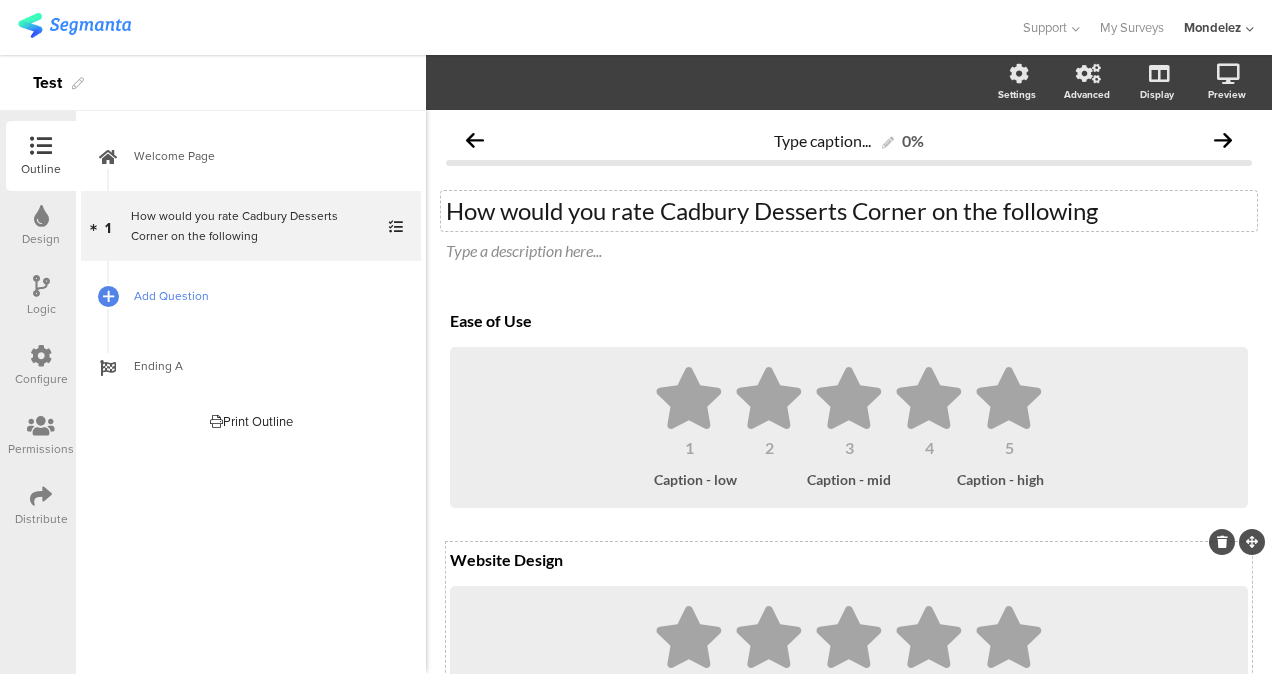 click on "Add Question" at bounding box center (262, 296) 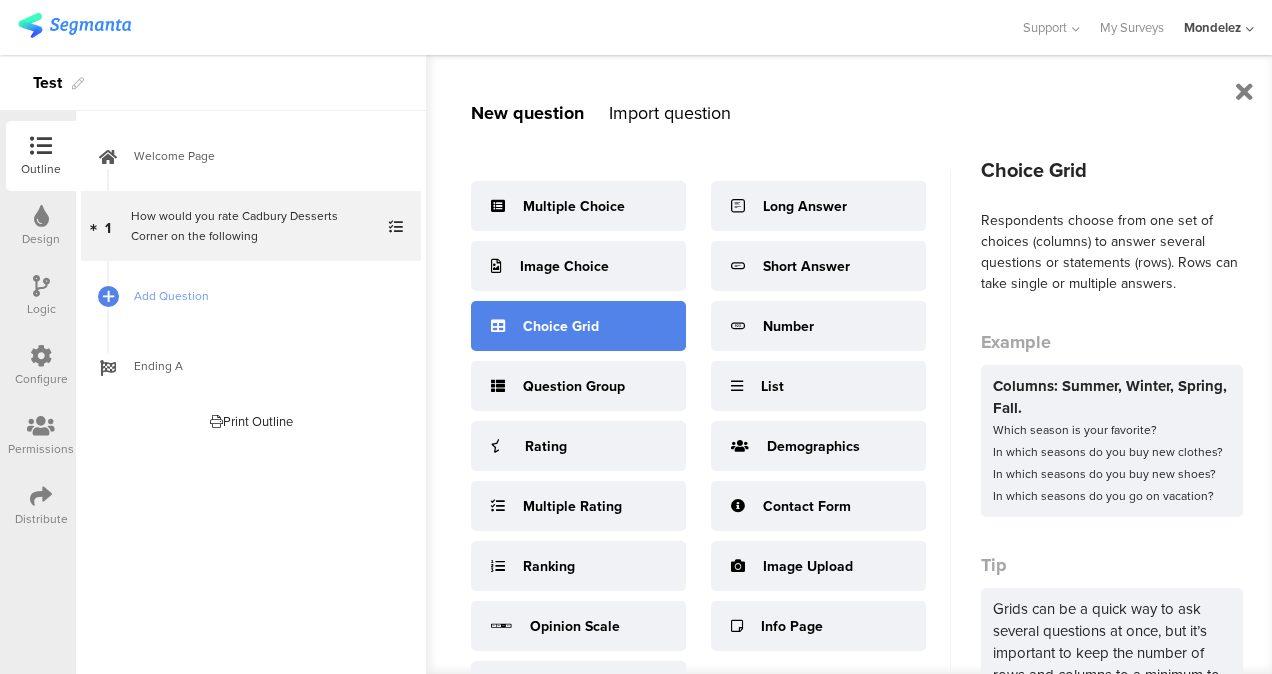 scroll, scrollTop: 3, scrollLeft: 0, axis: vertical 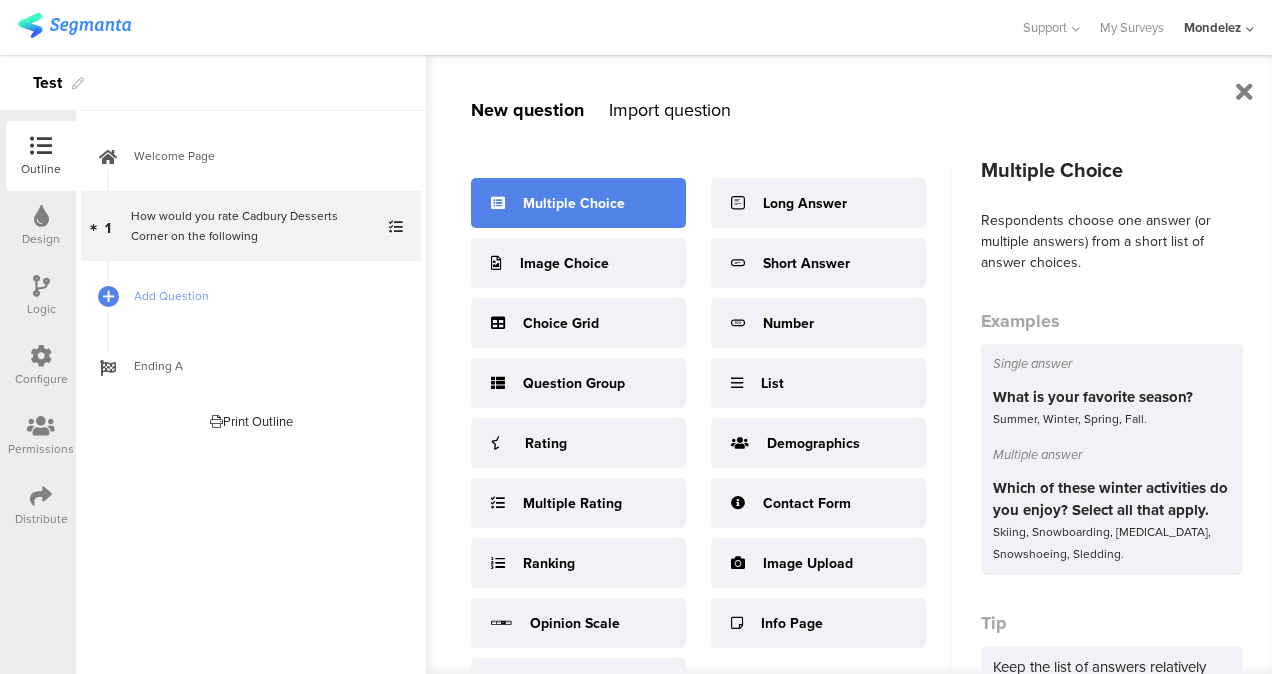 click on "Multiple Choice" at bounding box center [578, 203] 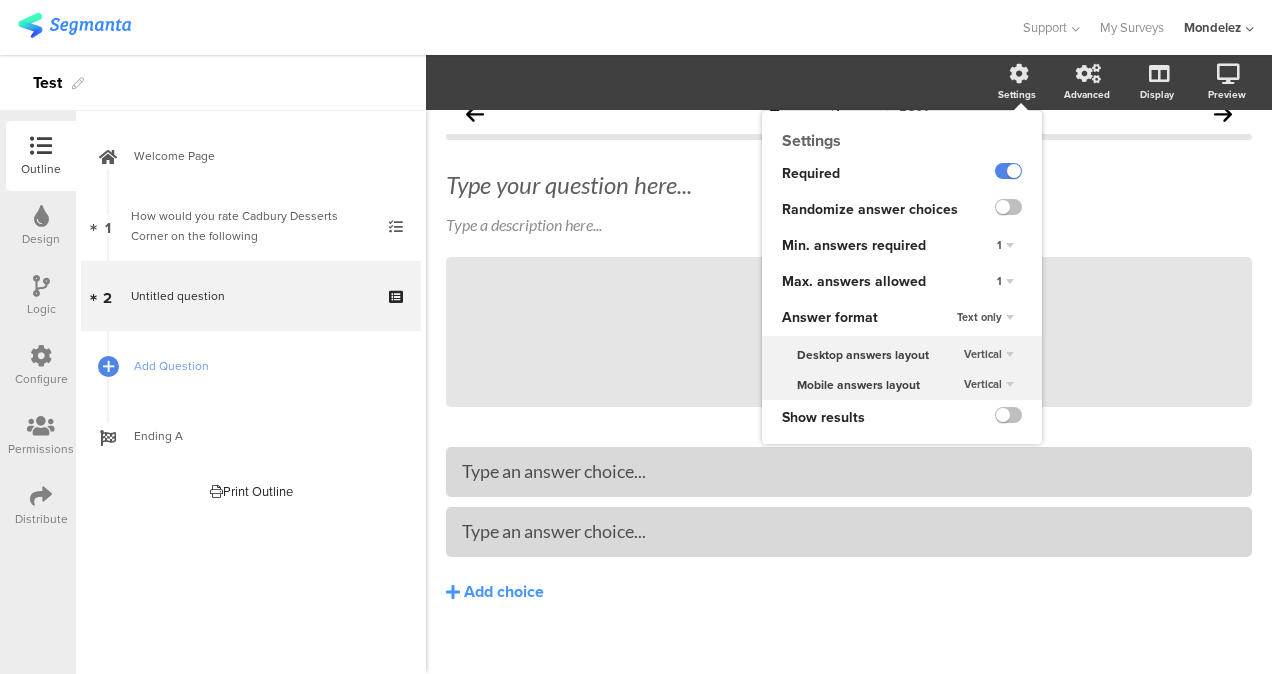 scroll, scrollTop: 24, scrollLeft: 0, axis: vertical 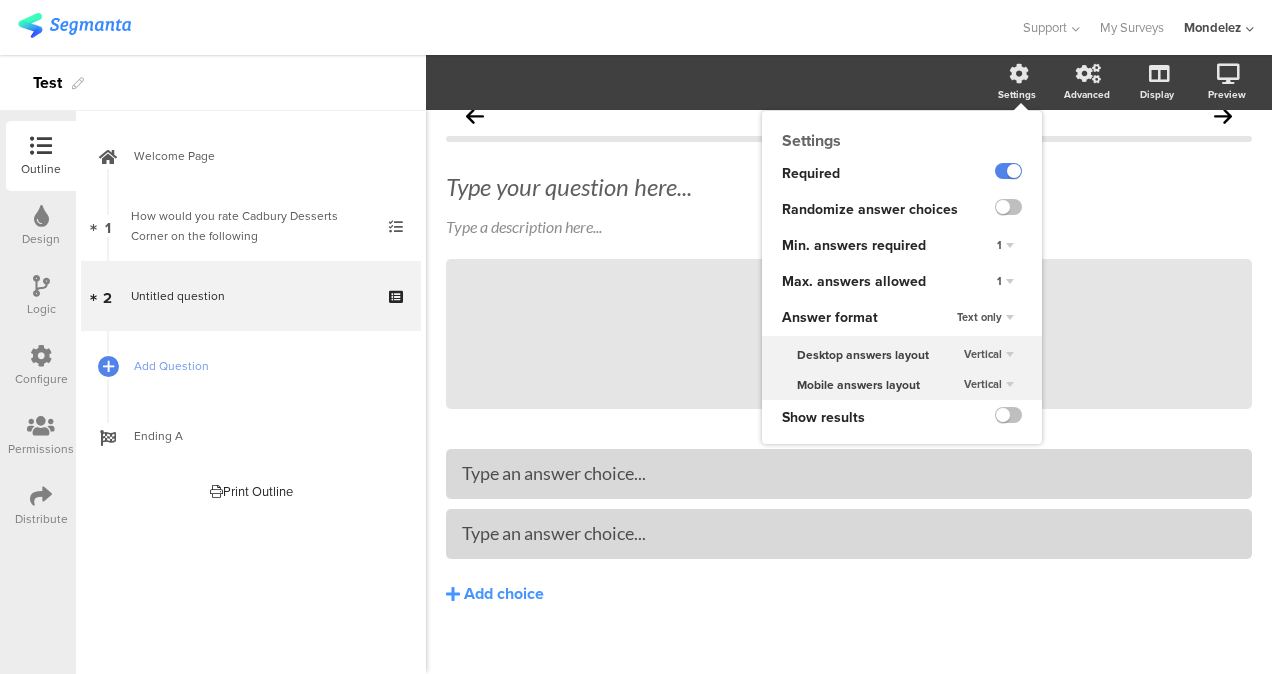click on "Text only" 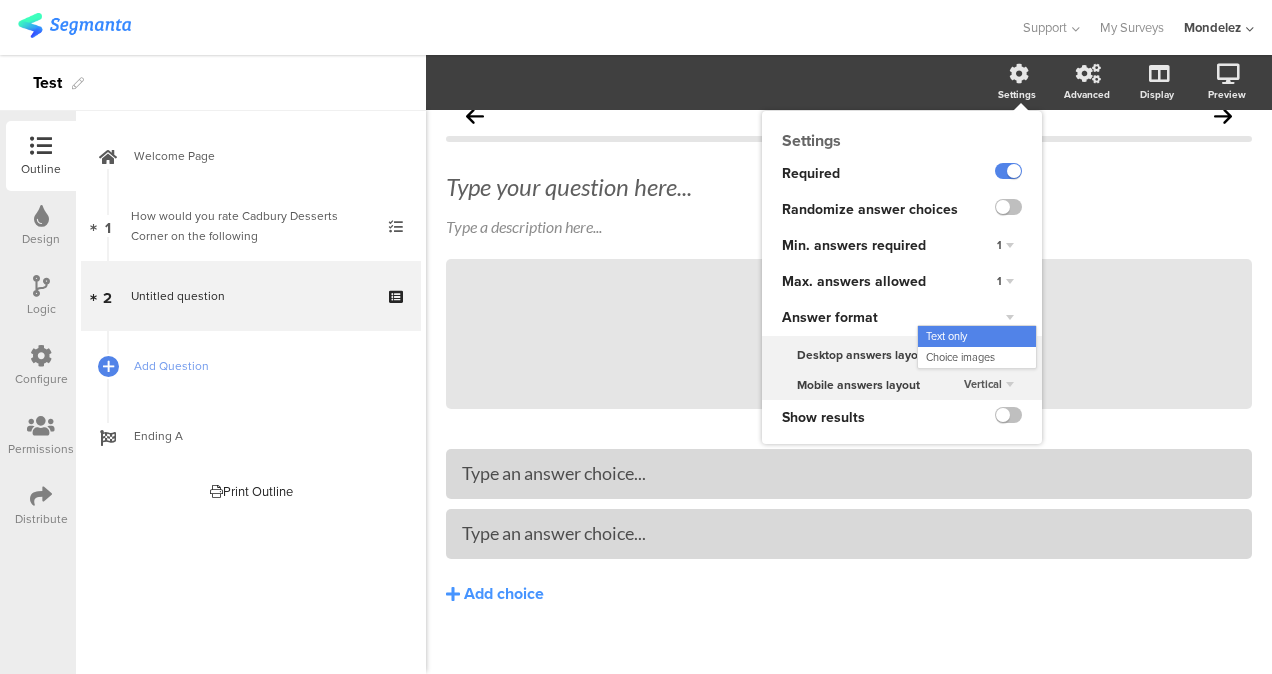 click on "Answer format" 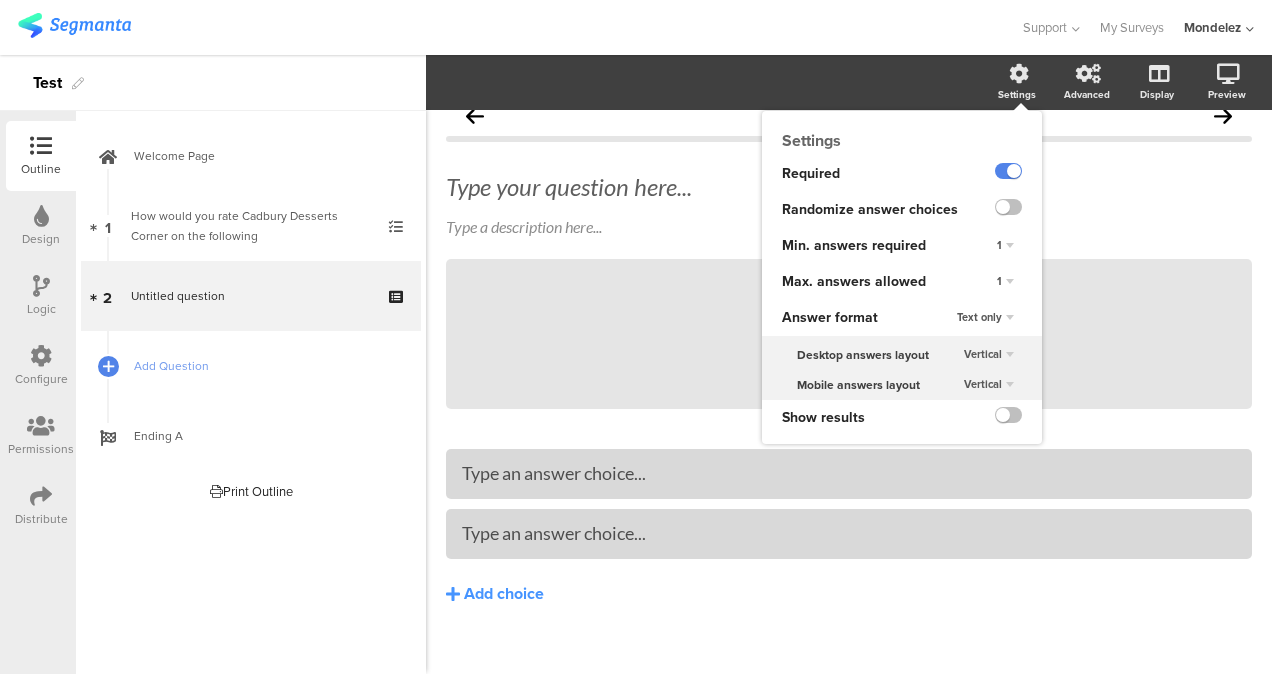 scroll, scrollTop: 0, scrollLeft: 0, axis: both 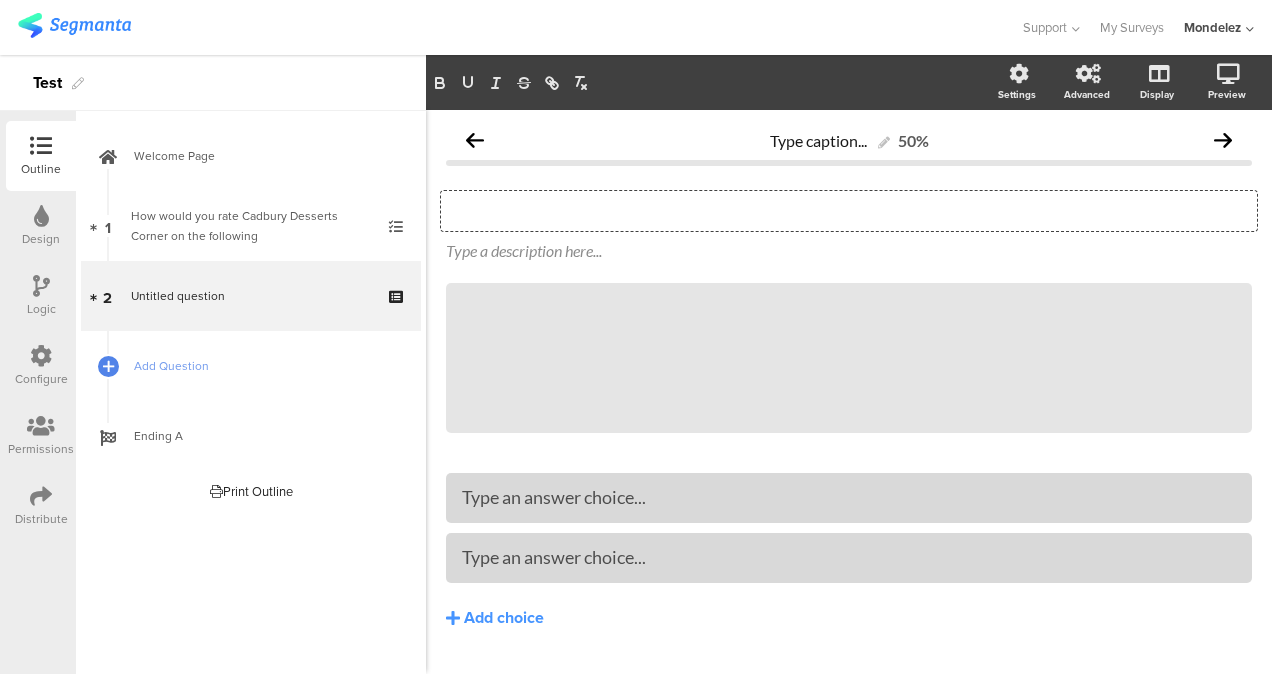 click on "Type your question here..." 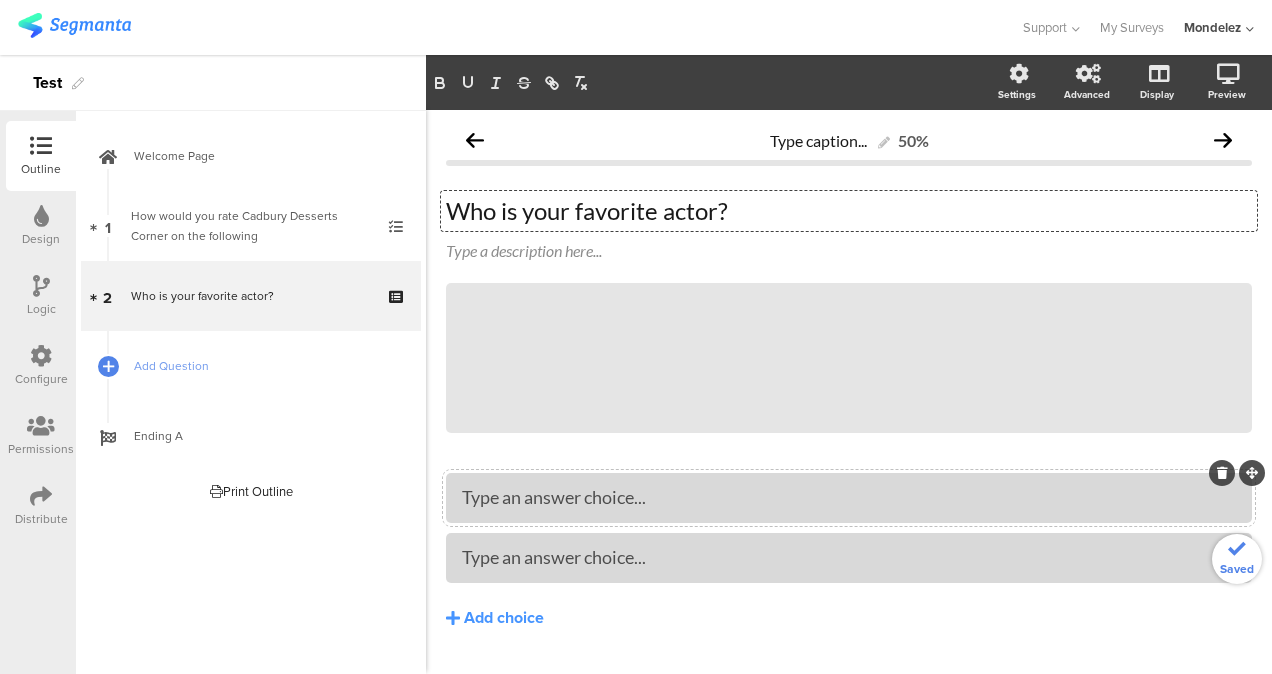 type 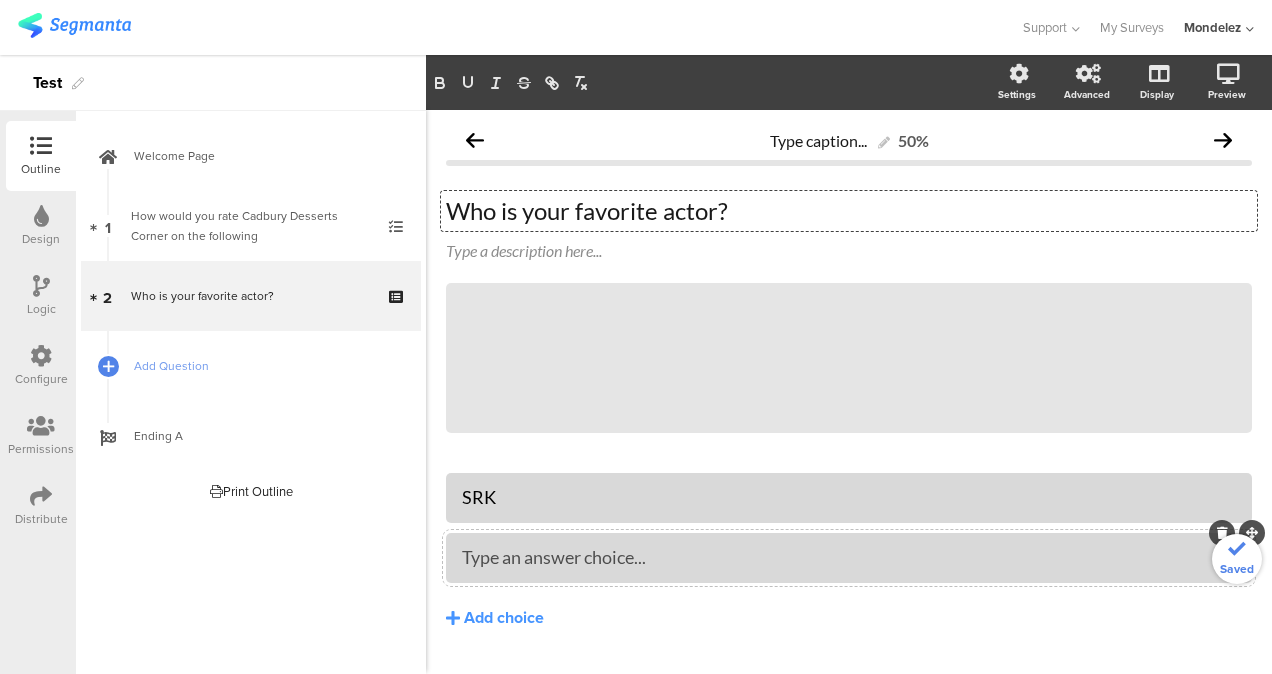 type 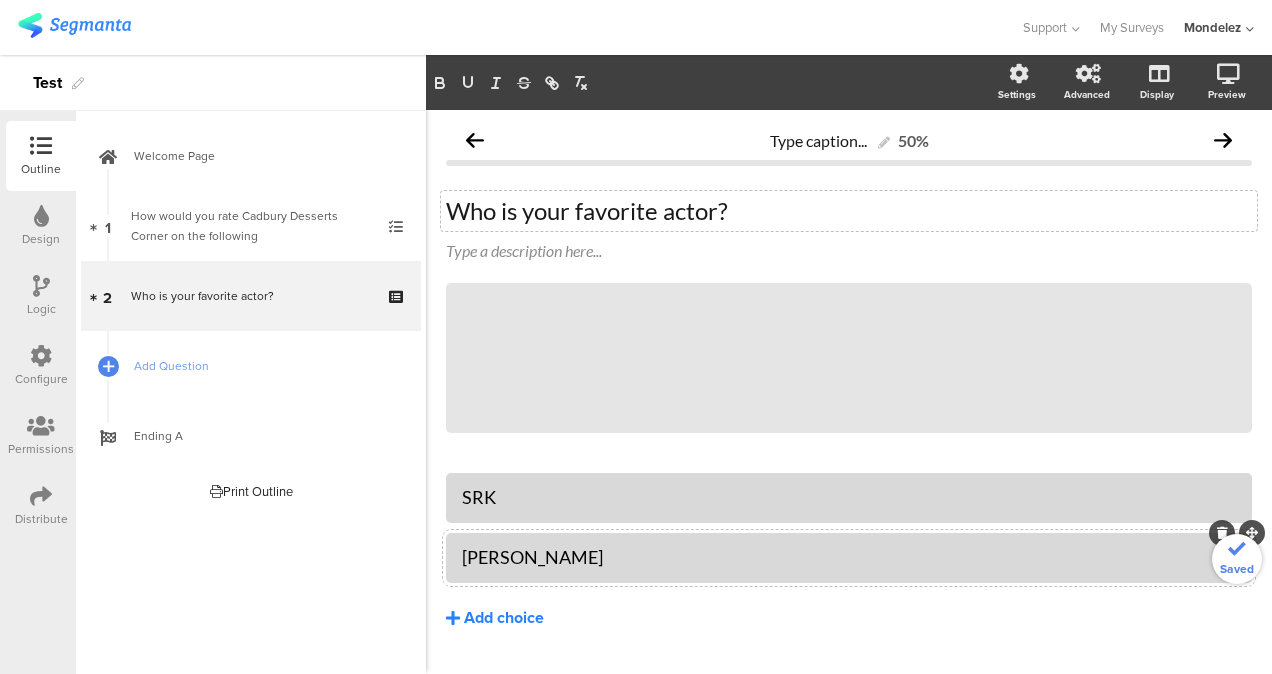 click on "Add choice" 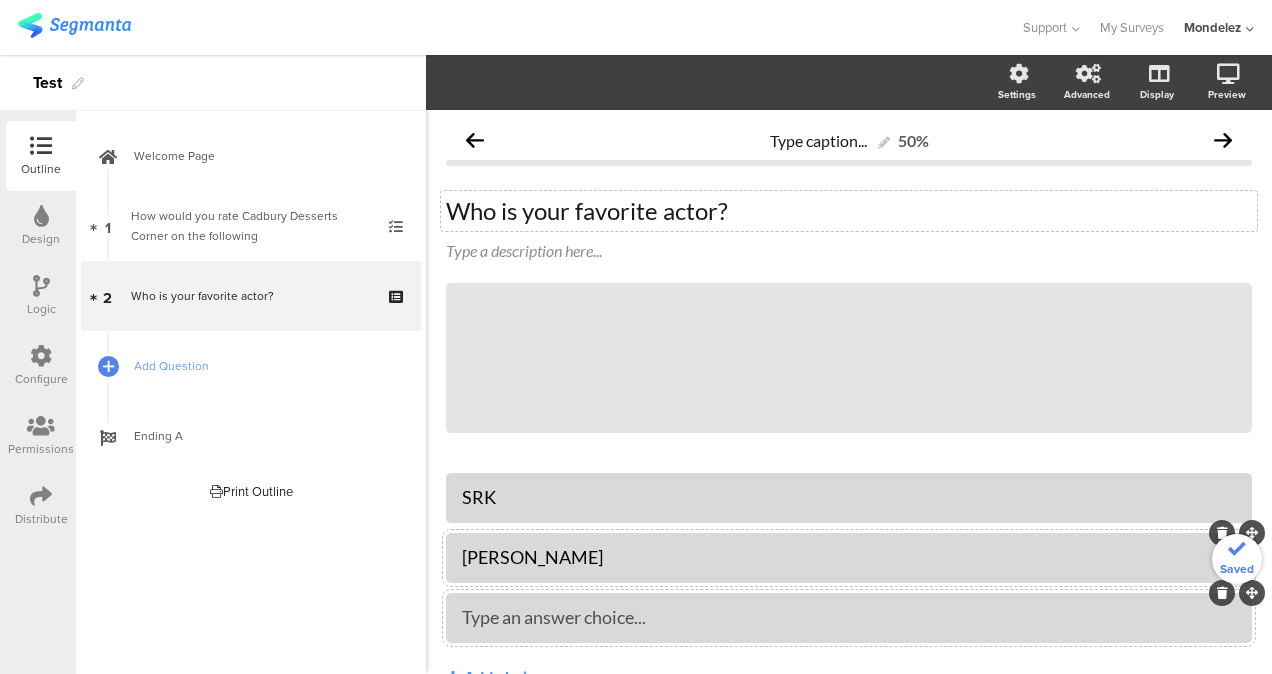type 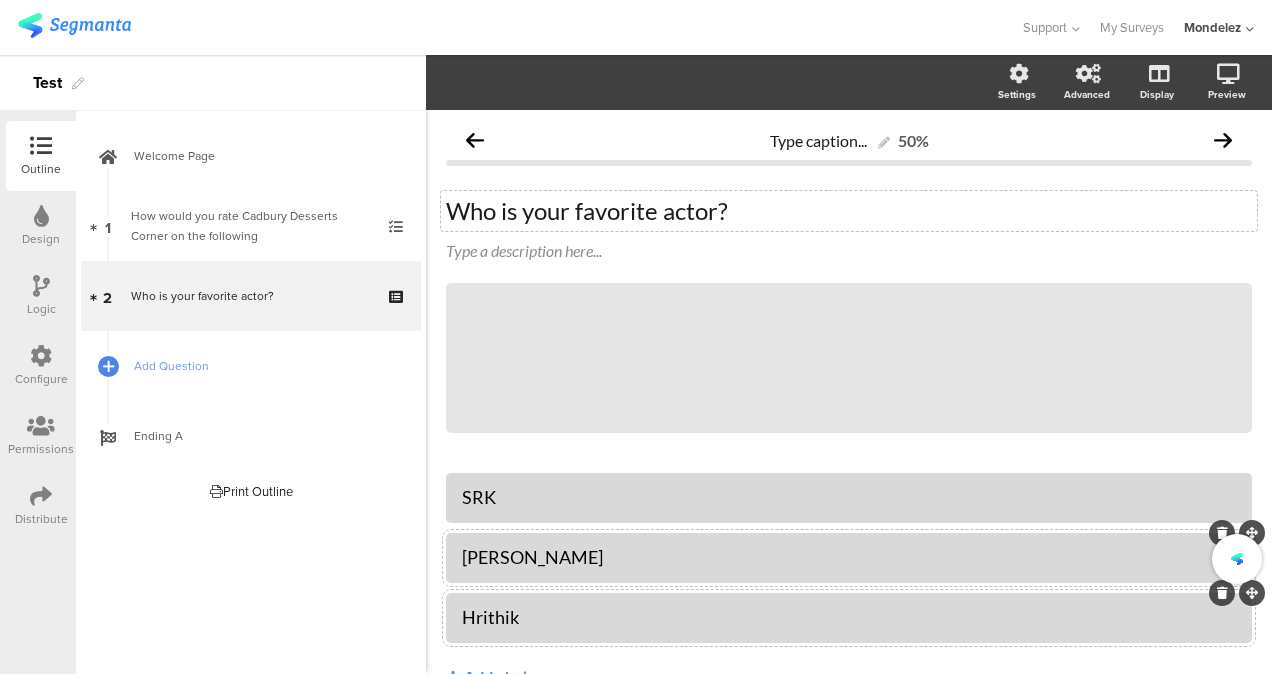 scroll, scrollTop: 108, scrollLeft: 0, axis: vertical 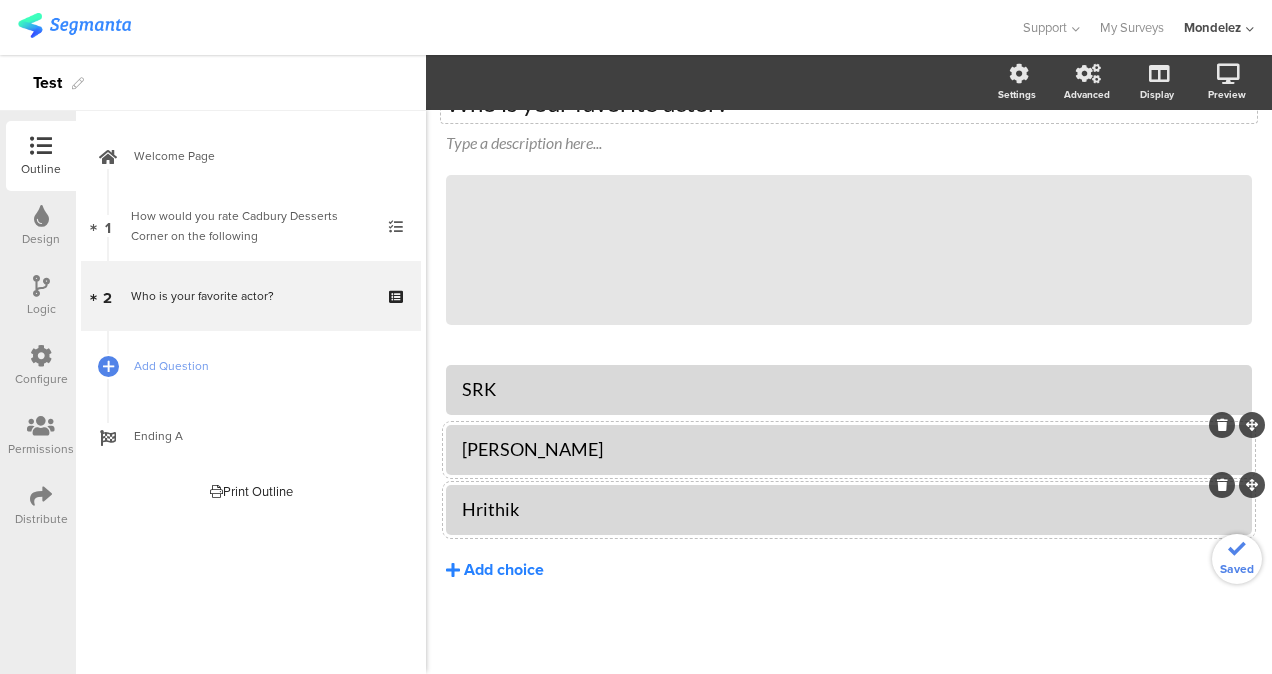 click on "Add choice" 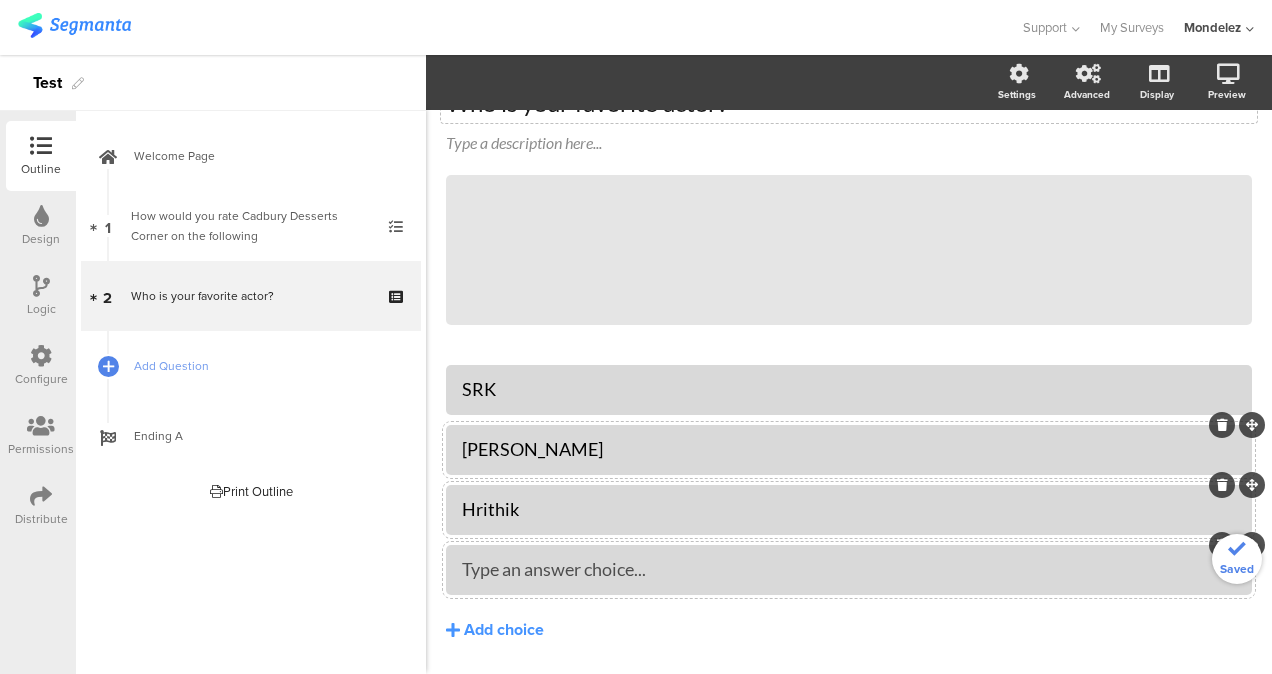 type 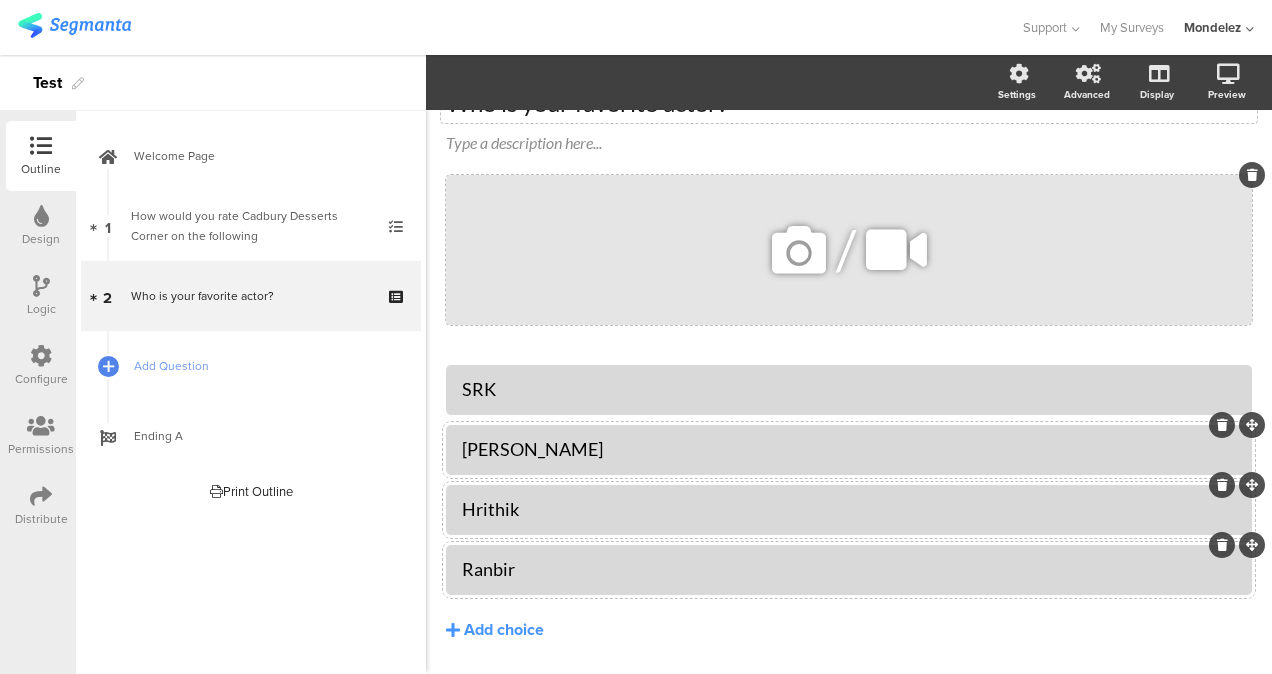 scroll, scrollTop: 0, scrollLeft: 0, axis: both 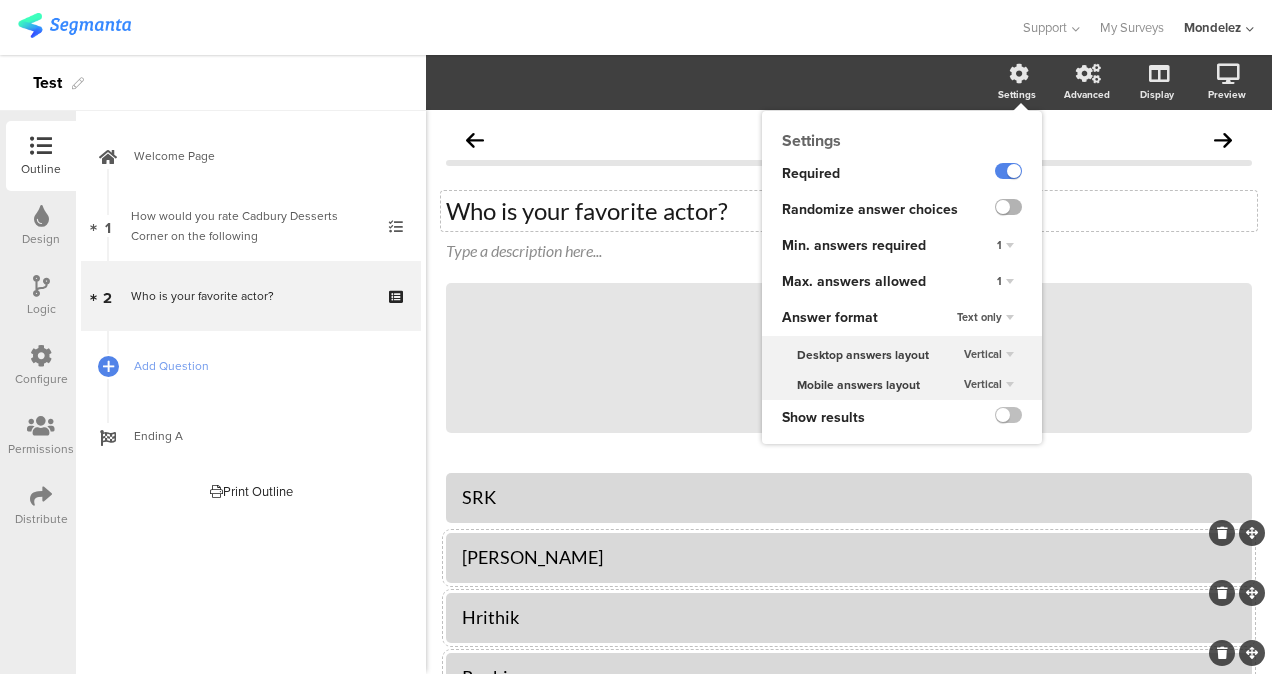 click 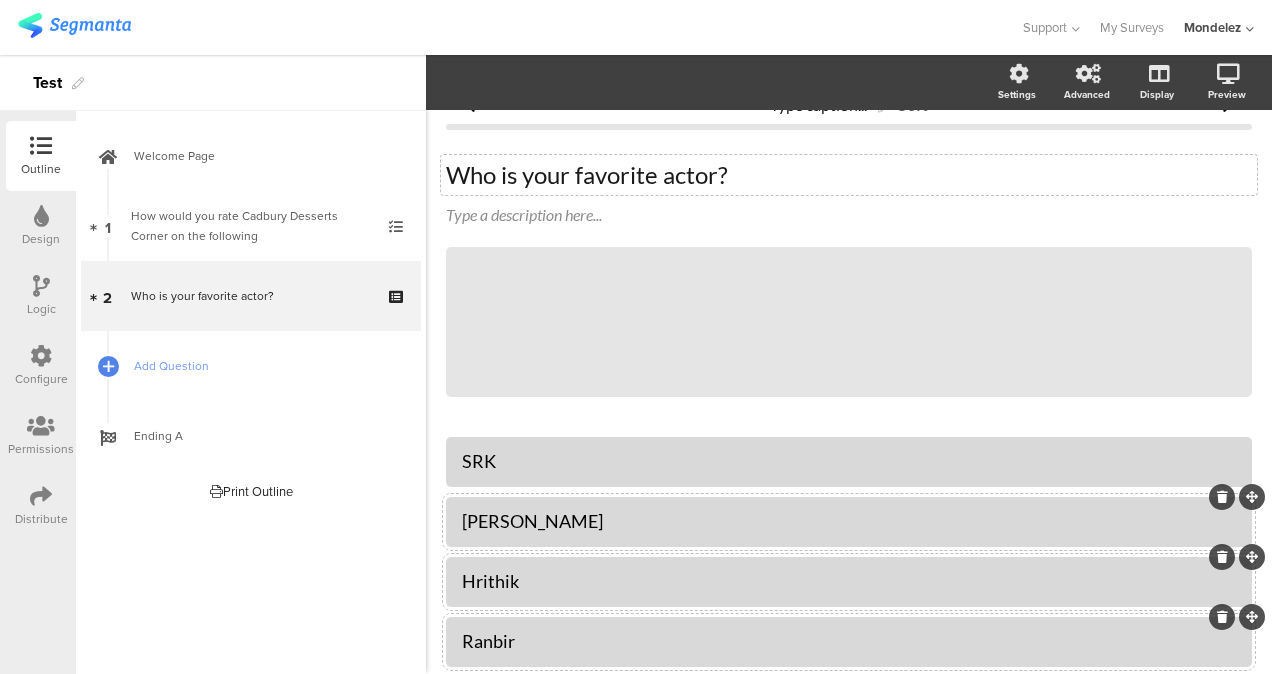 scroll, scrollTop: 0, scrollLeft: 0, axis: both 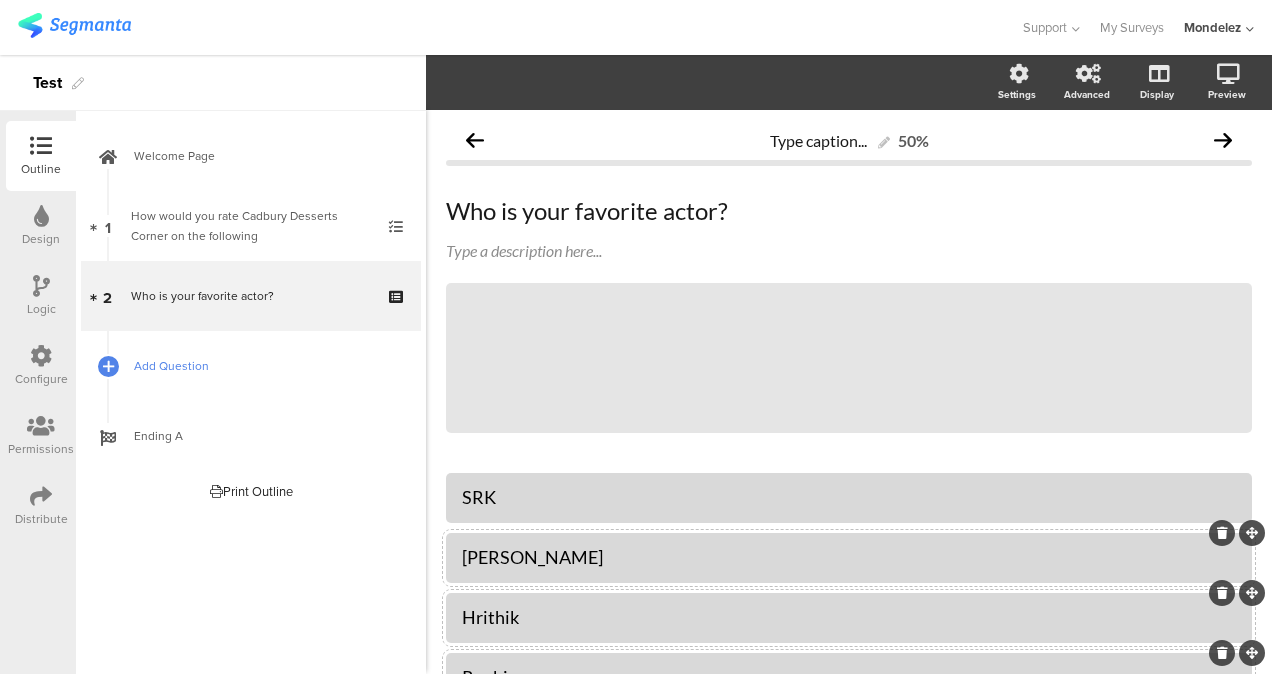 click on "Add Question" at bounding box center (262, 366) 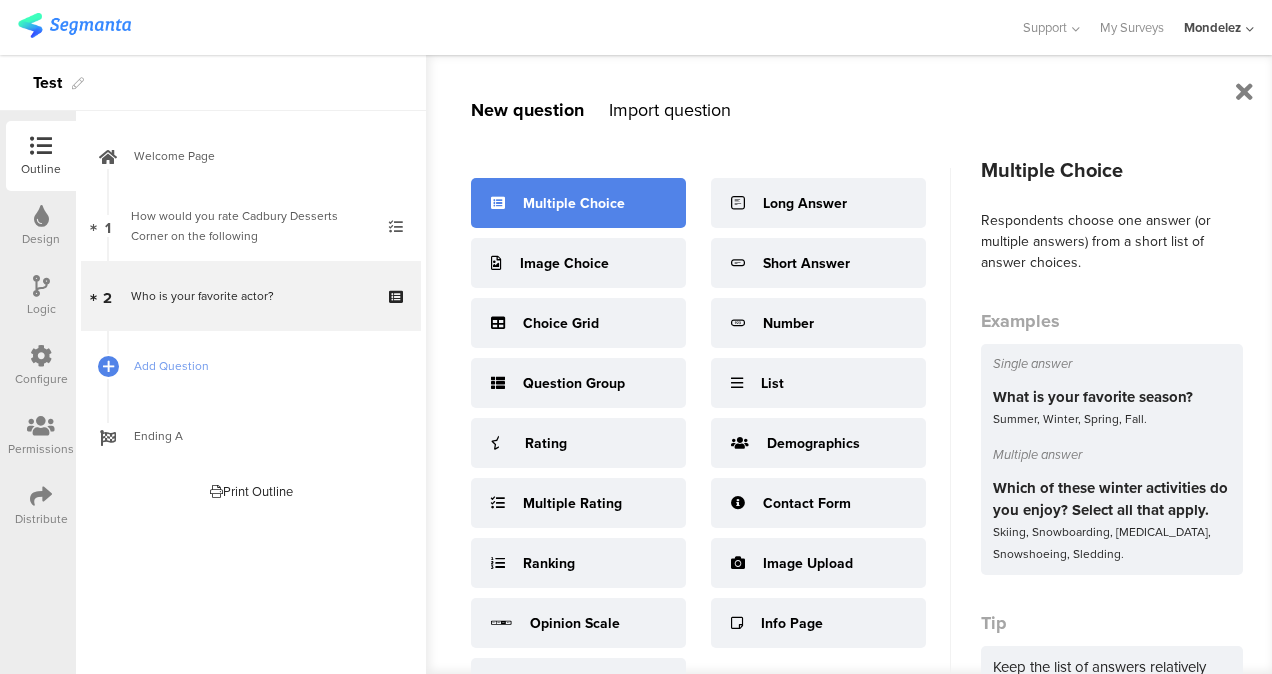 click on "Multiple Choice" at bounding box center [574, 203] 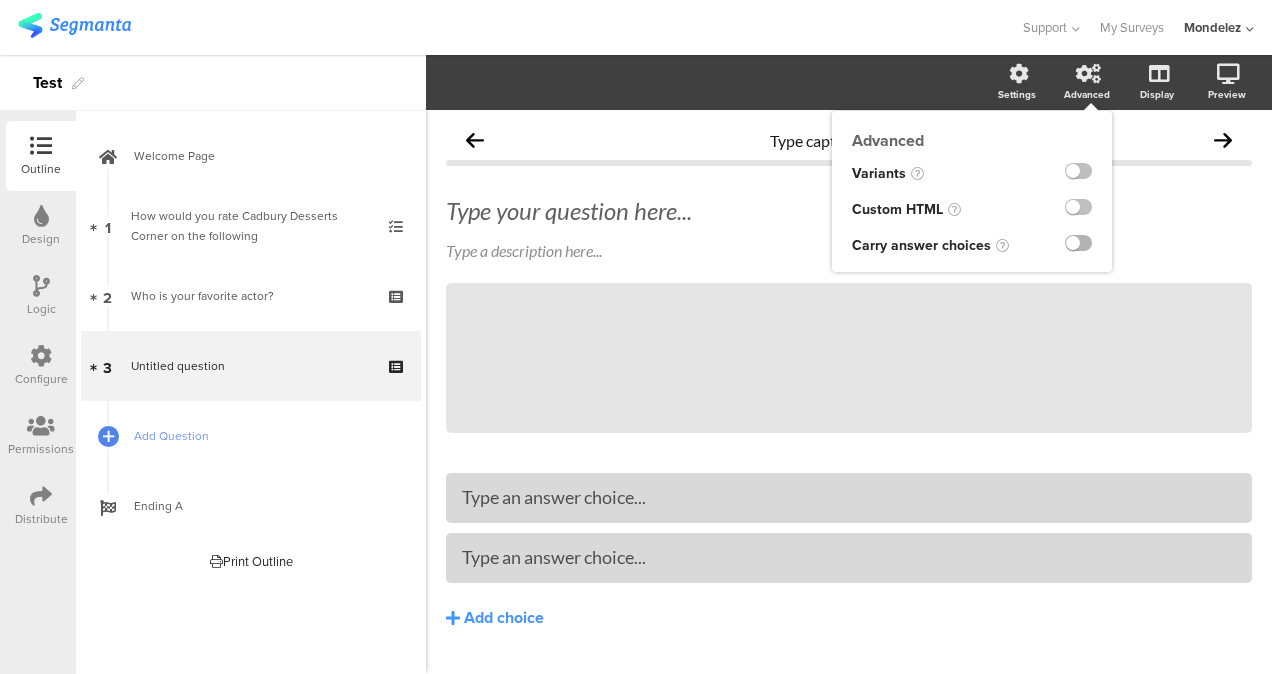 click 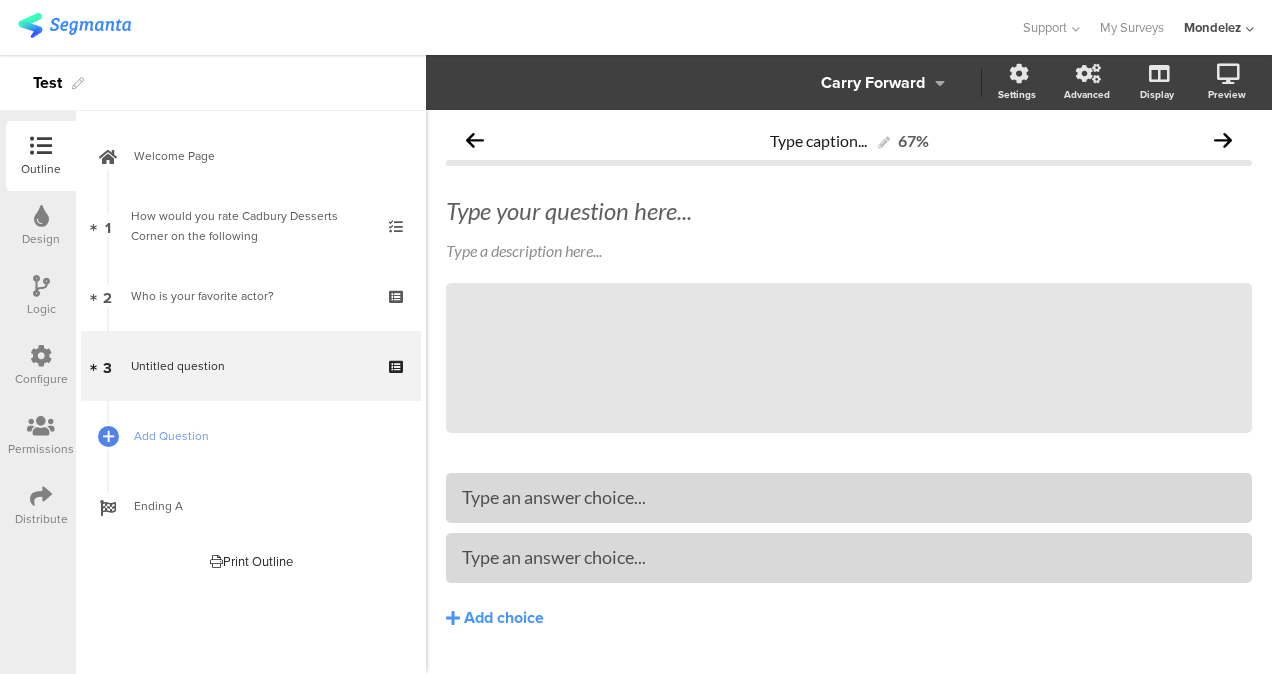 click on "Carry Forward" 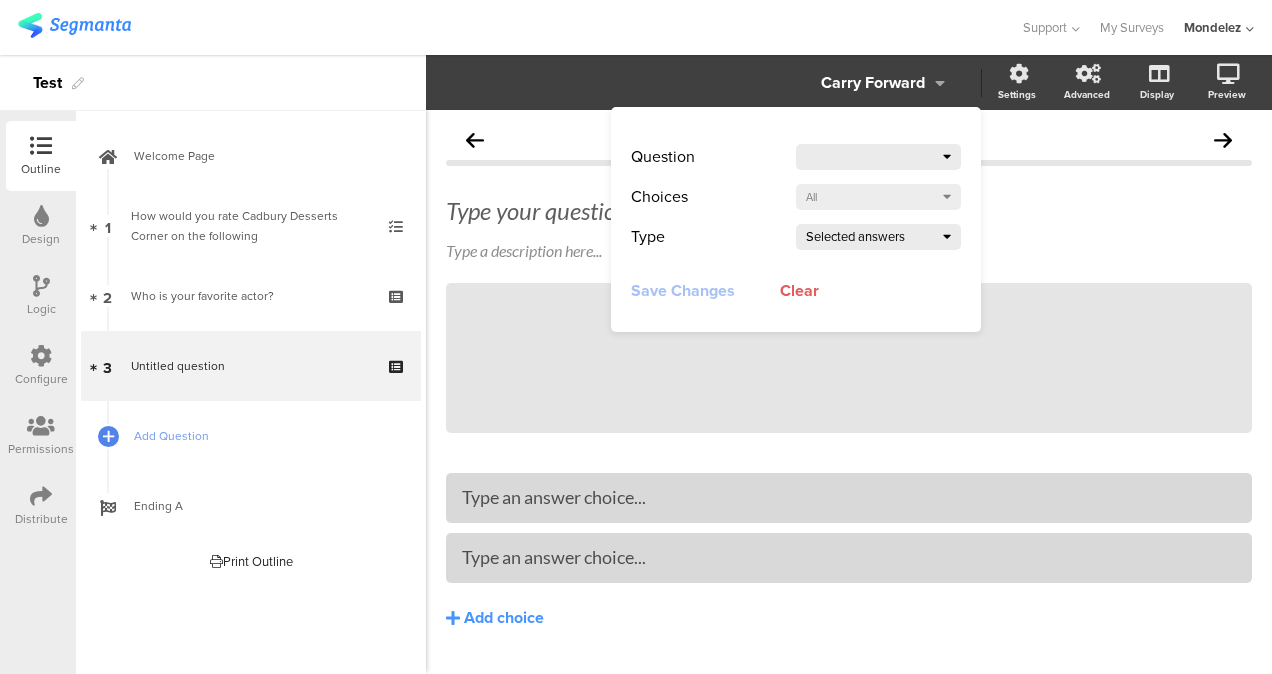 click 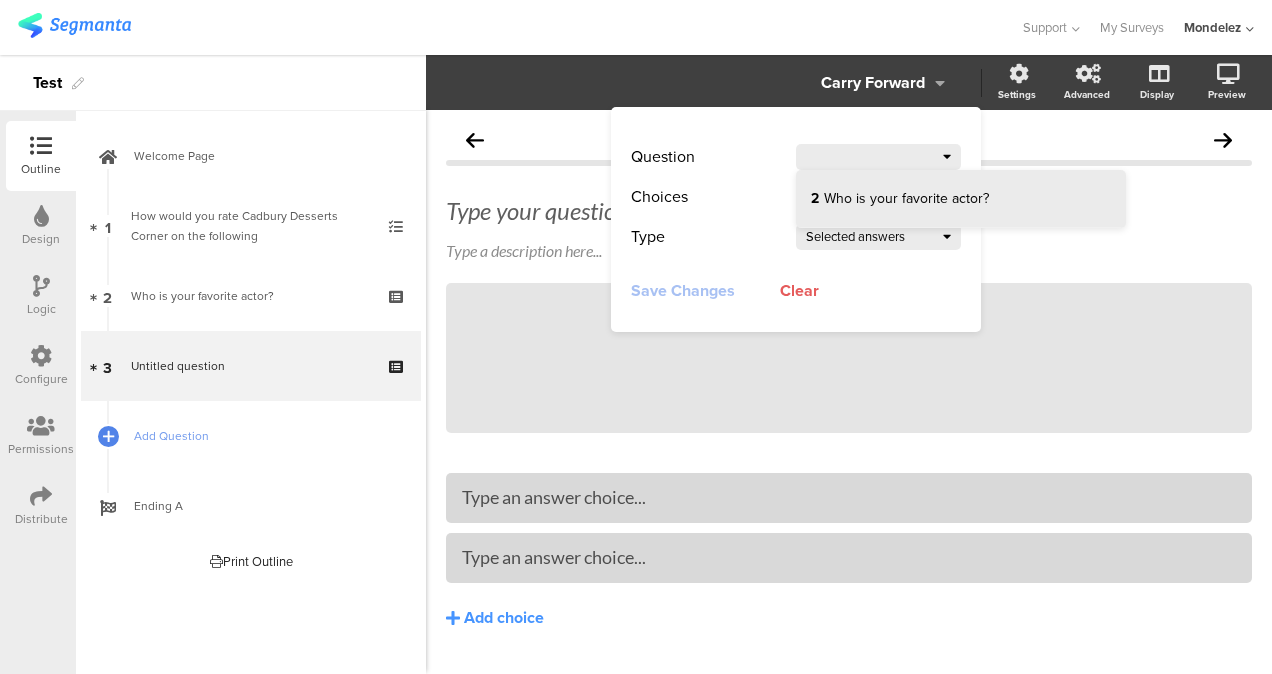click on "2  Who is your favorite actor?" 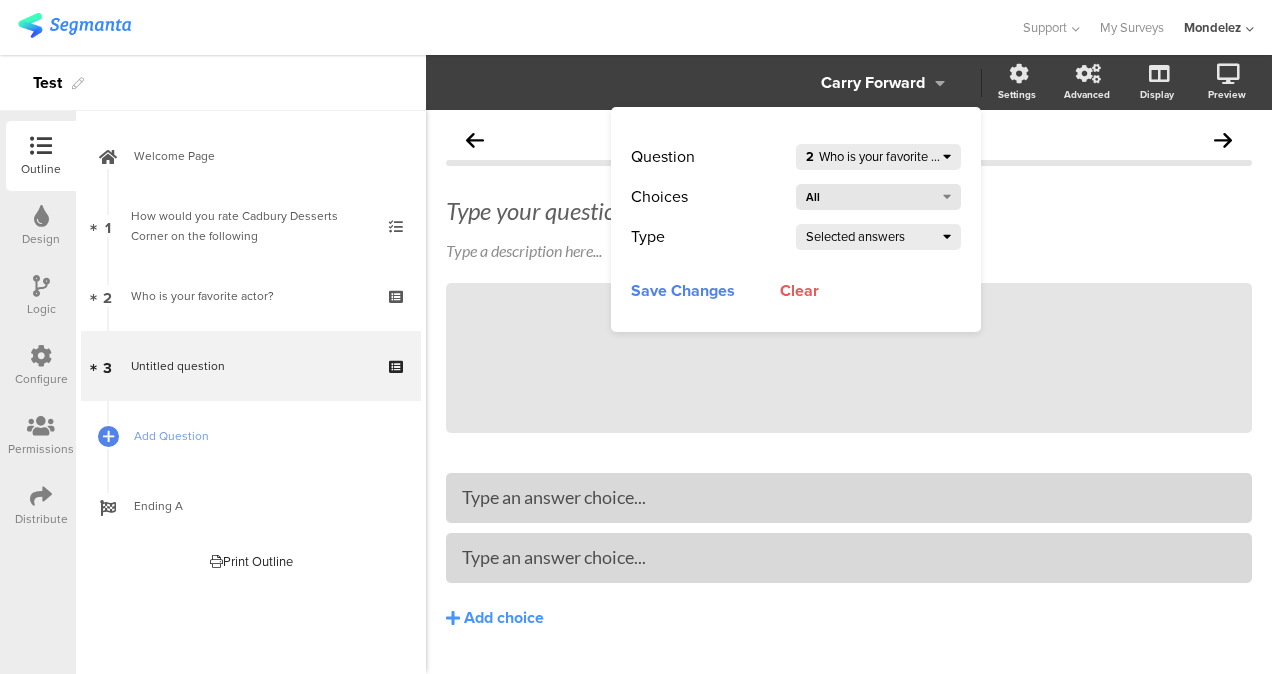 click on "All" 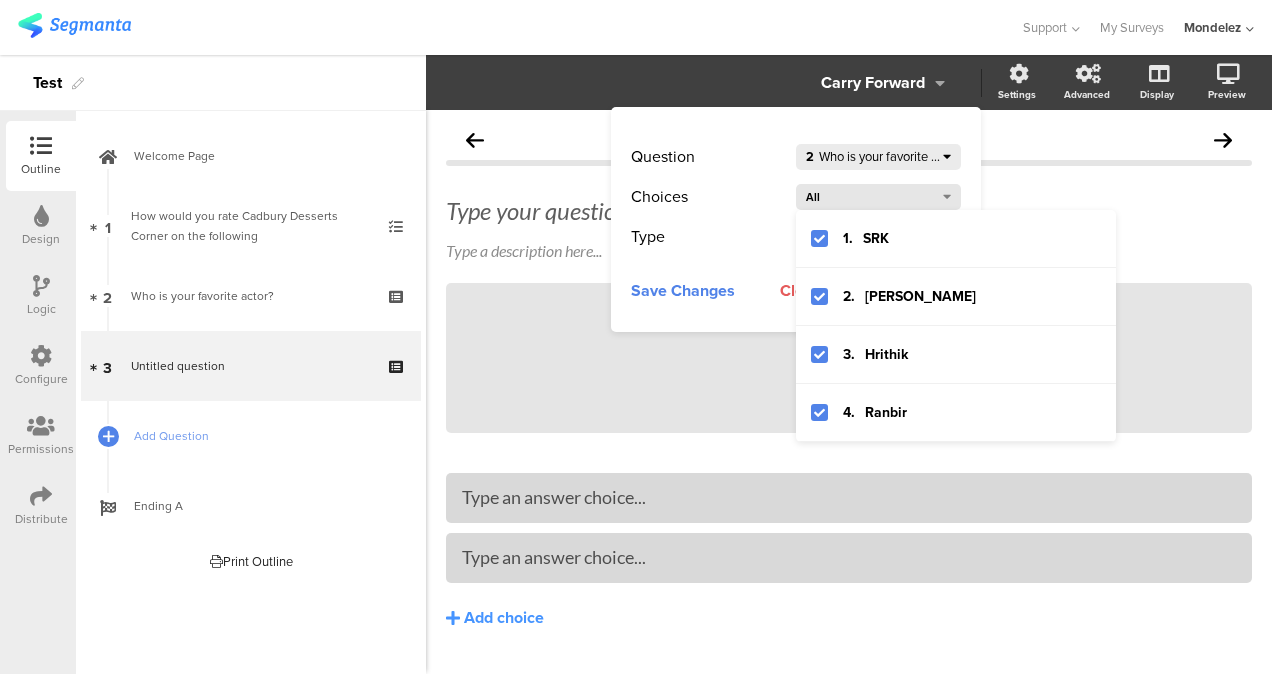 click on "All" 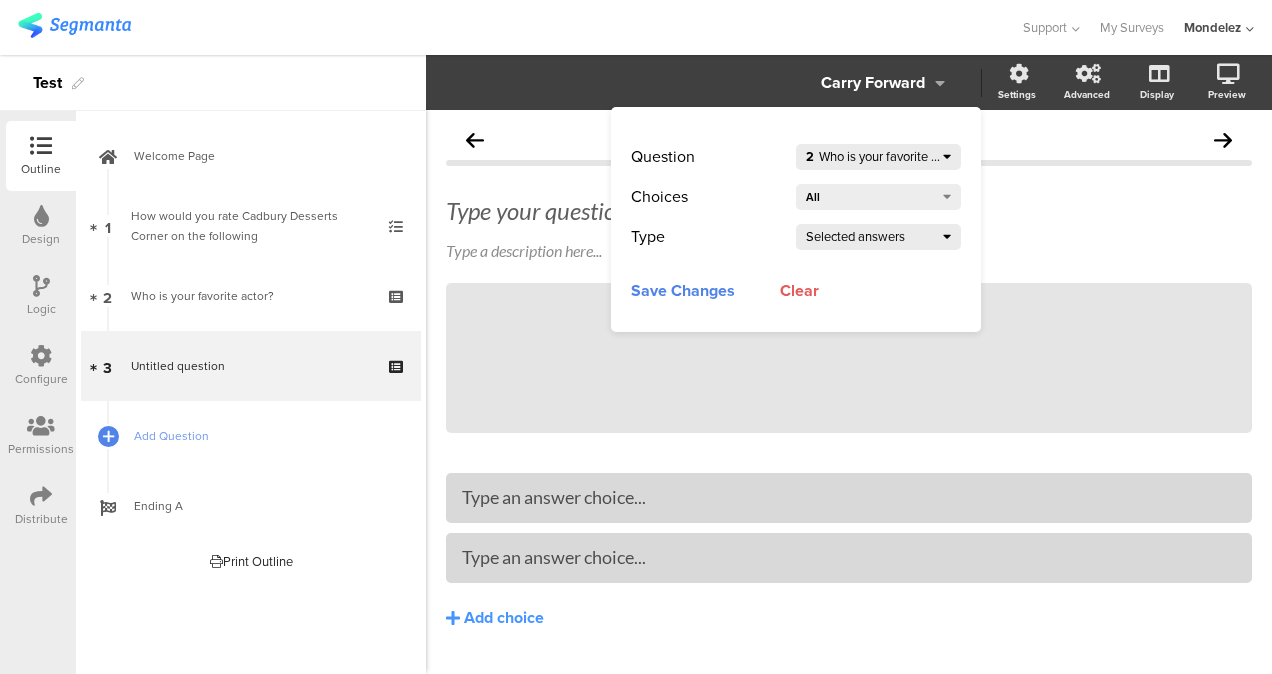 click on "Selected answers" 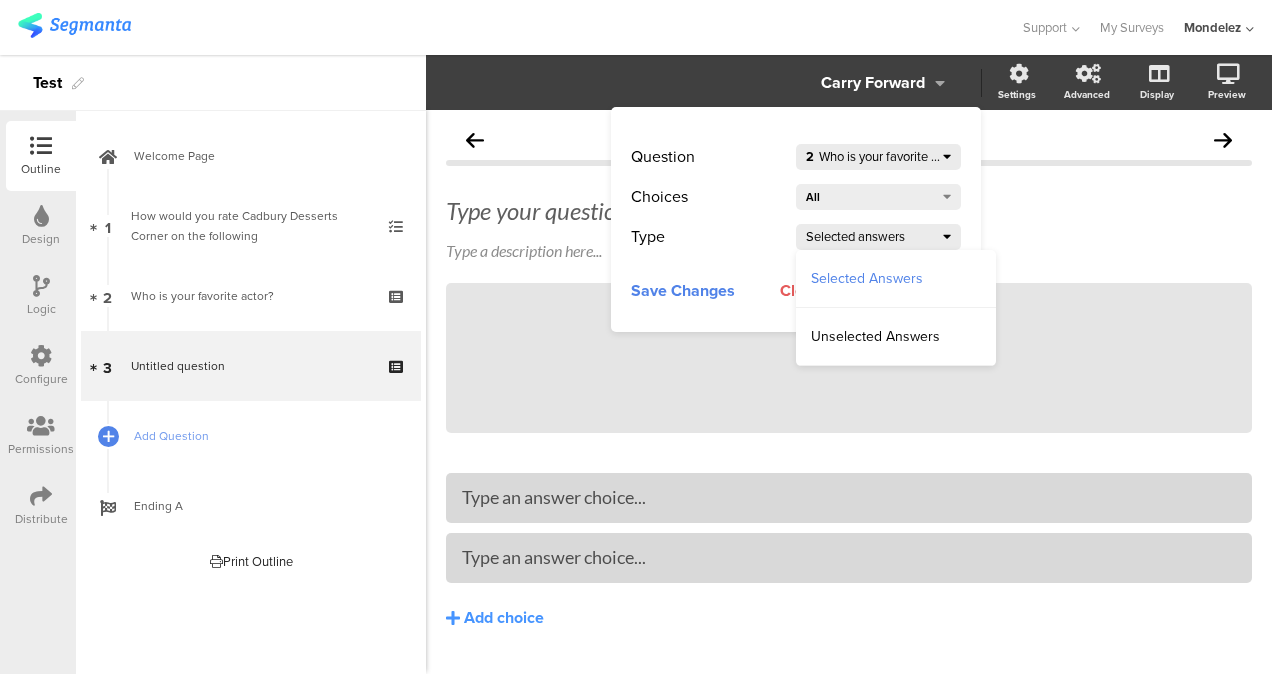 click on "Selected answers" 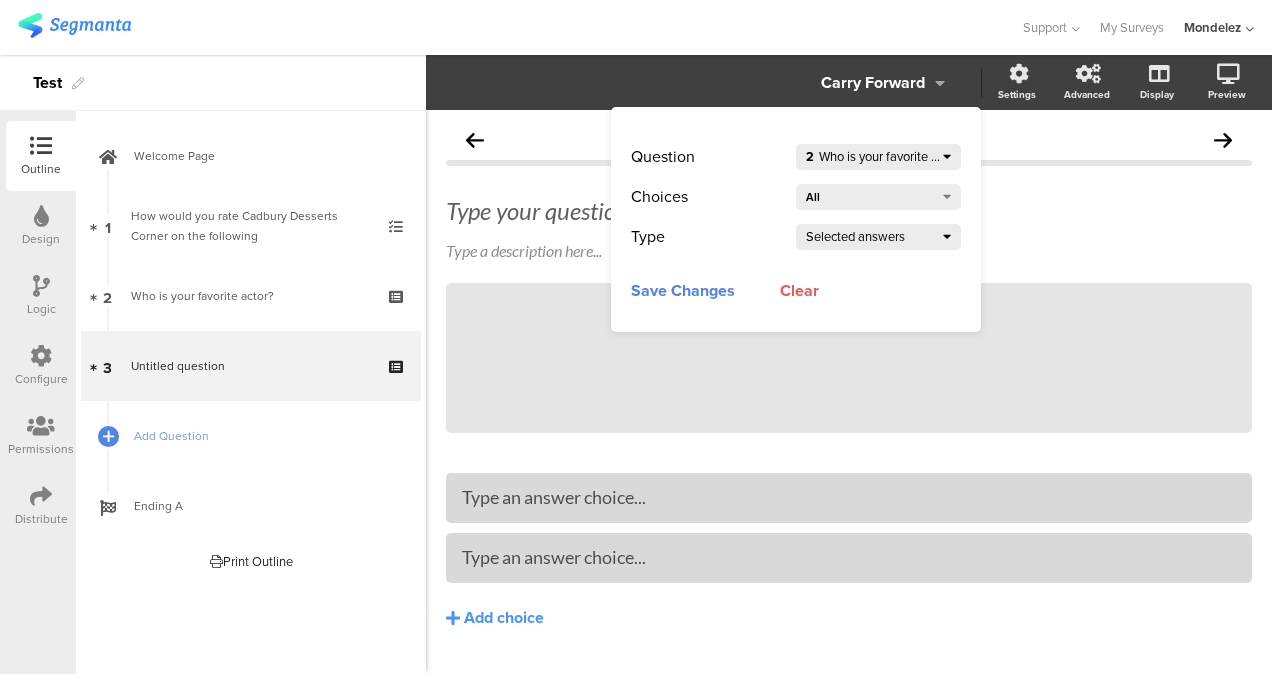click on "Save Changes" 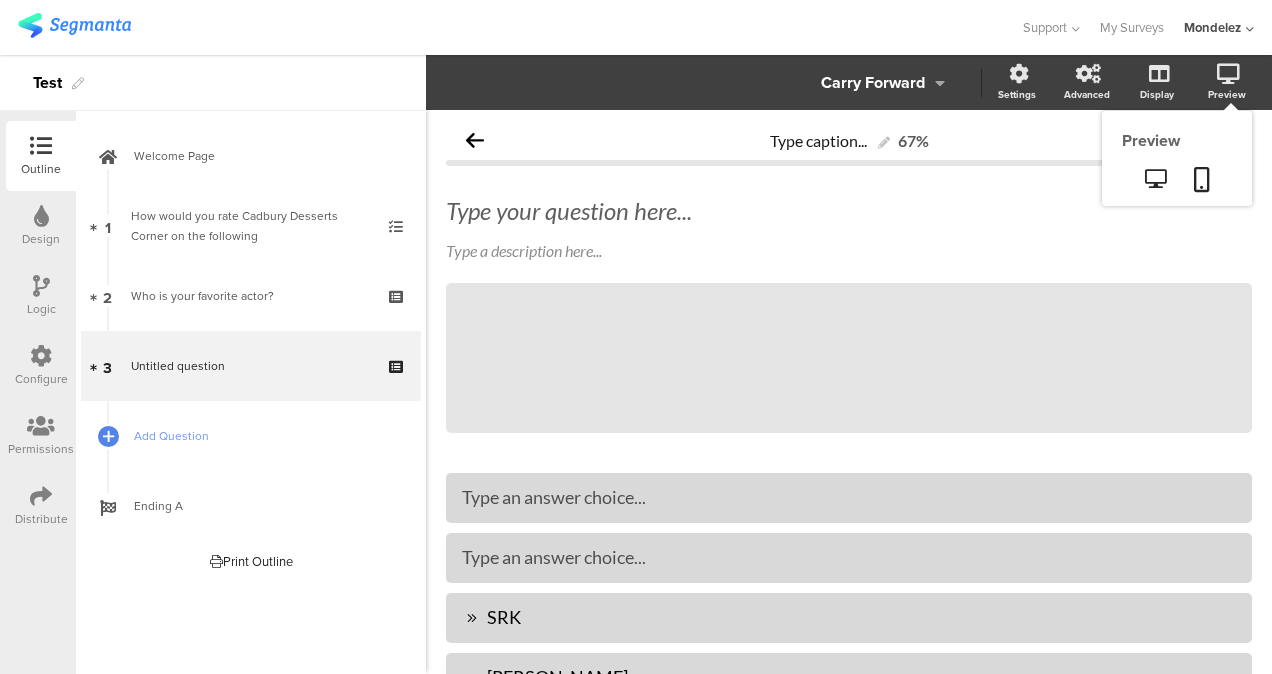 click 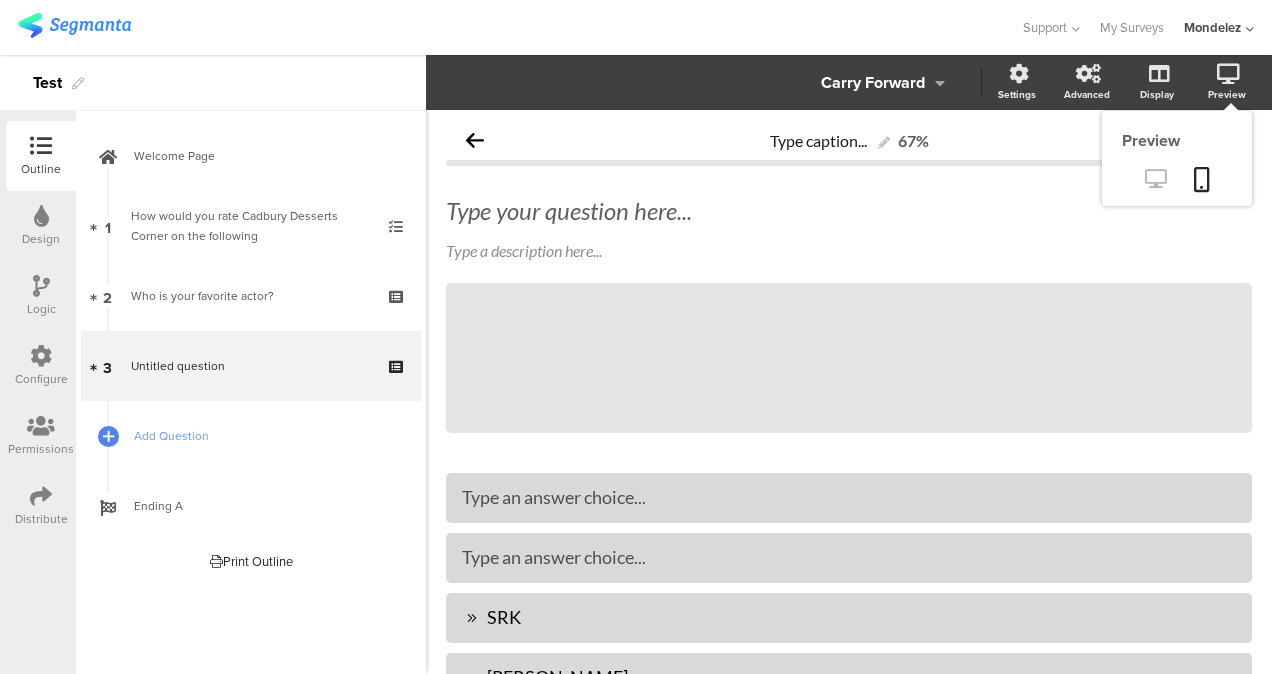 click 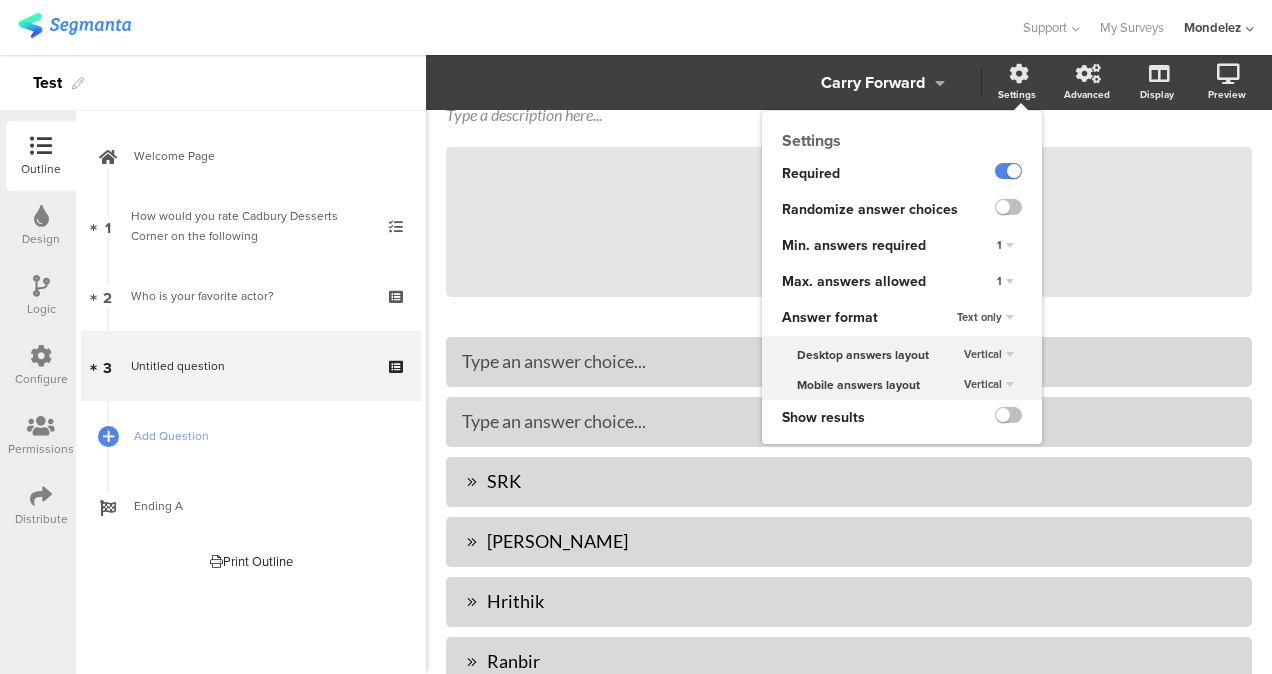 scroll, scrollTop: 132, scrollLeft: 0, axis: vertical 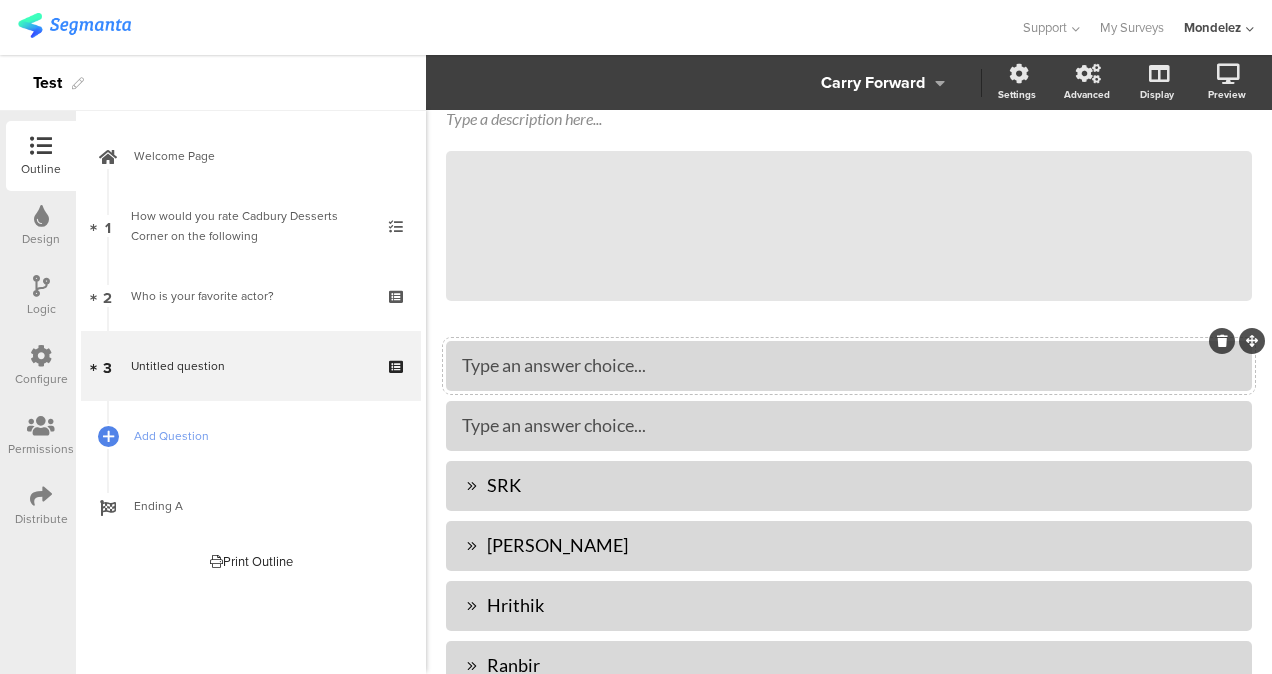 click 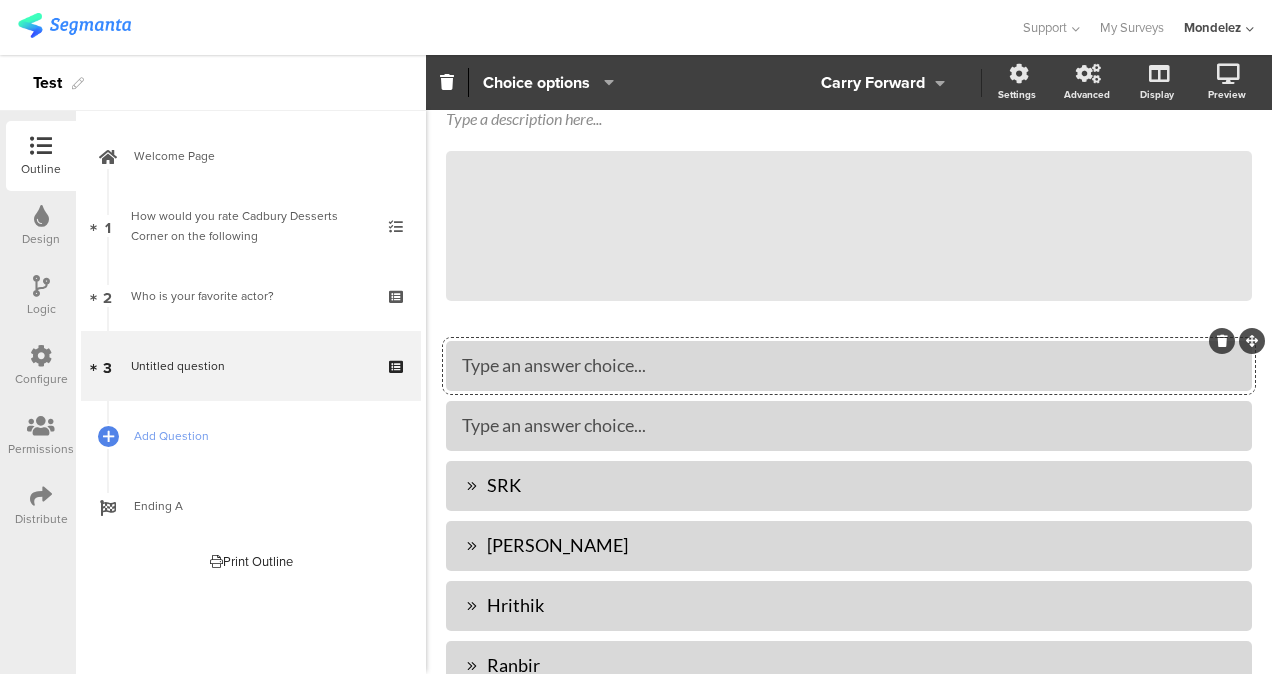 click 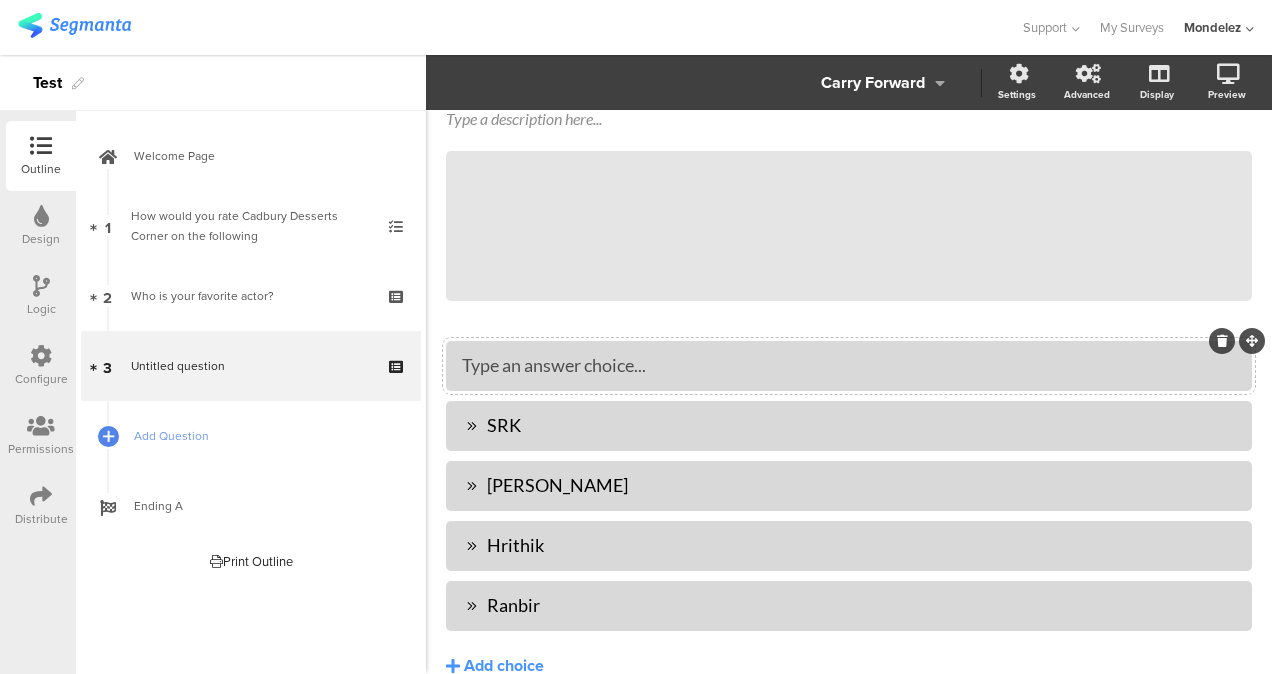 click 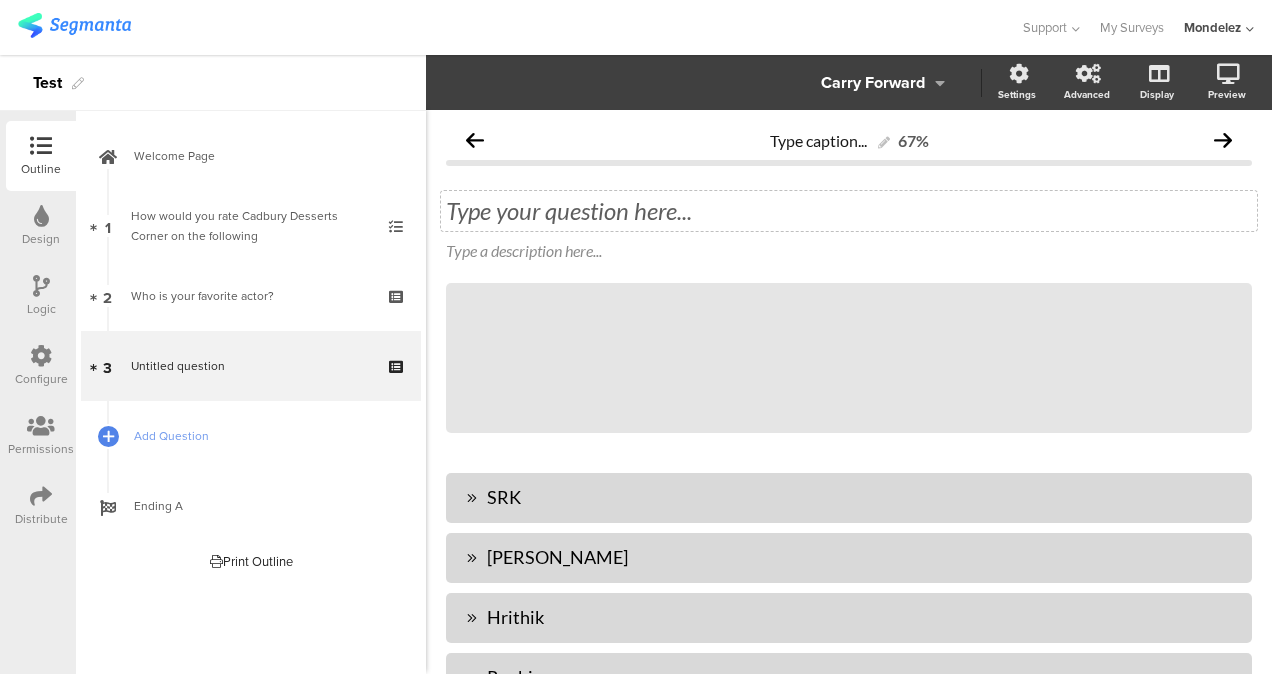 scroll, scrollTop: 5, scrollLeft: 0, axis: vertical 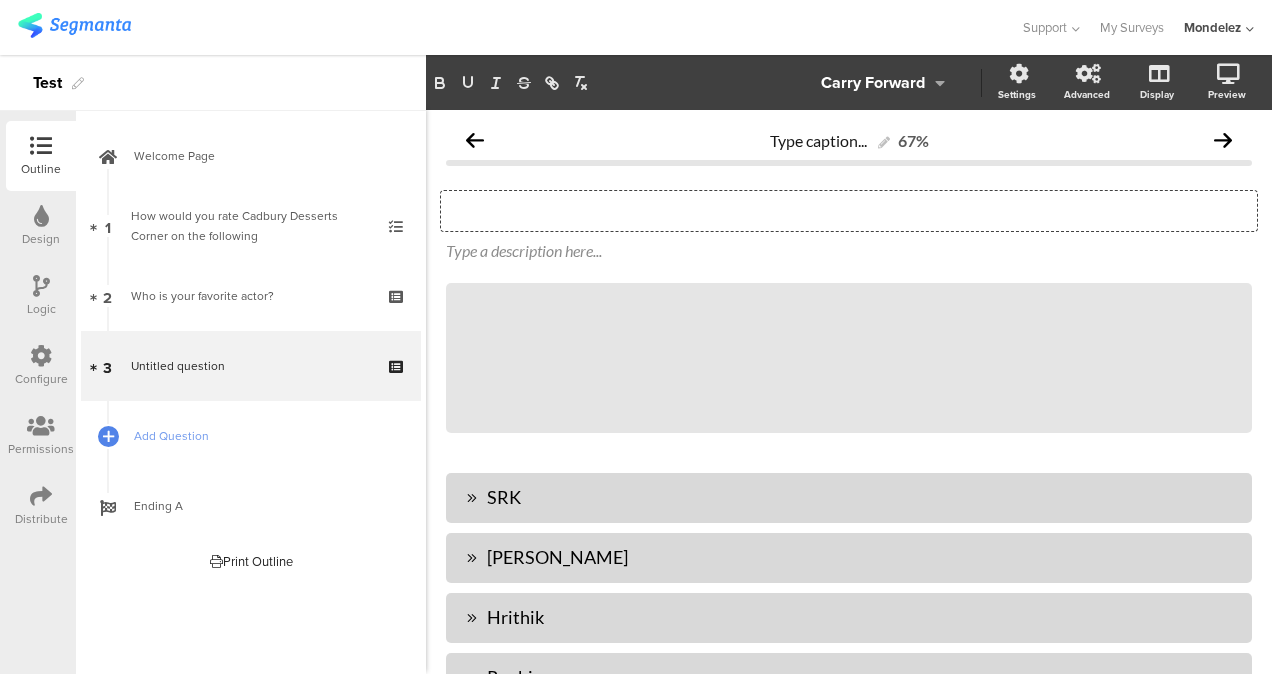 click on "Type your question here..." 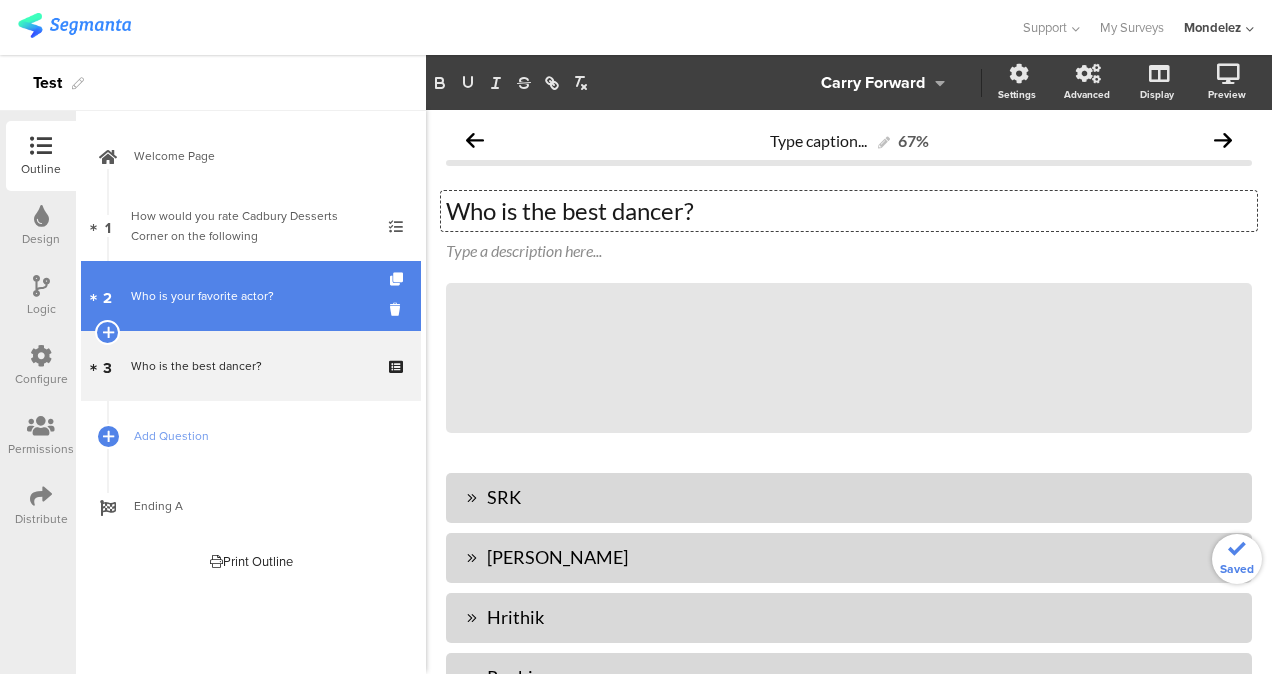 click on "Who is your favorite actor?" at bounding box center [250, 296] 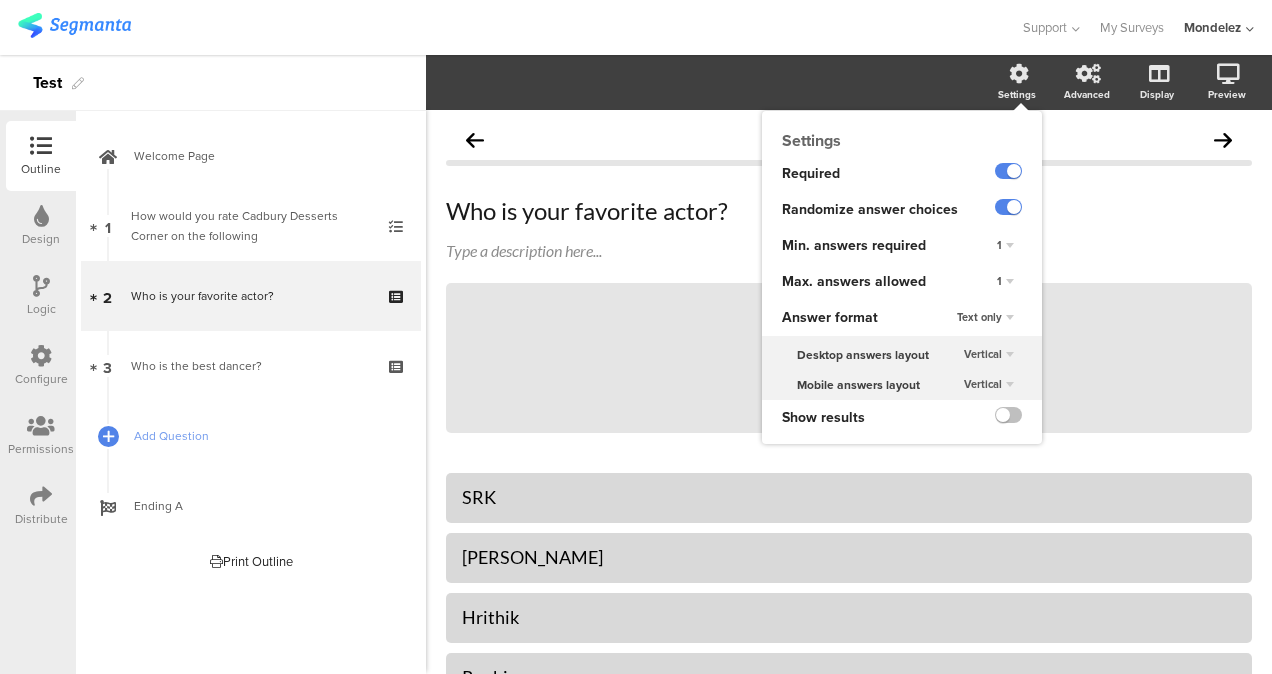 click on "1" 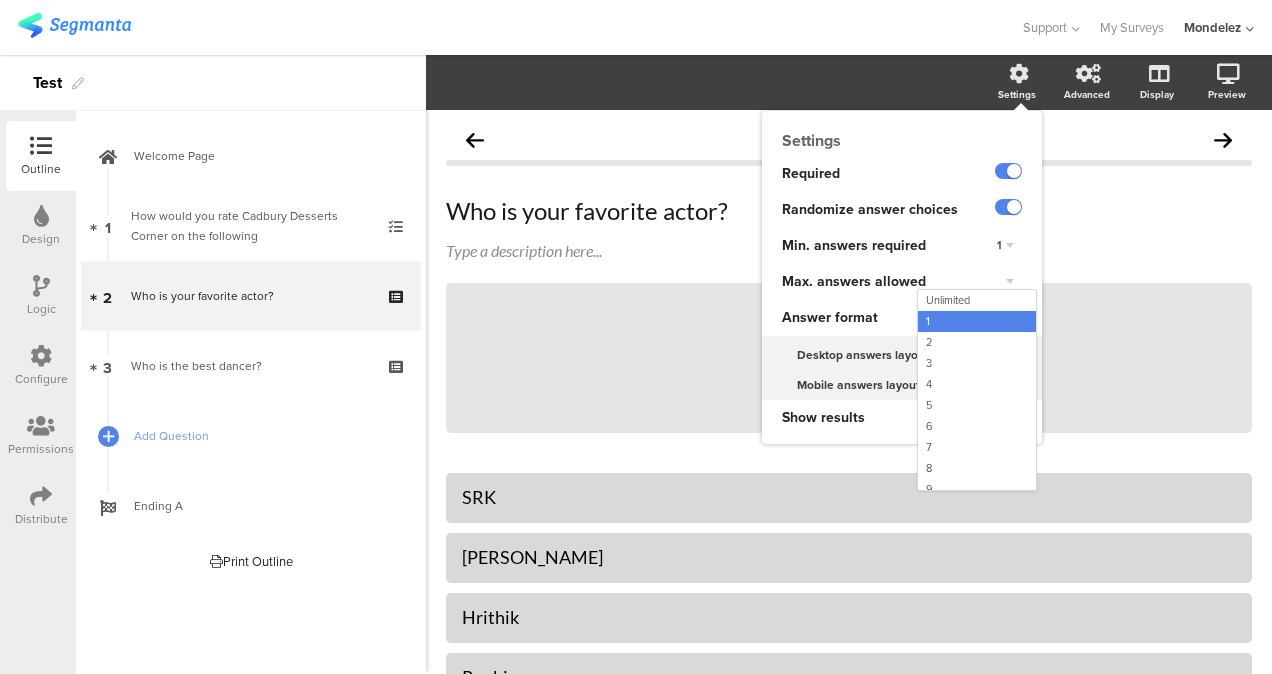 click on "1" 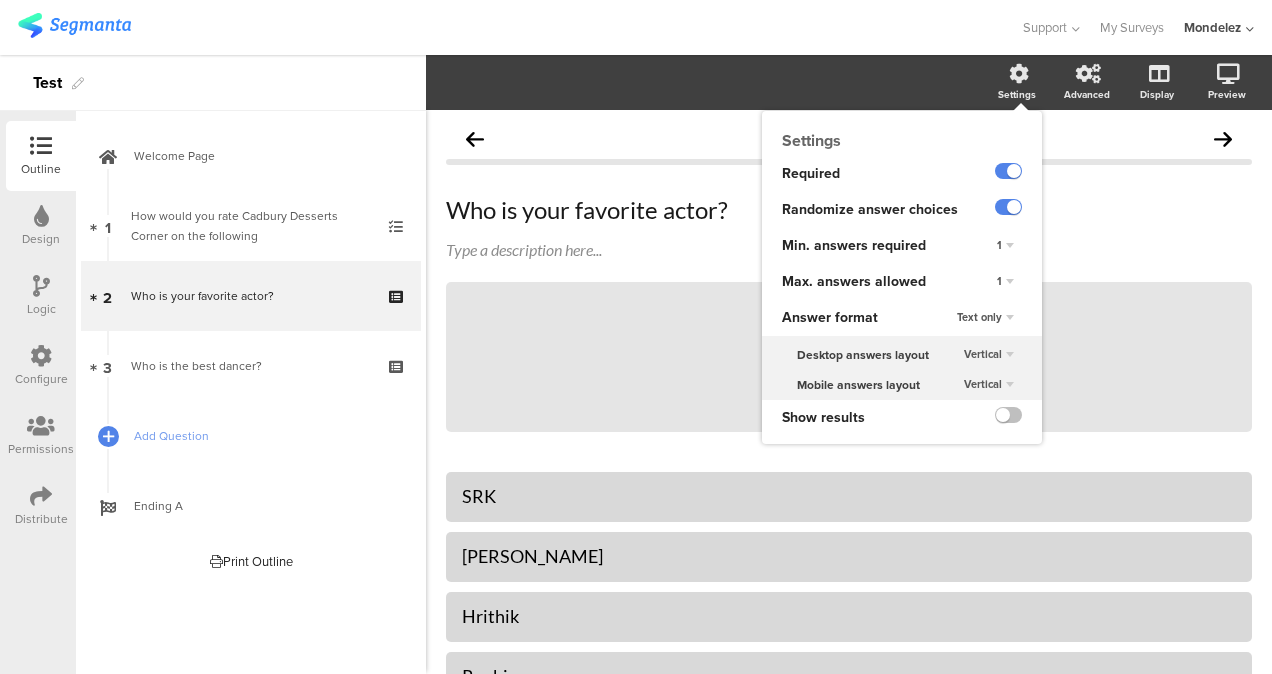 scroll, scrollTop: 0, scrollLeft: 0, axis: both 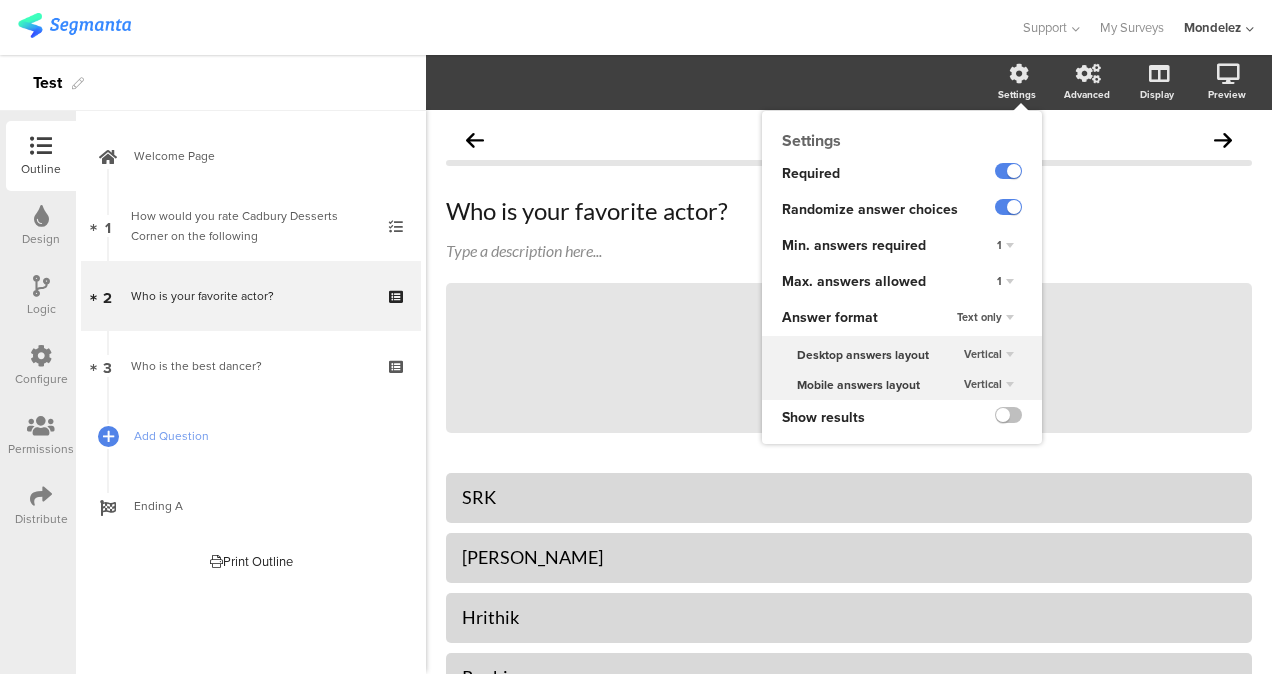 click on "1" 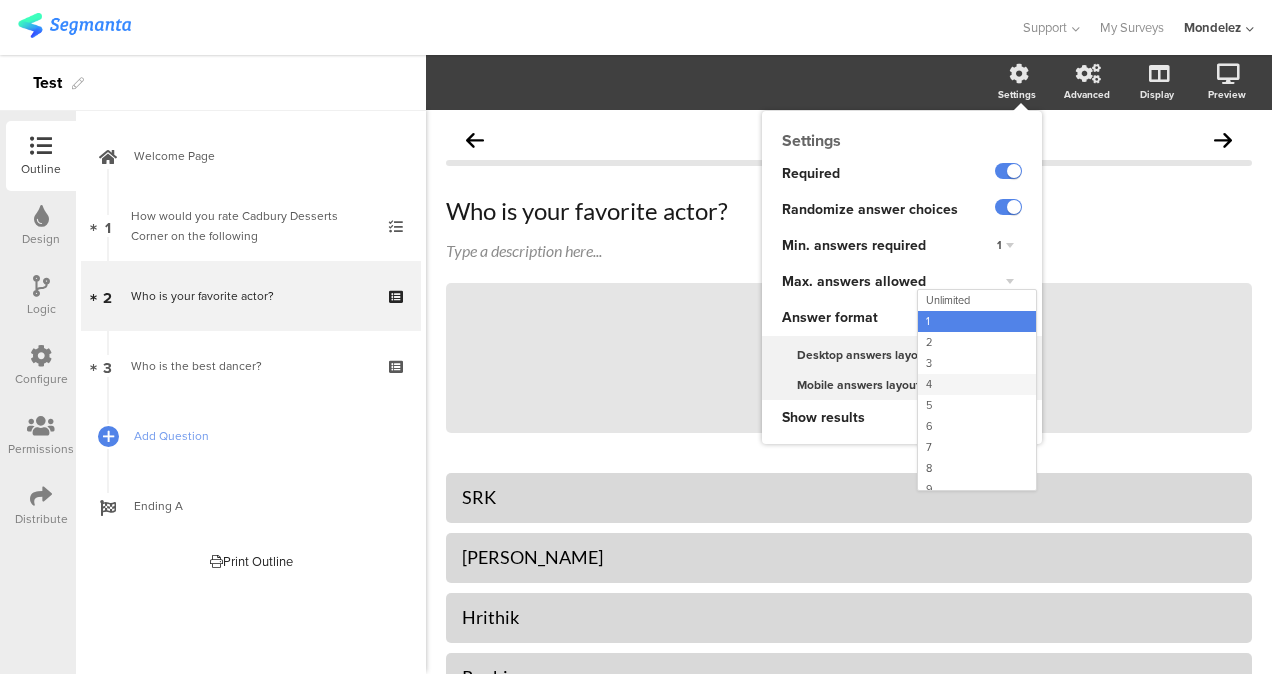 click on "4" 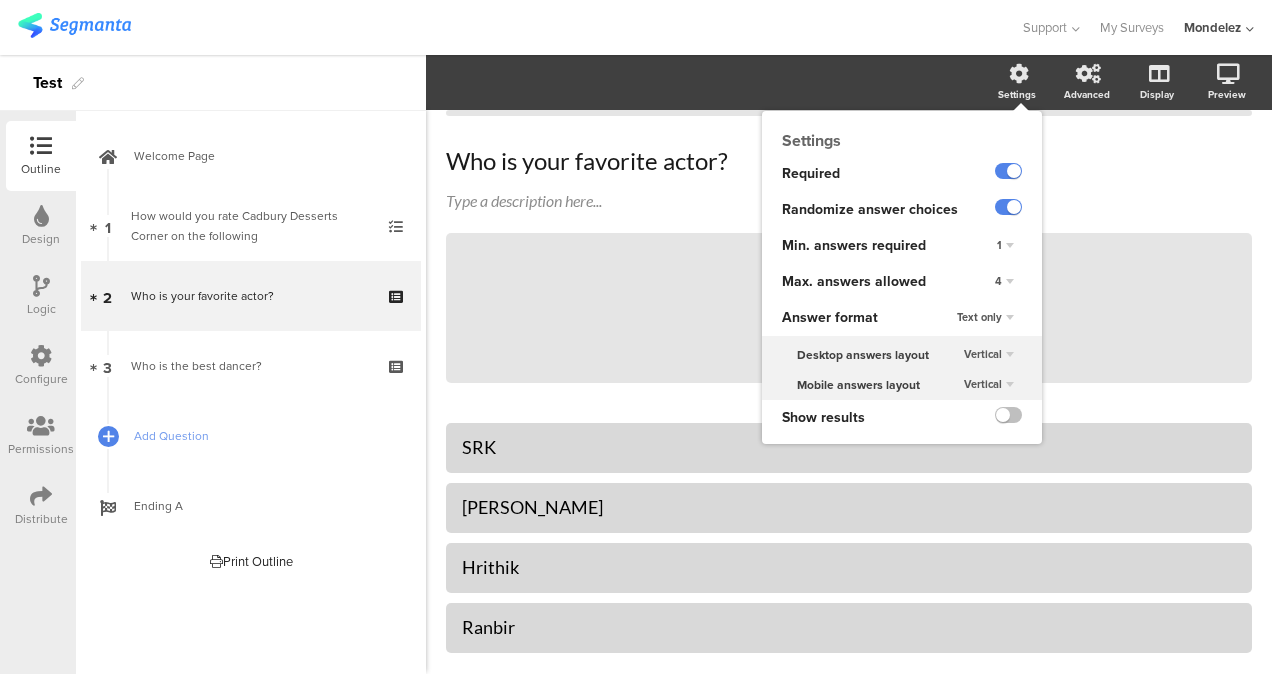 scroll, scrollTop: 0, scrollLeft: 0, axis: both 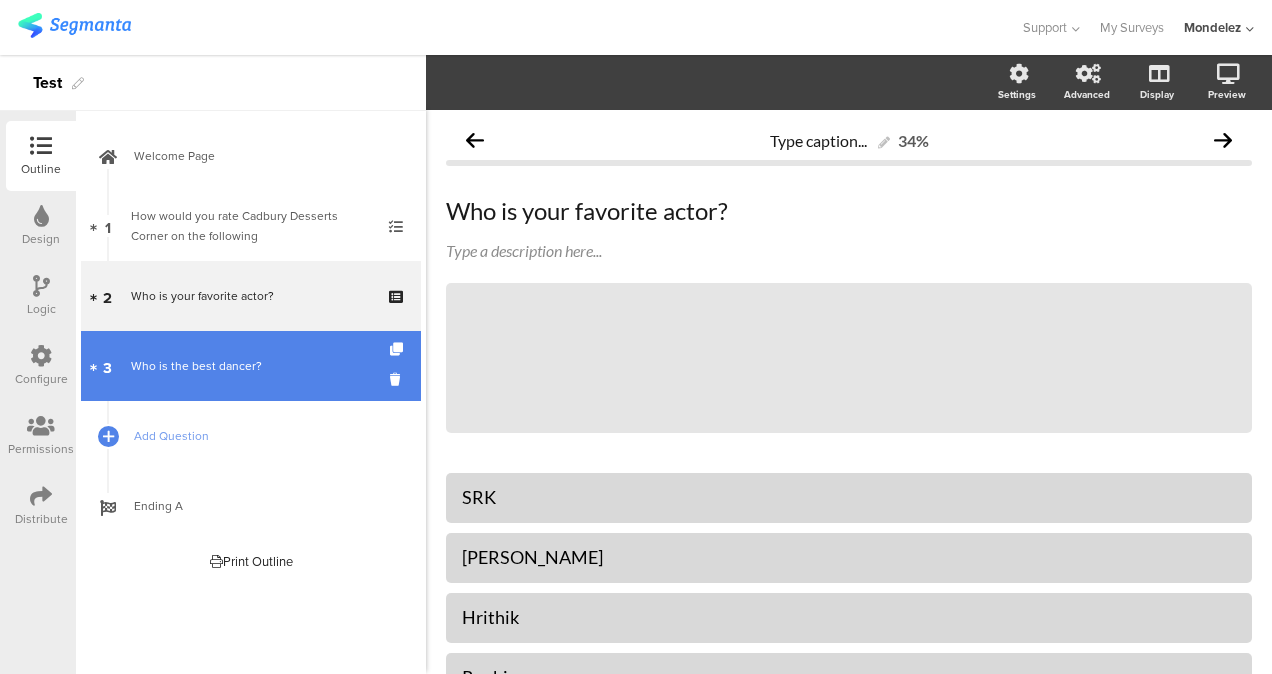 click on "3
Who is the best dancer?" at bounding box center [251, 366] 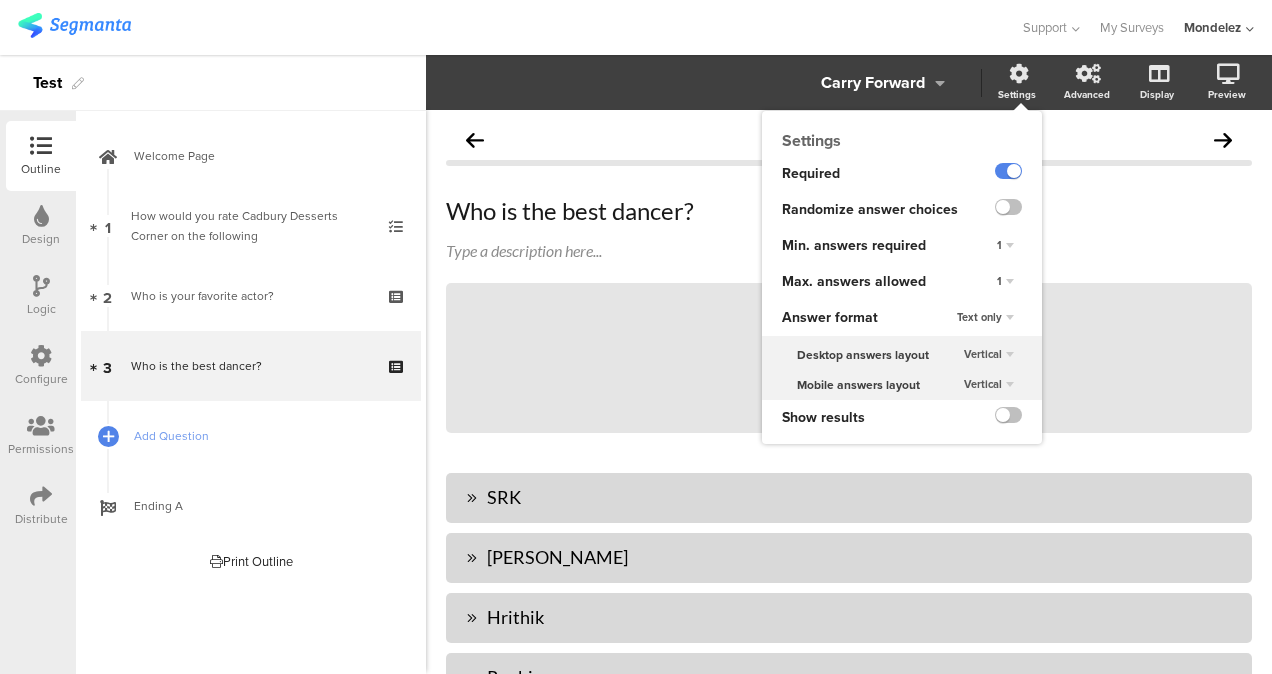 click on "1" 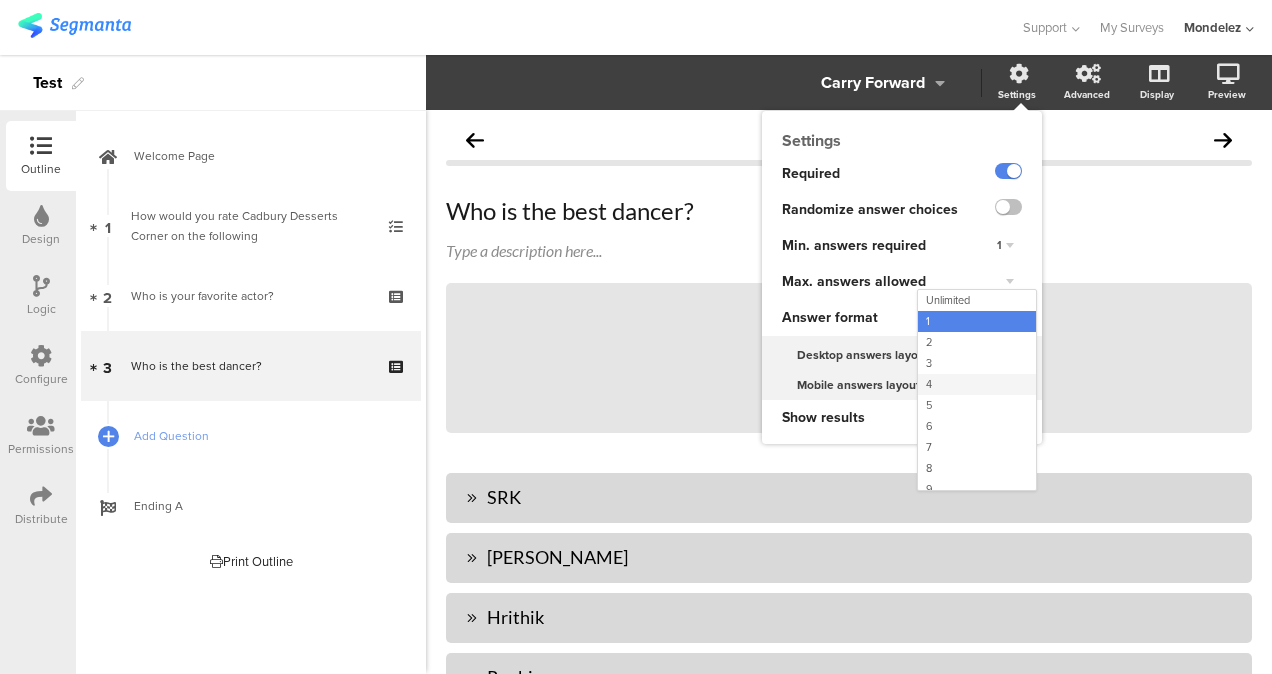 click on "4" 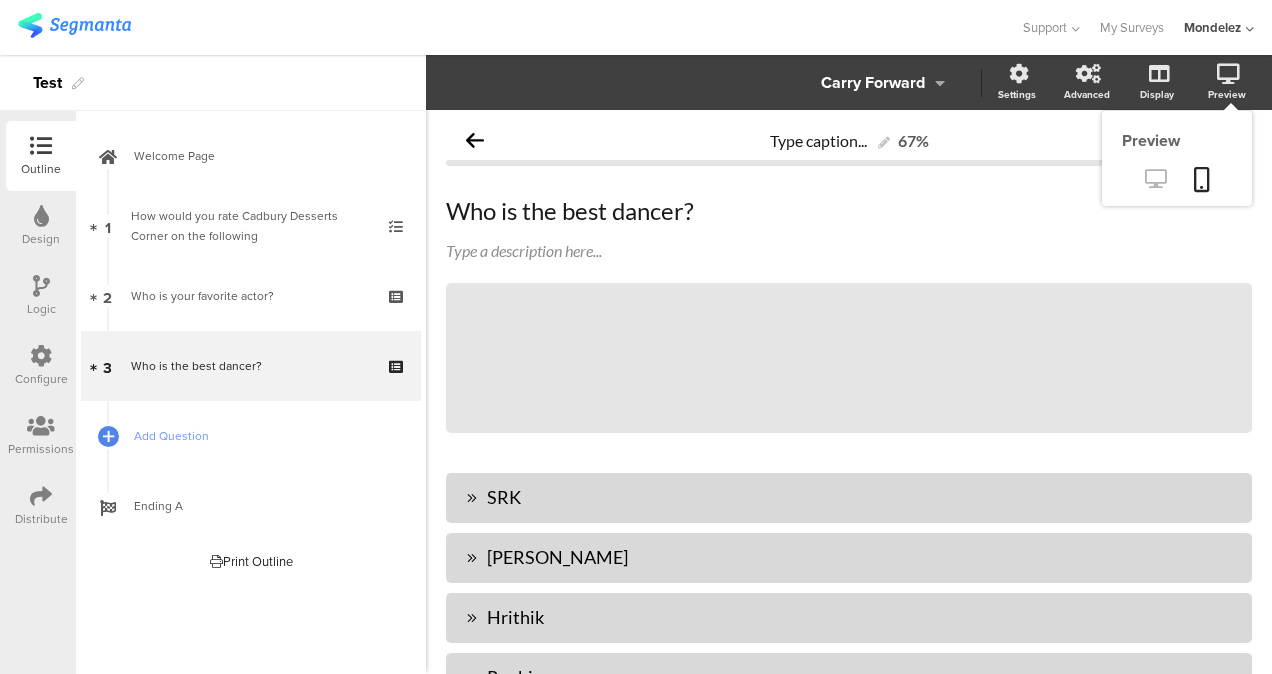 click 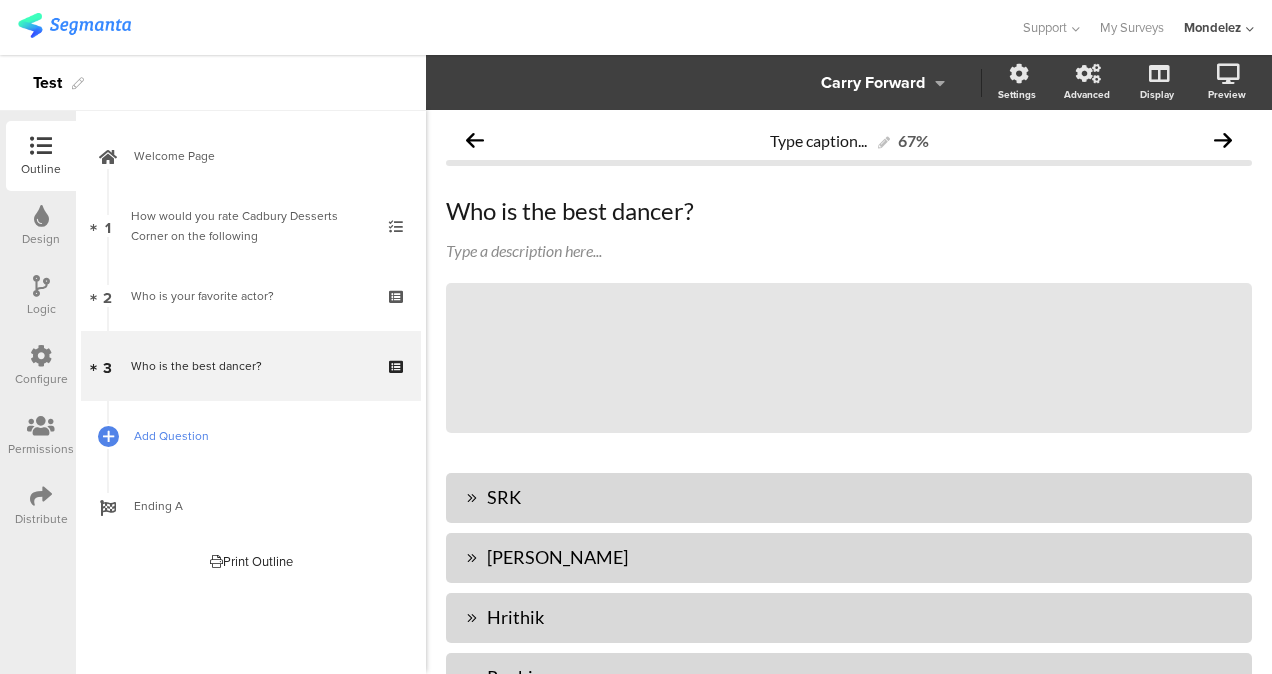 click on "Add Question" at bounding box center [262, 436] 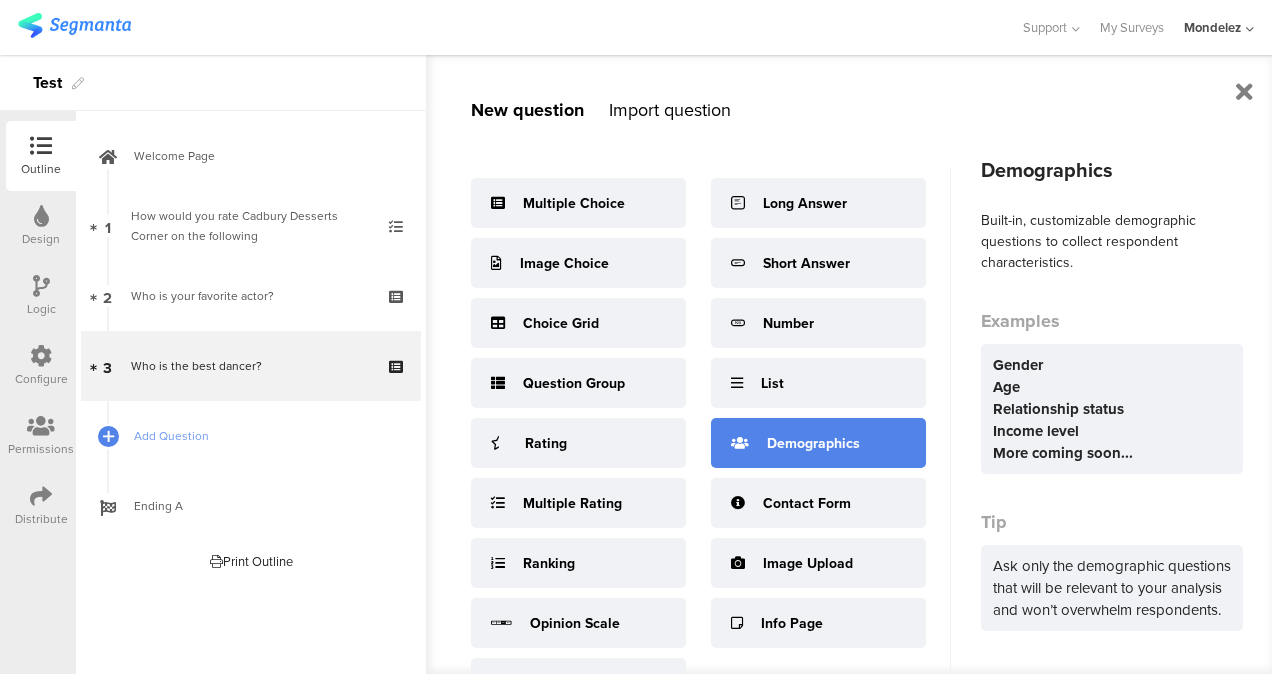click on "Demographics" at bounding box center (818, 443) 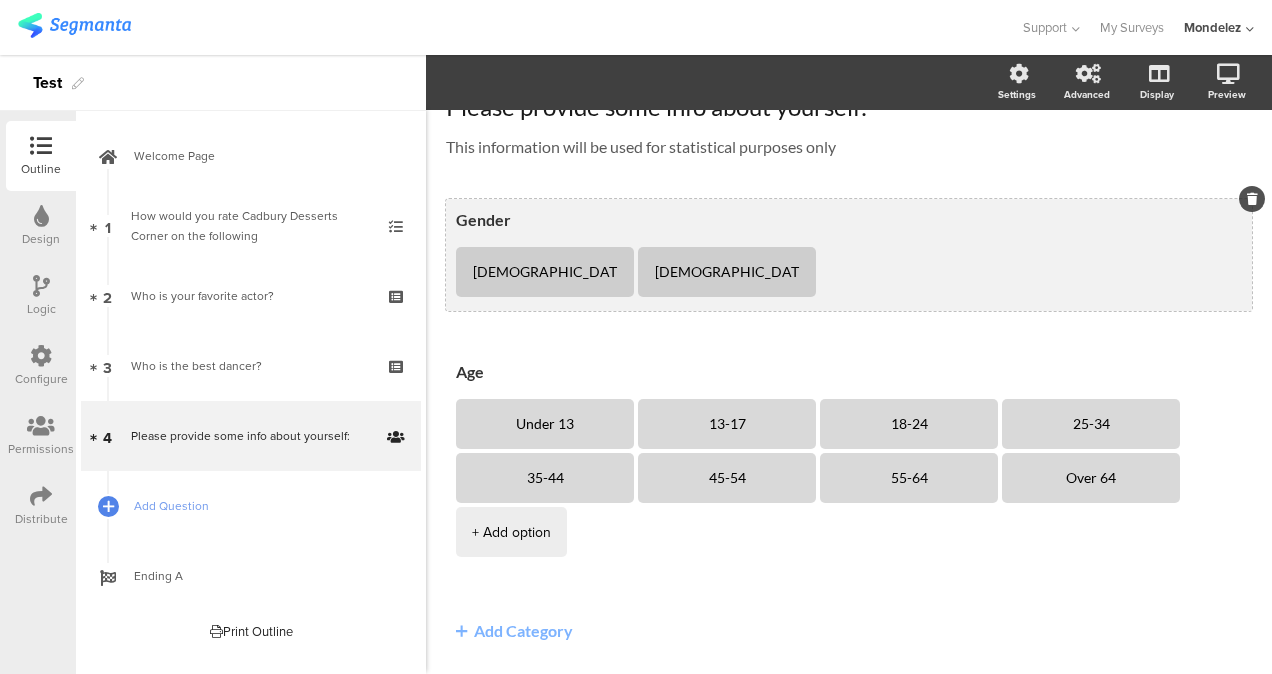 scroll, scrollTop: 160, scrollLeft: 0, axis: vertical 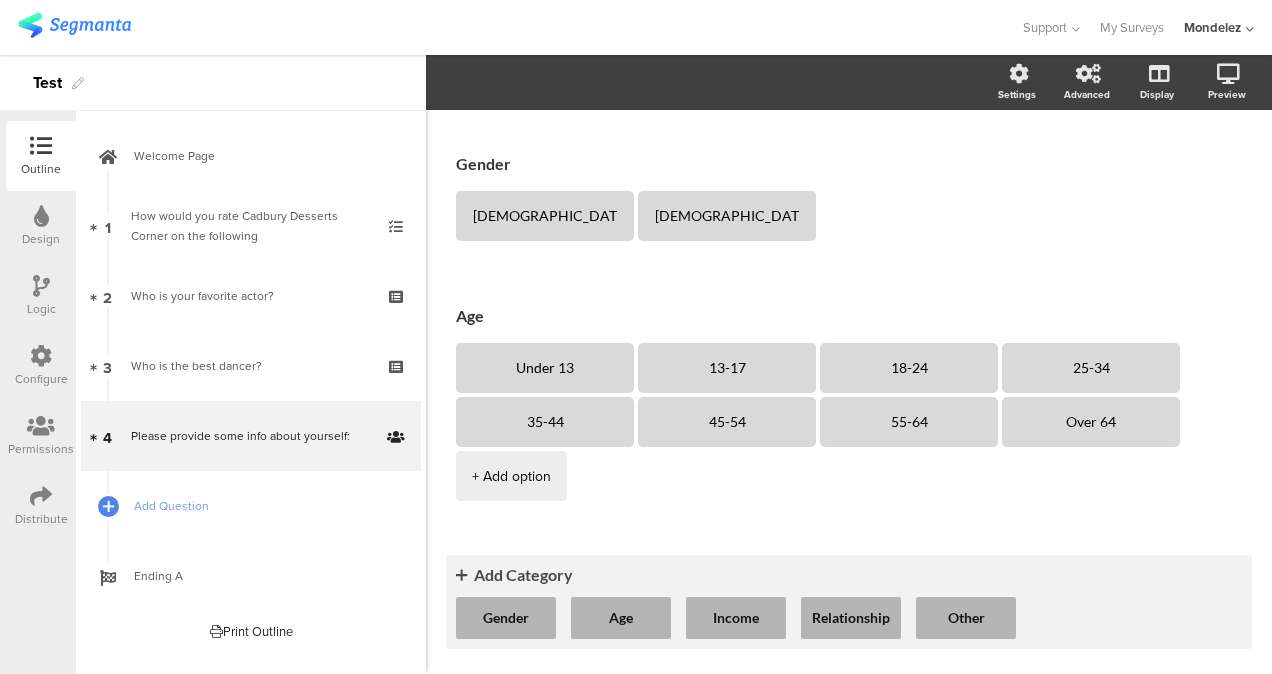 click on "Add Category
Gender
Age
Income
Relationship
Other" 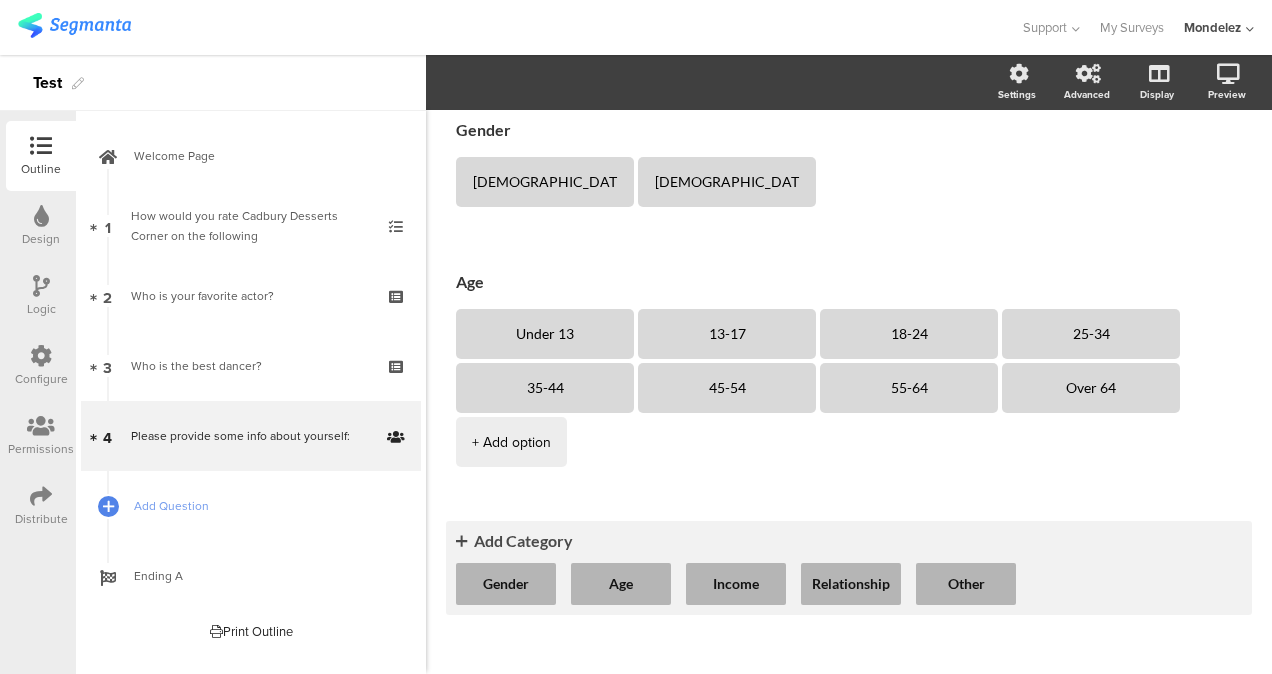 scroll, scrollTop: 196, scrollLeft: 0, axis: vertical 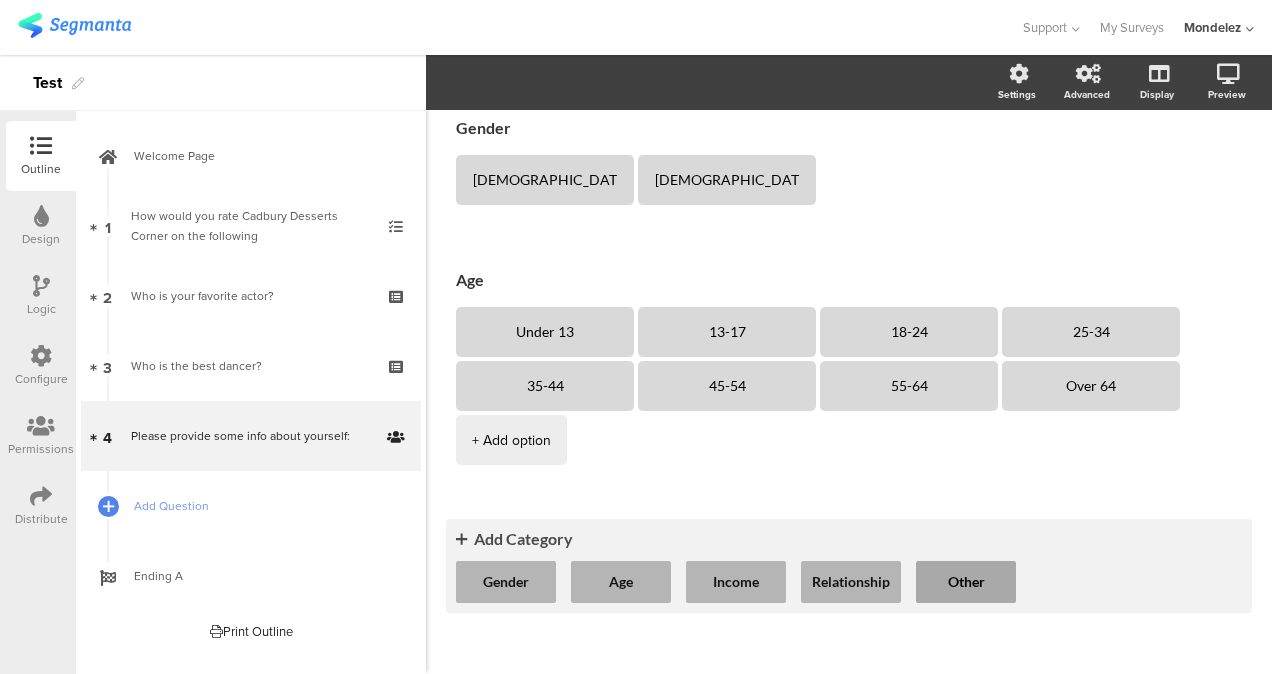 click on "Other" 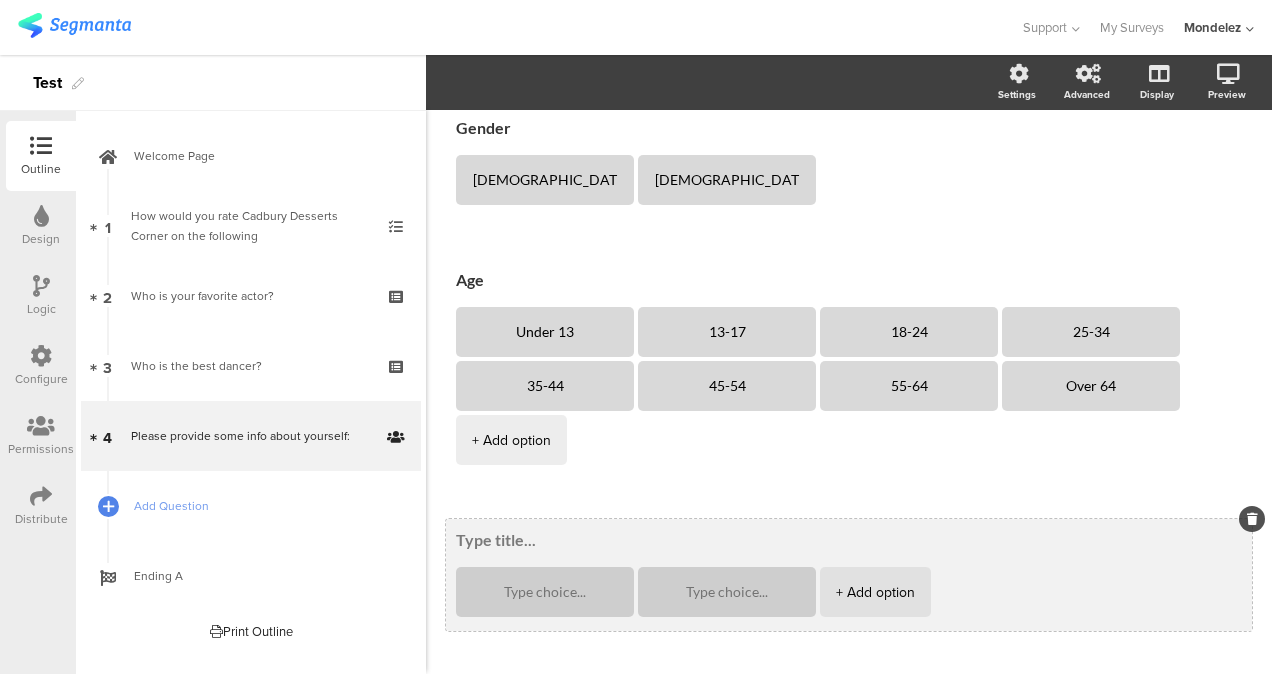 click at bounding box center [1252, 519] 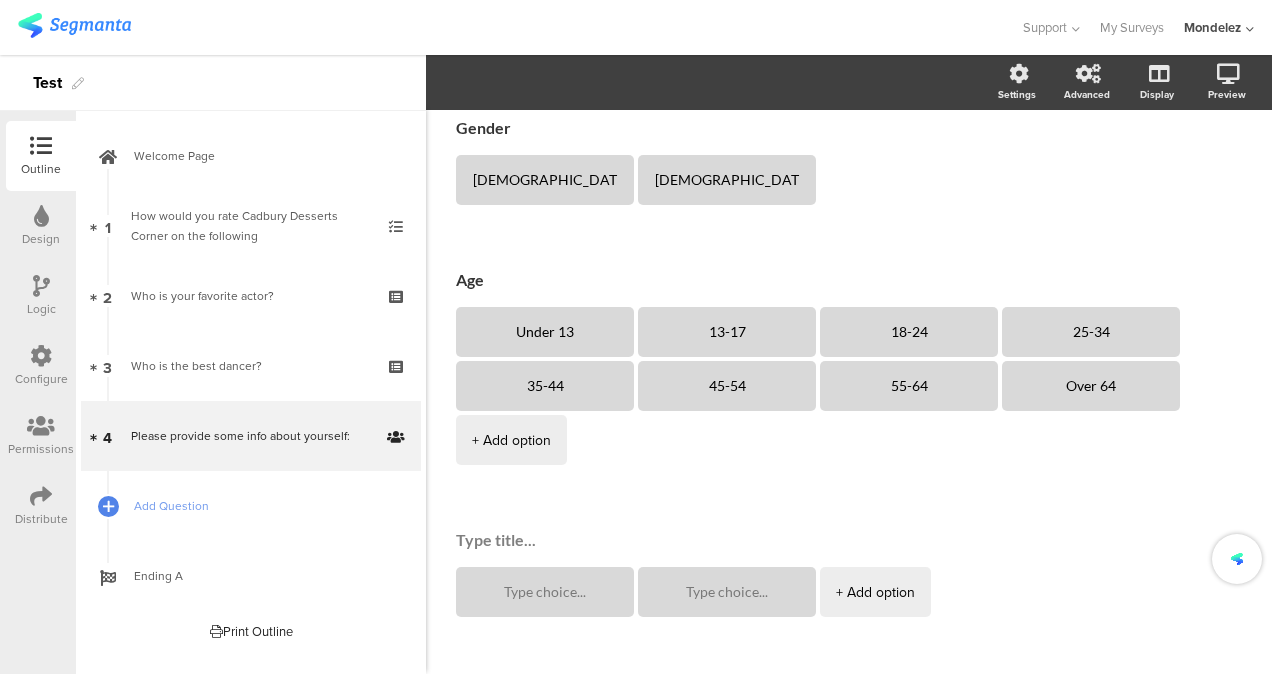 scroll, scrollTop: 160, scrollLeft: 0, axis: vertical 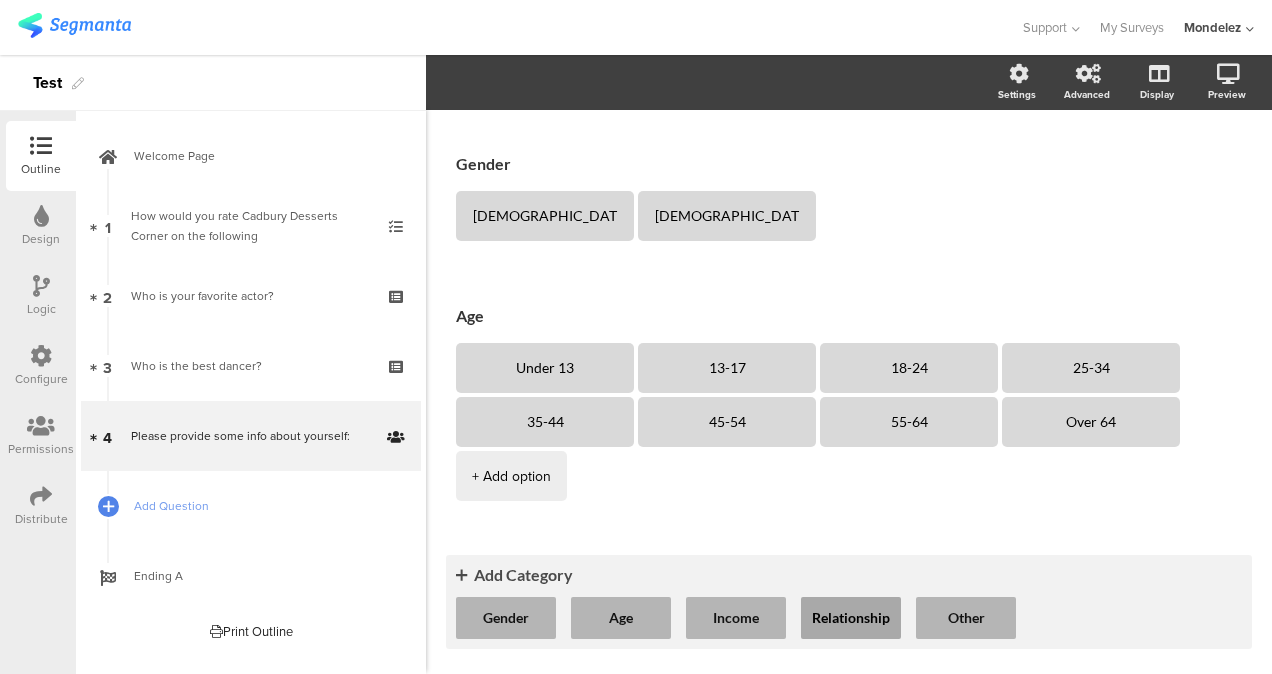 click on "Relationship" 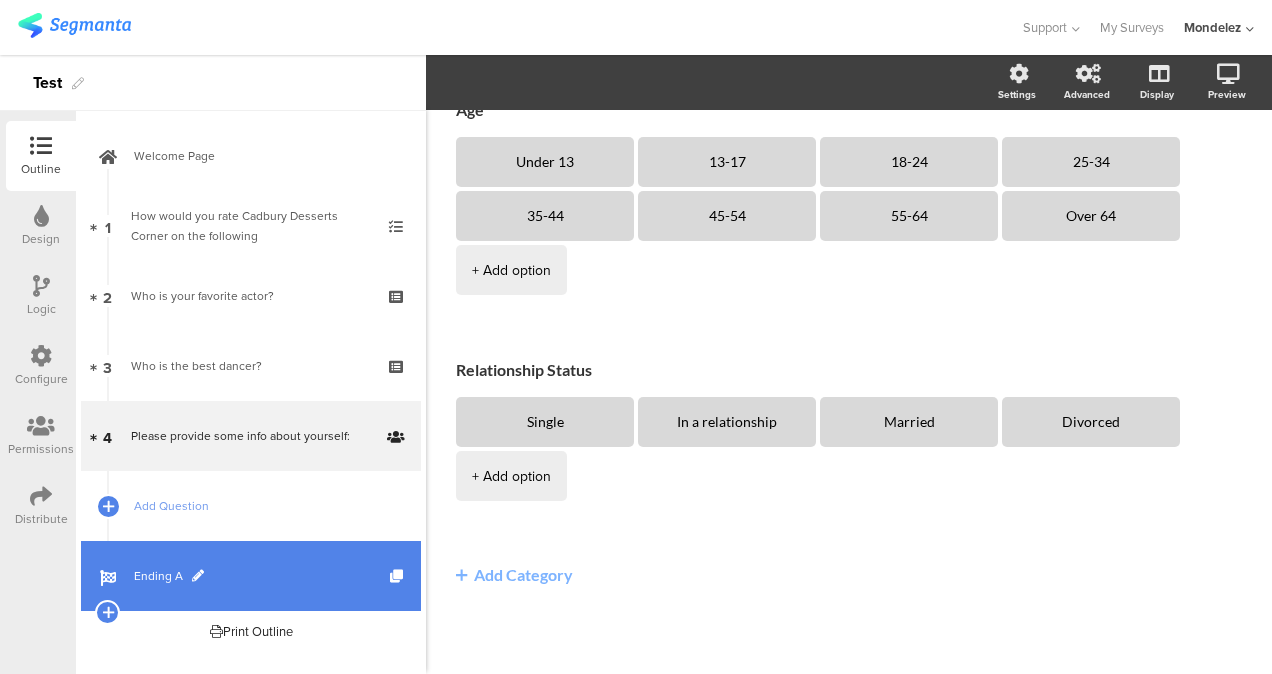scroll, scrollTop: 366, scrollLeft: 0, axis: vertical 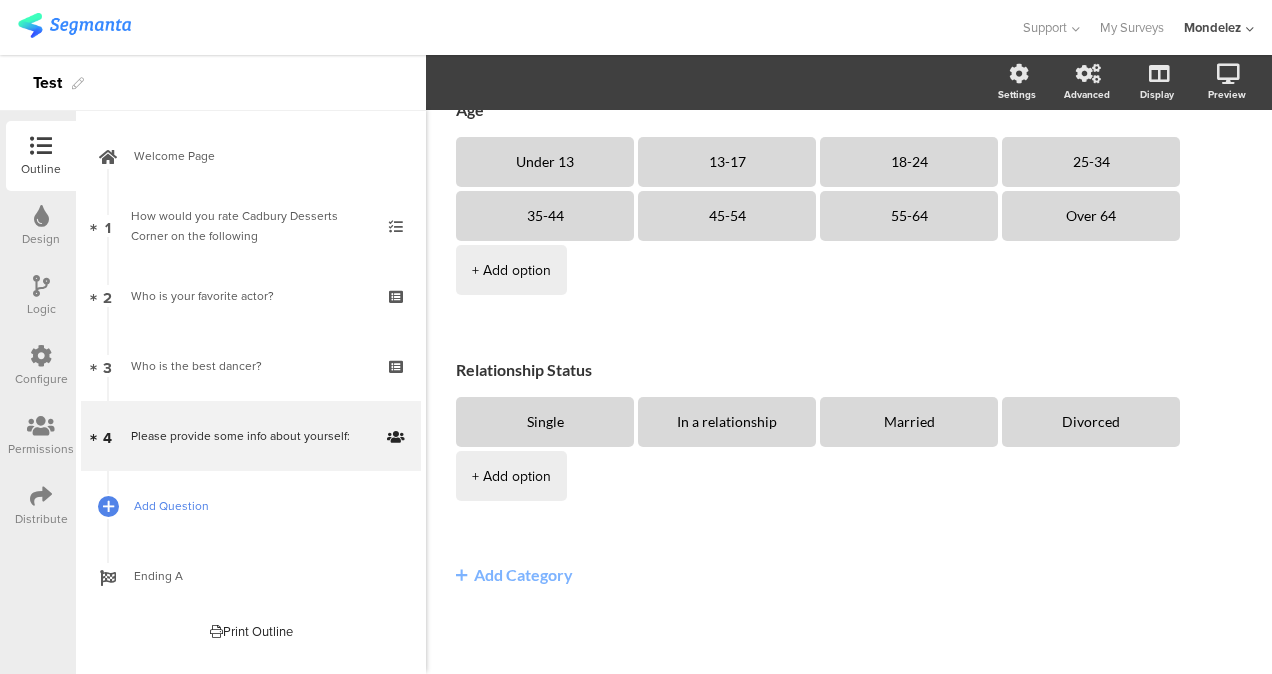 click on "Add Question" at bounding box center (251, 506) 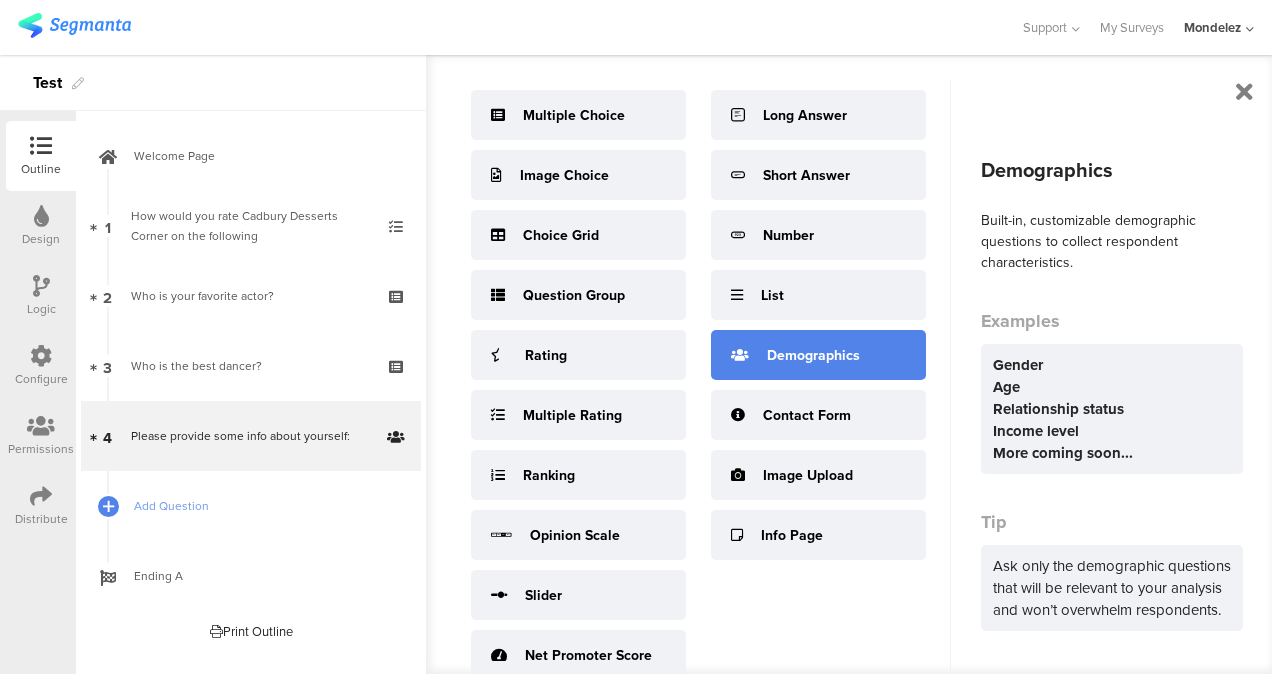 scroll, scrollTop: 97, scrollLeft: 0, axis: vertical 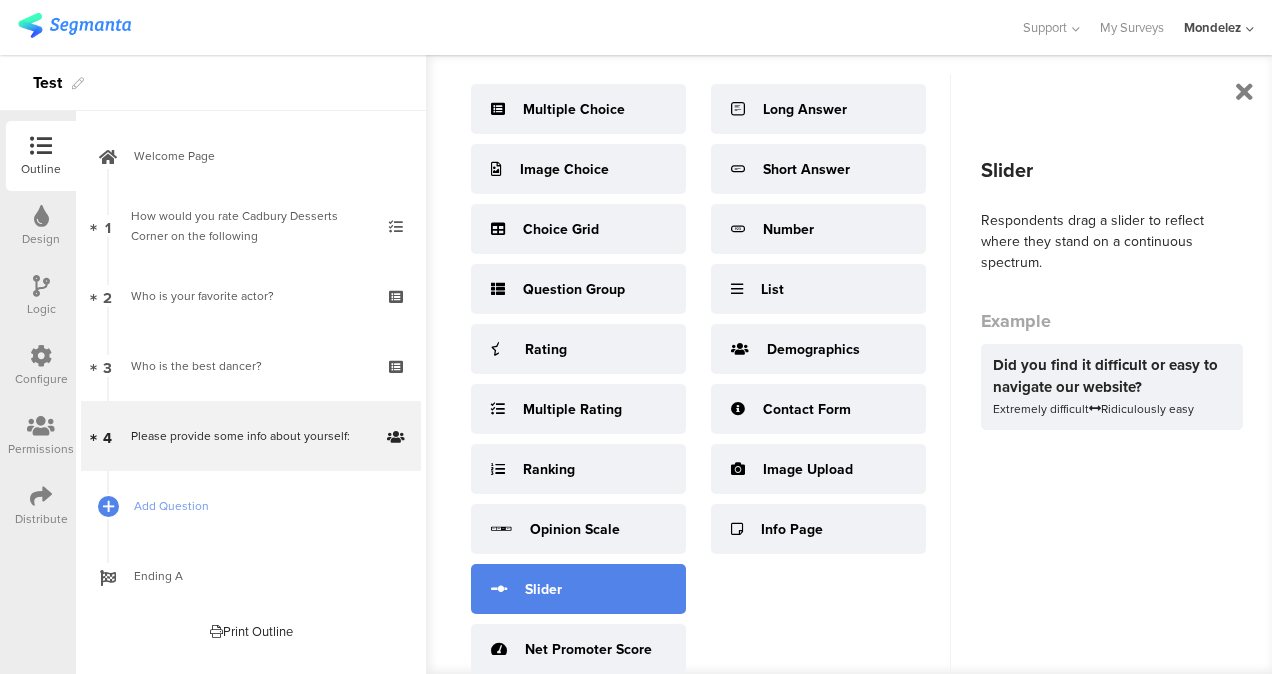 click on "Slider" at bounding box center [578, 589] 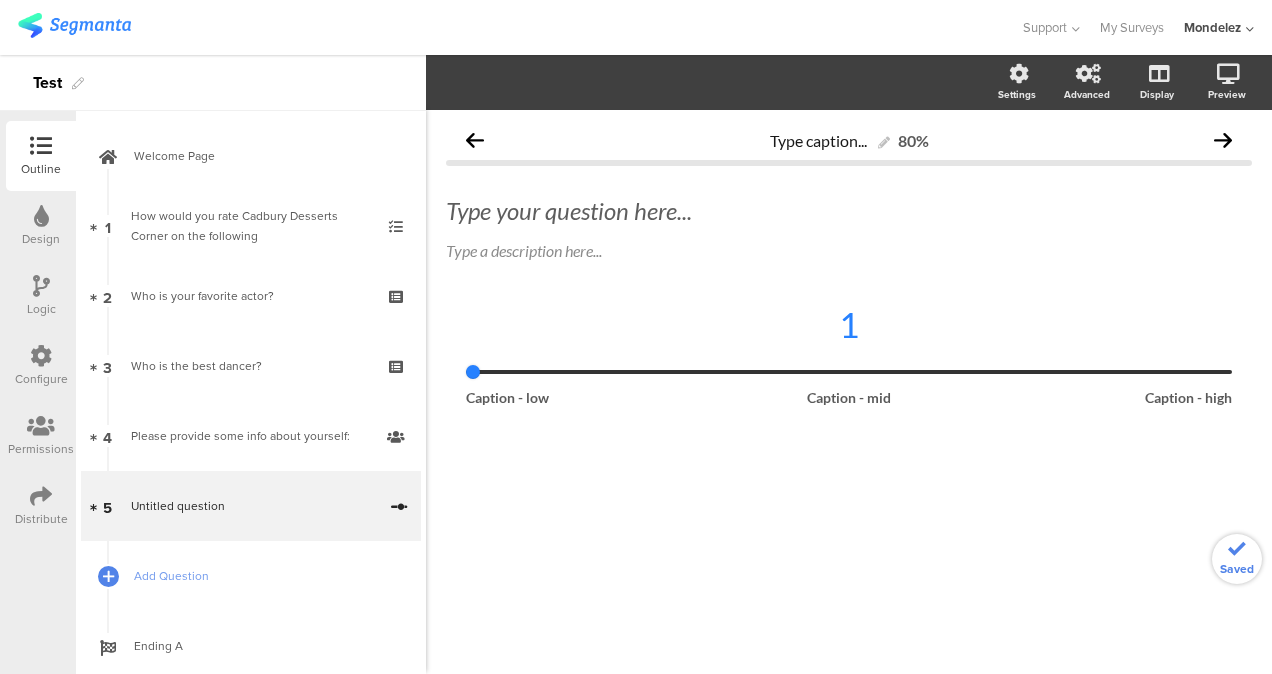 scroll, scrollTop: 0, scrollLeft: 0, axis: both 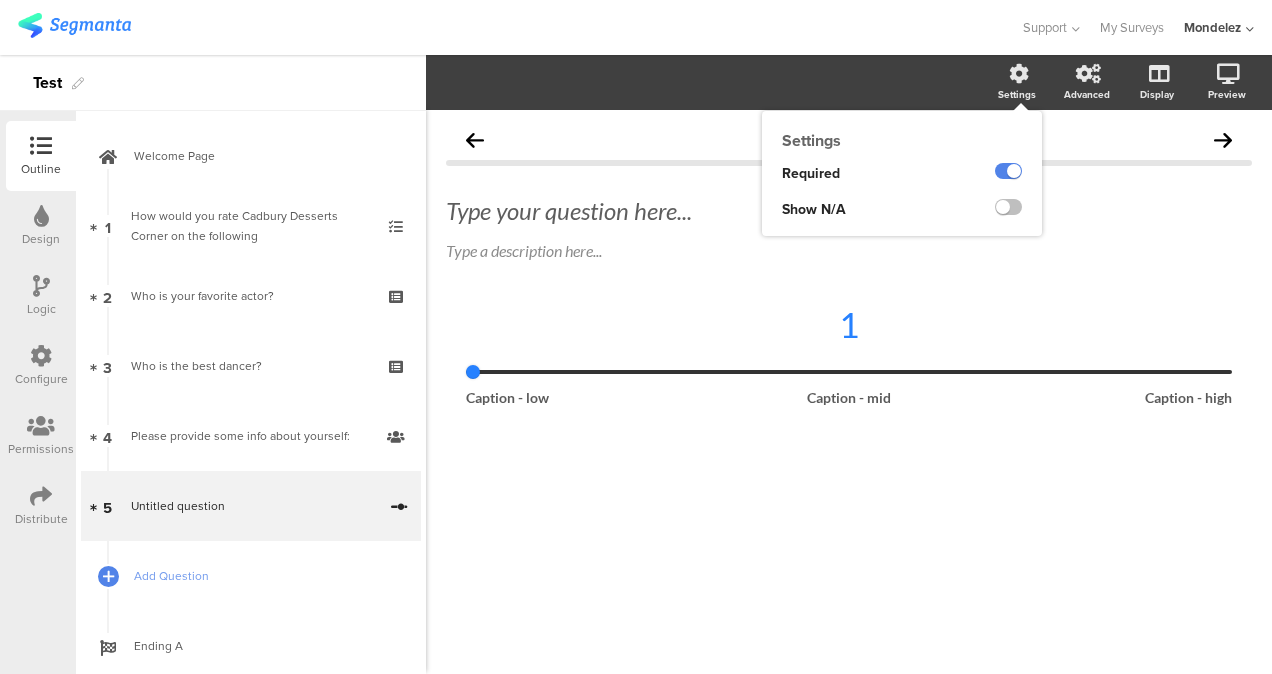 click on "Settings" 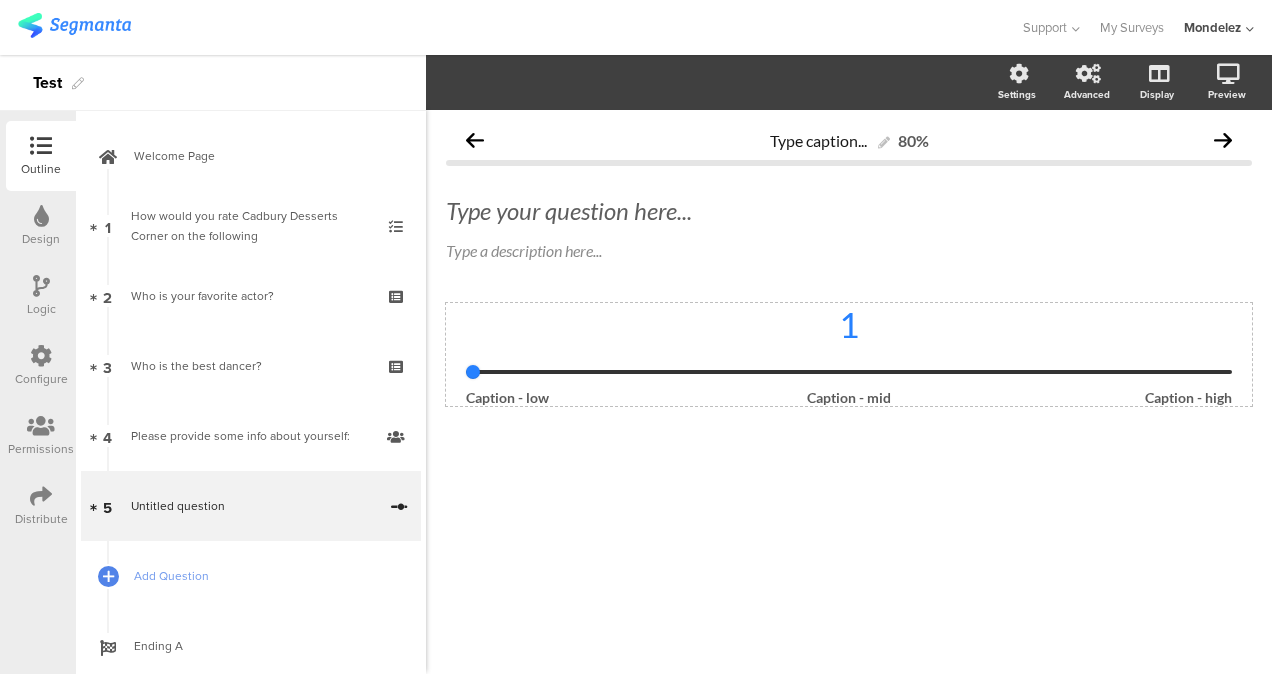 click on "1" 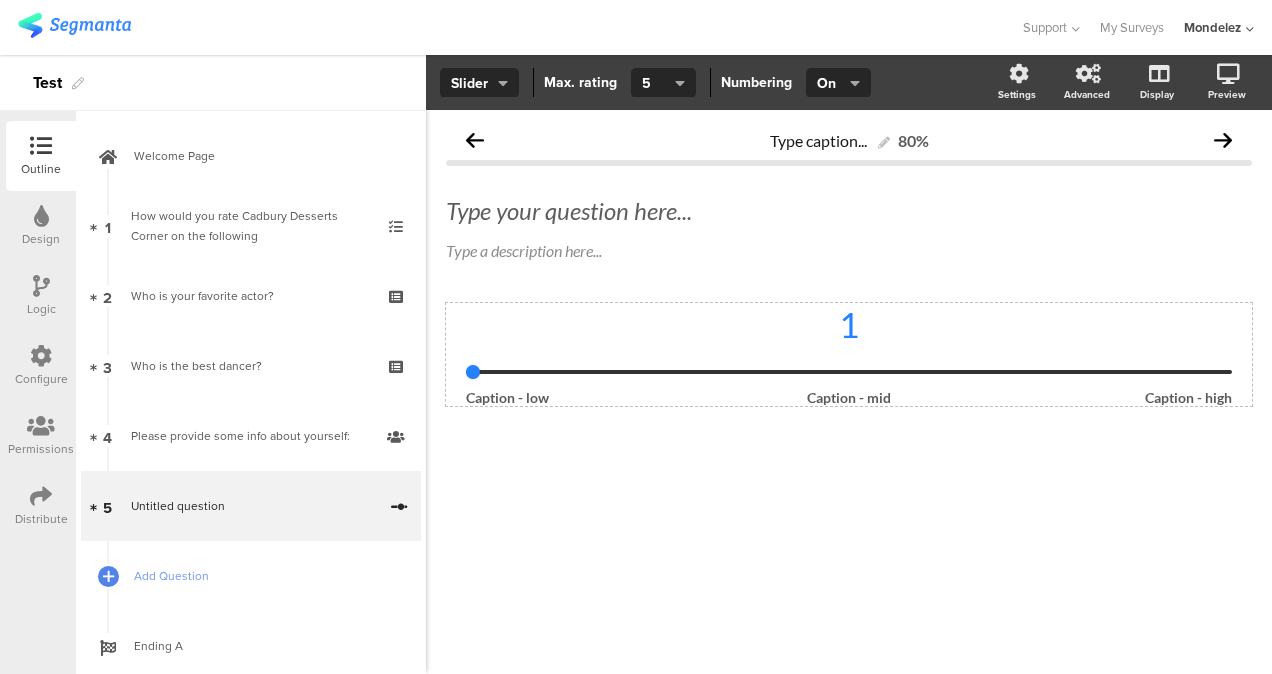 drag, startPoint x: 506, startPoint y: 380, endPoint x: 472, endPoint y: 371, distance: 35.17101 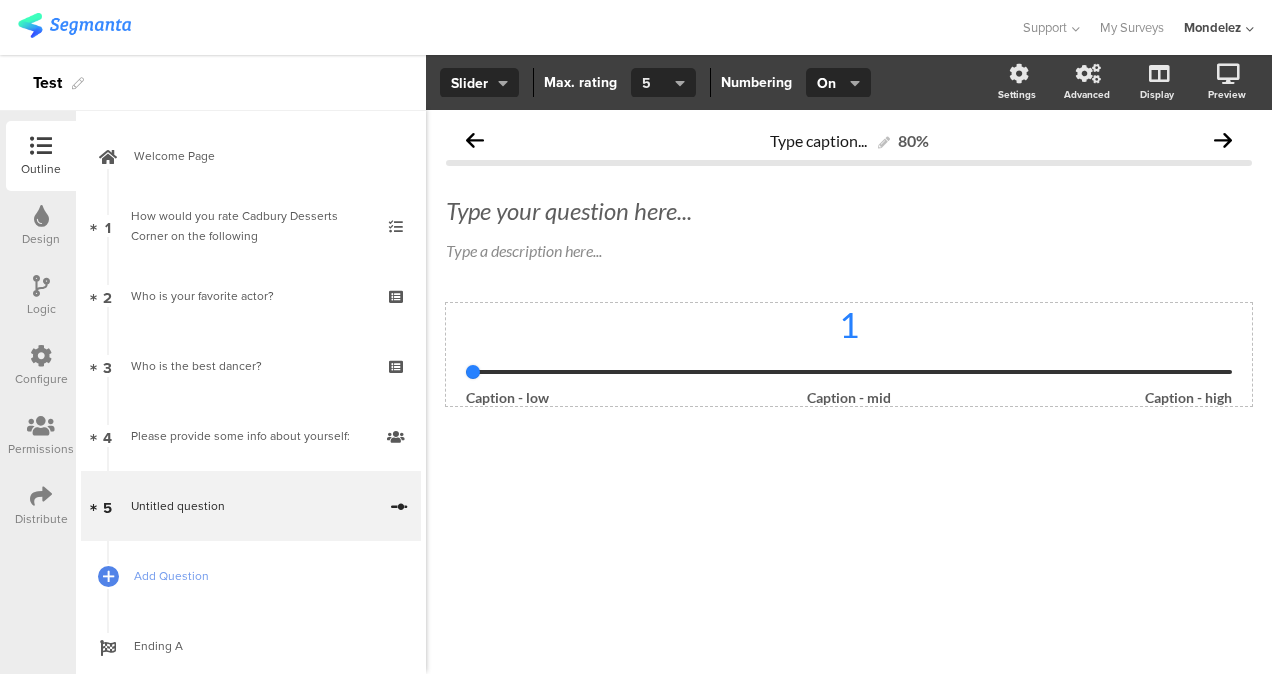 click 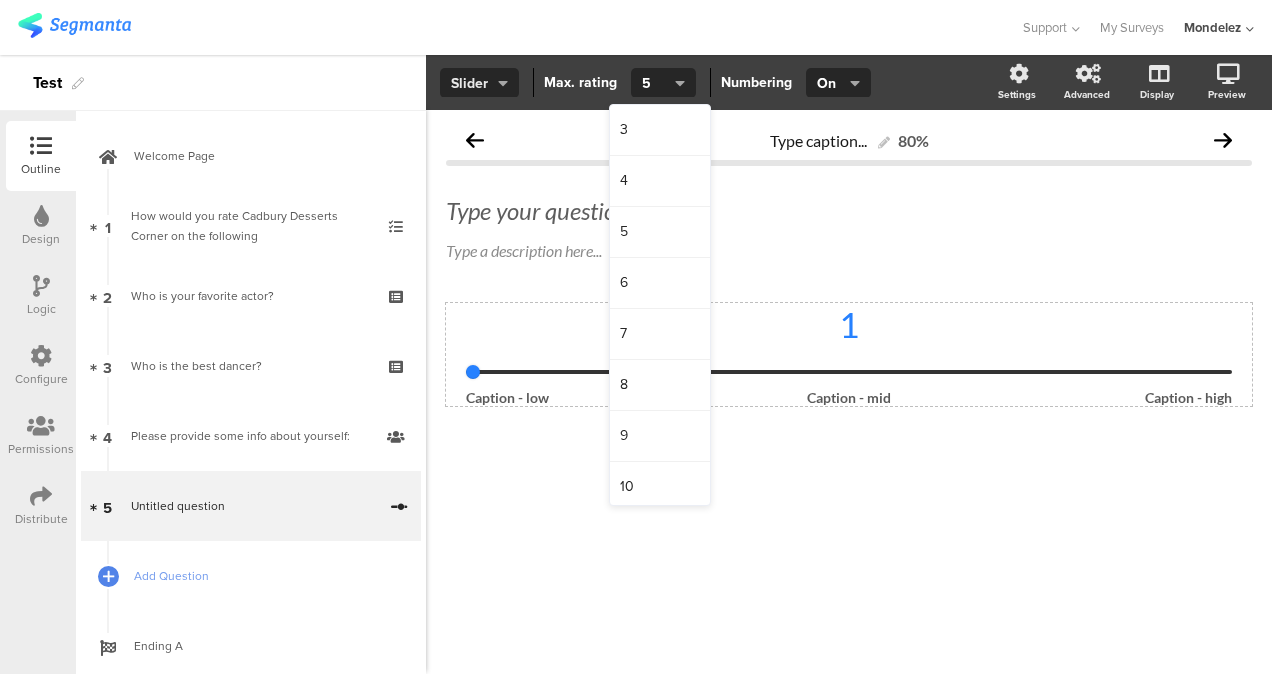 click on "Slider" 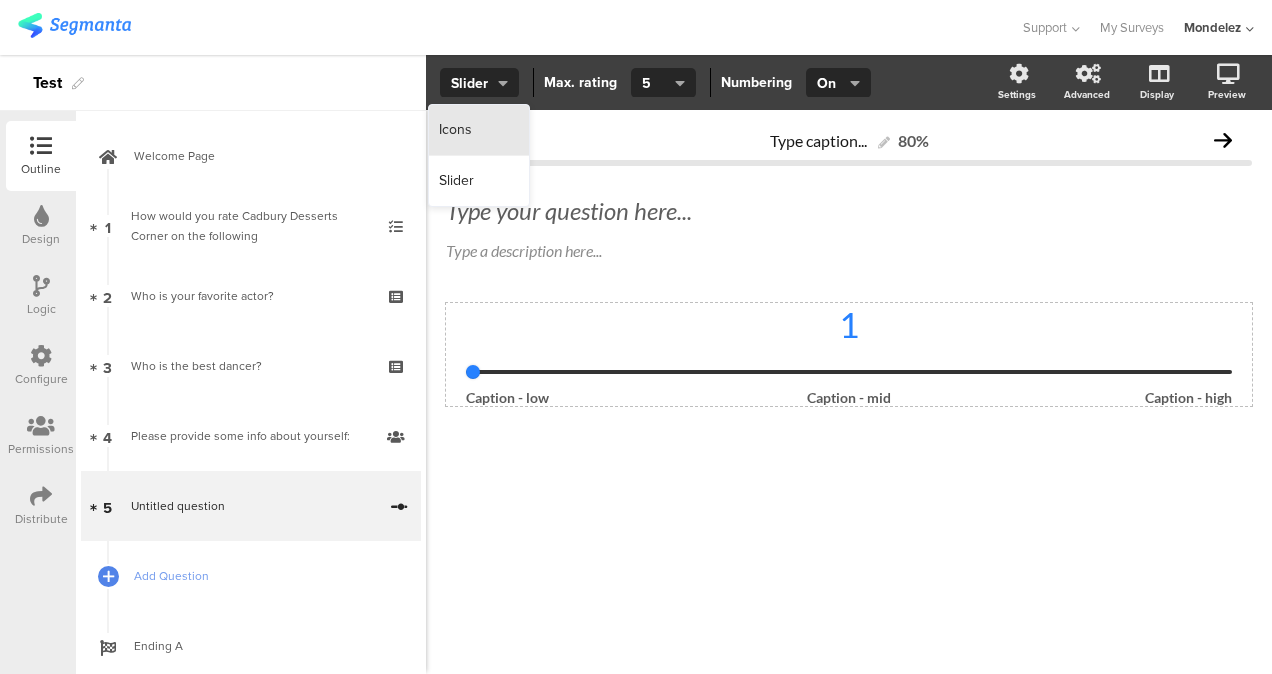click on "Icons" at bounding box center [479, 130] 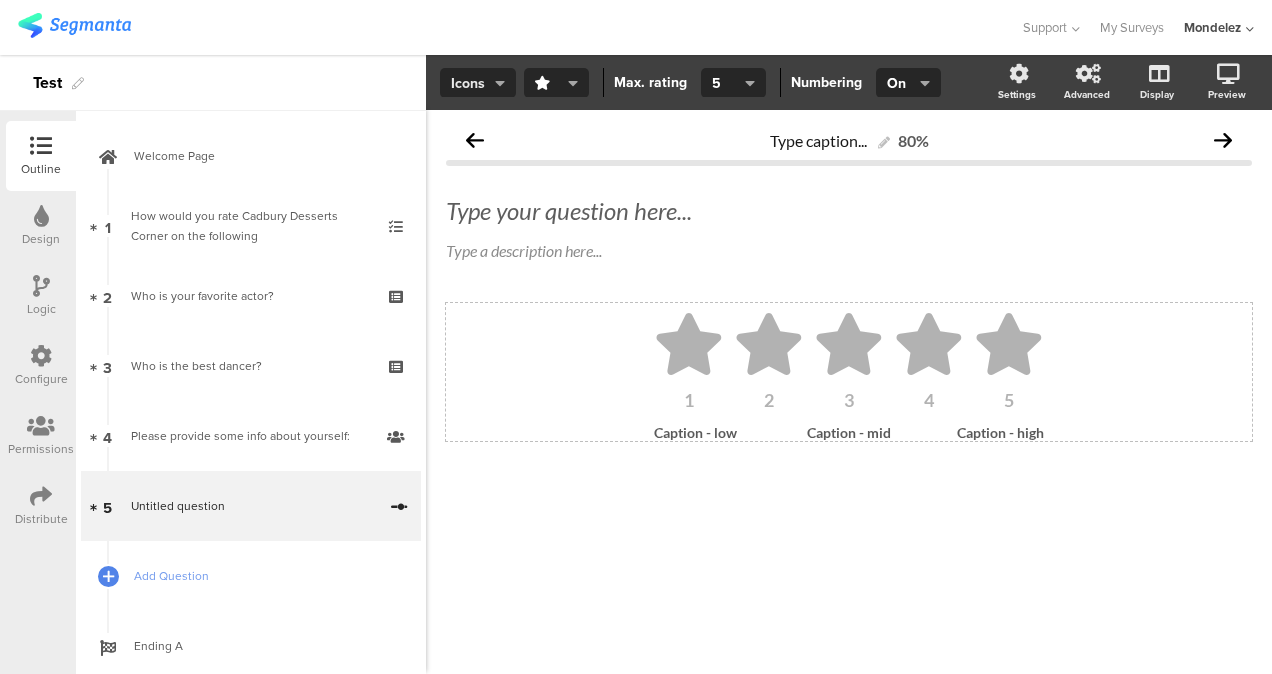 click 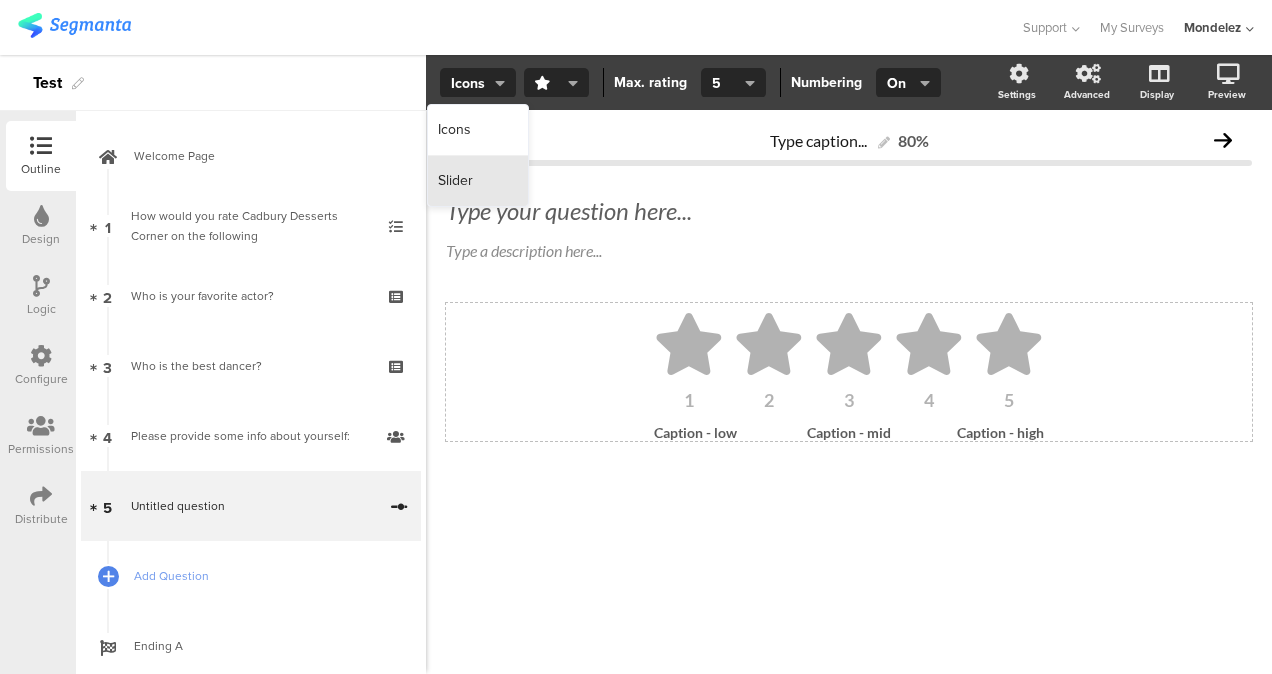 click on "Slider" at bounding box center [478, 181] 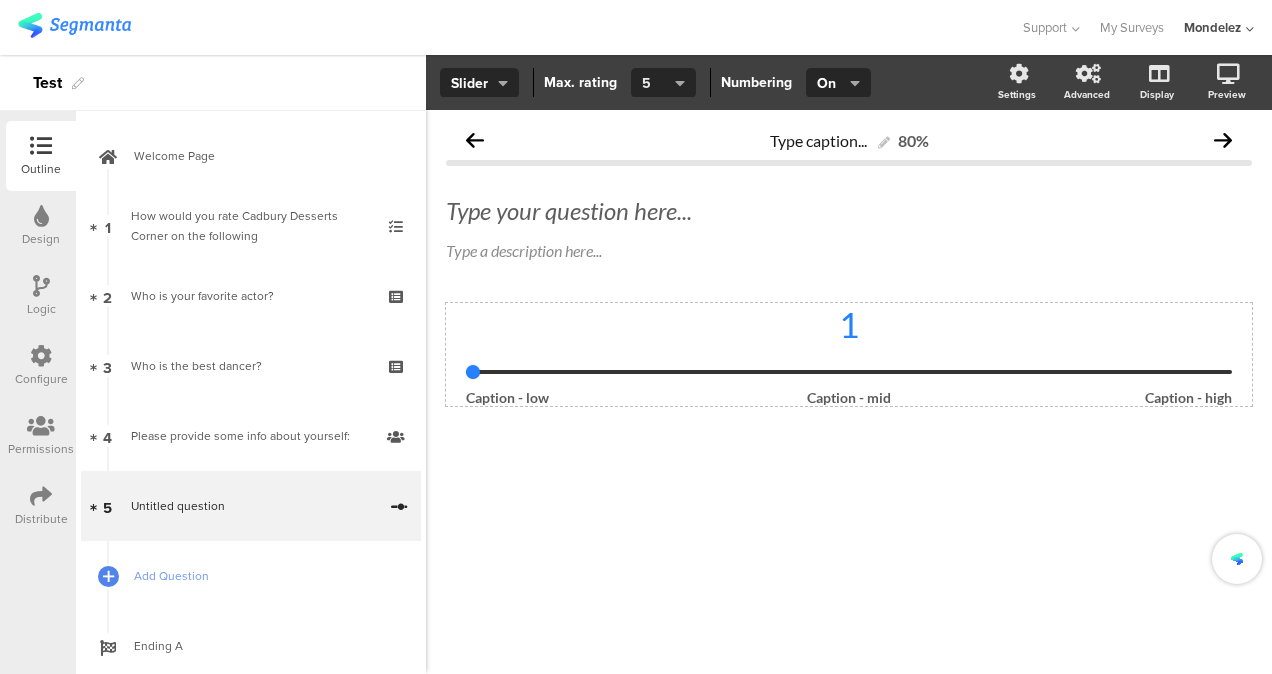 click on "5" 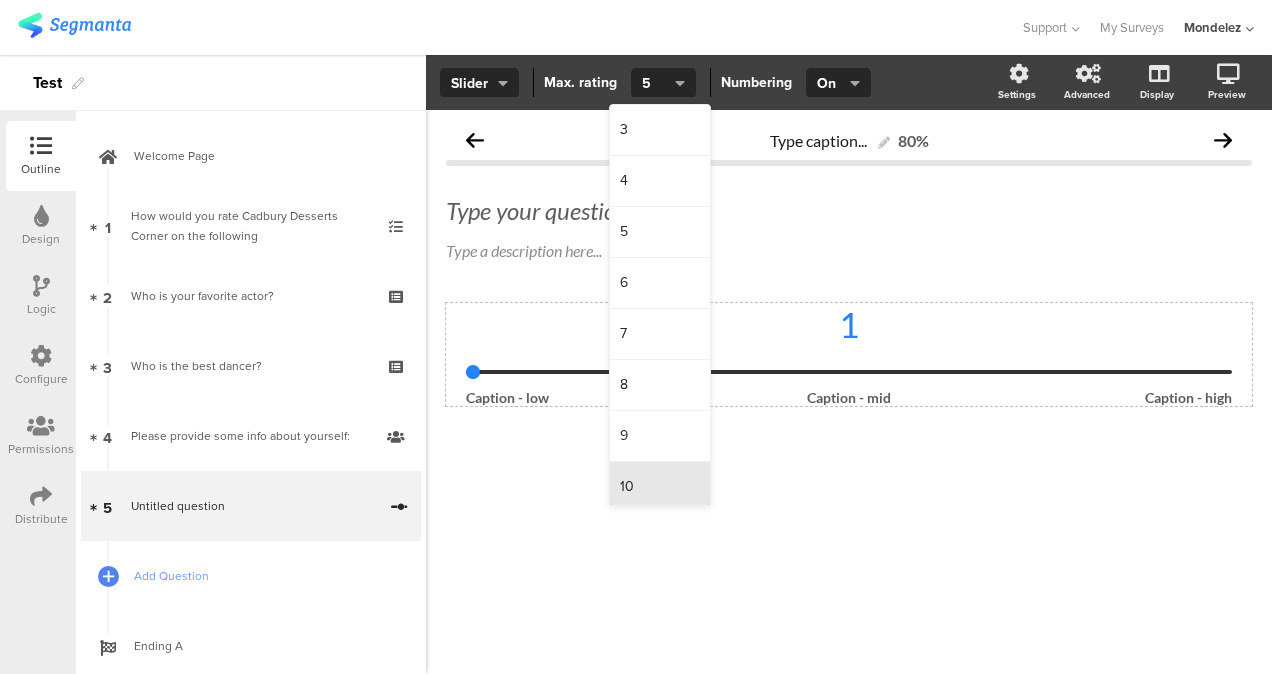 click on "10" at bounding box center (627, 487) 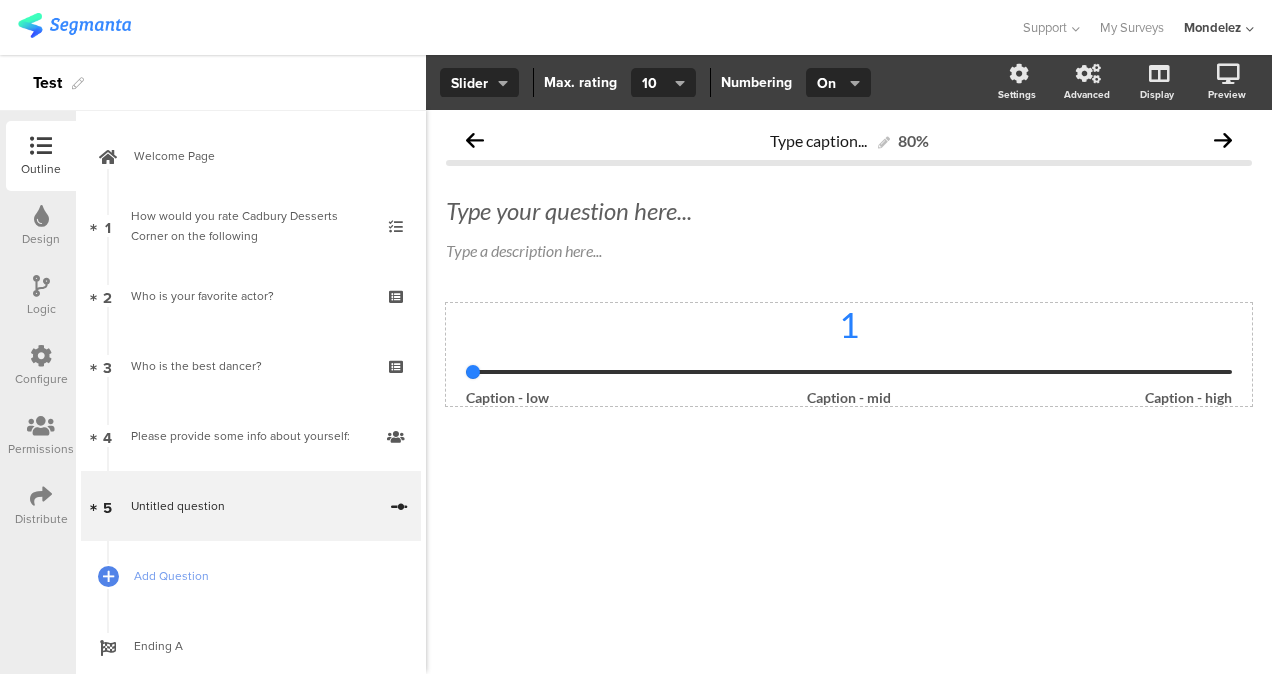 drag, startPoint x: 476, startPoint y: 372, endPoint x: 1008, endPoint y: 362, distance: 532.094 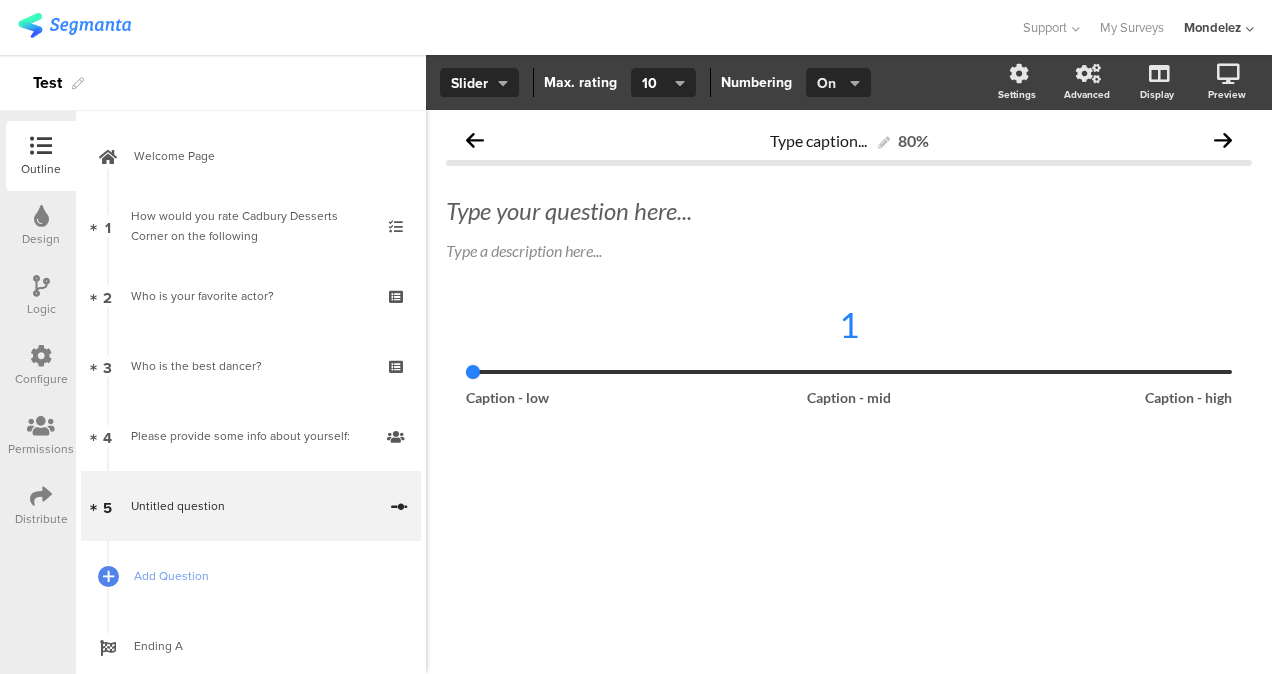 click on "On" 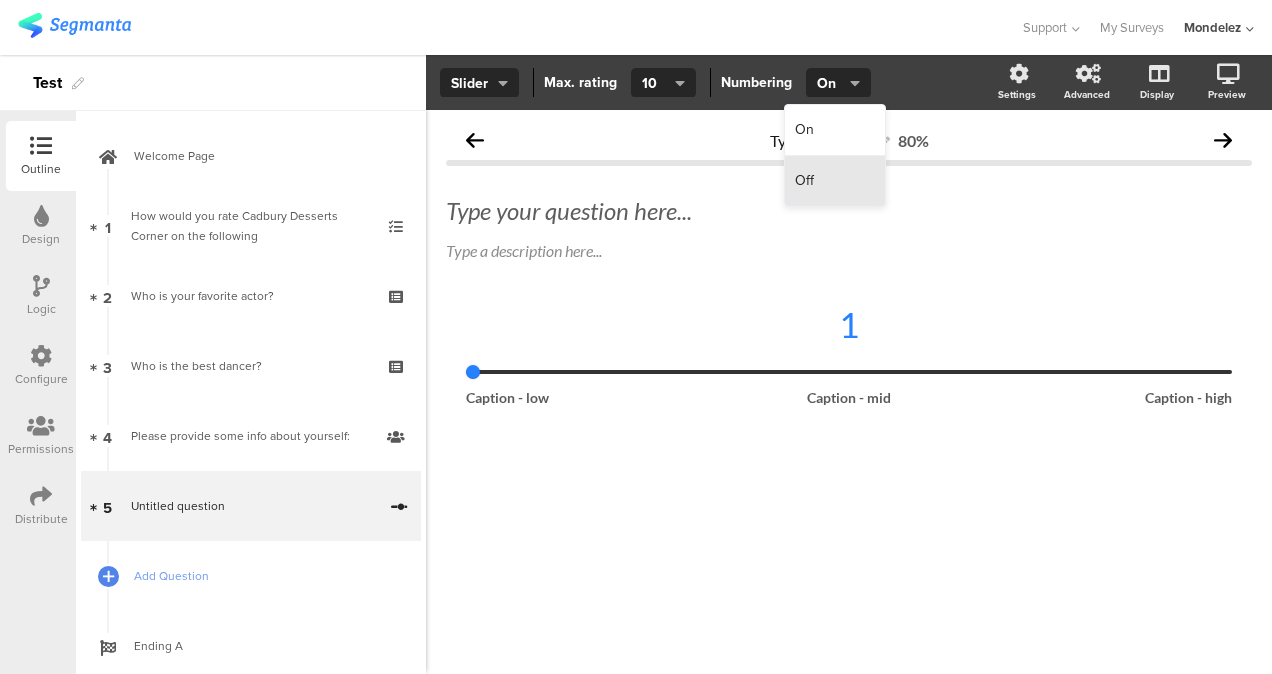 click on "Off" at bounding box center [835, 181] 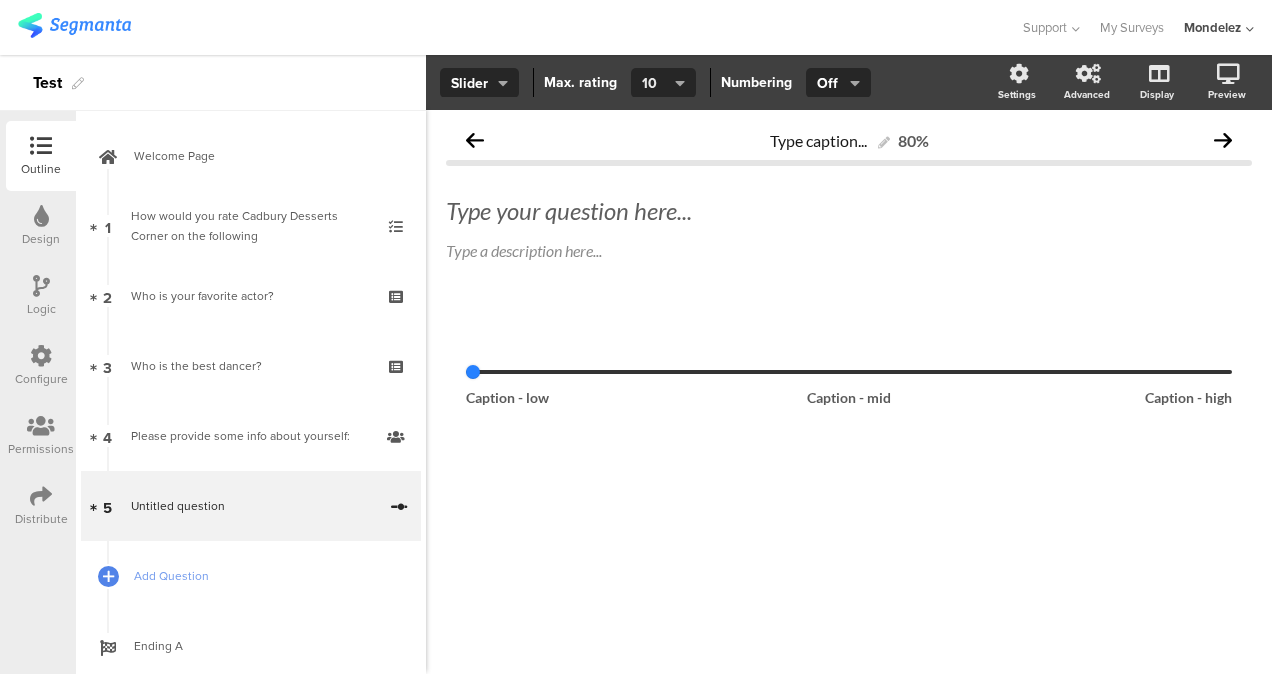 click 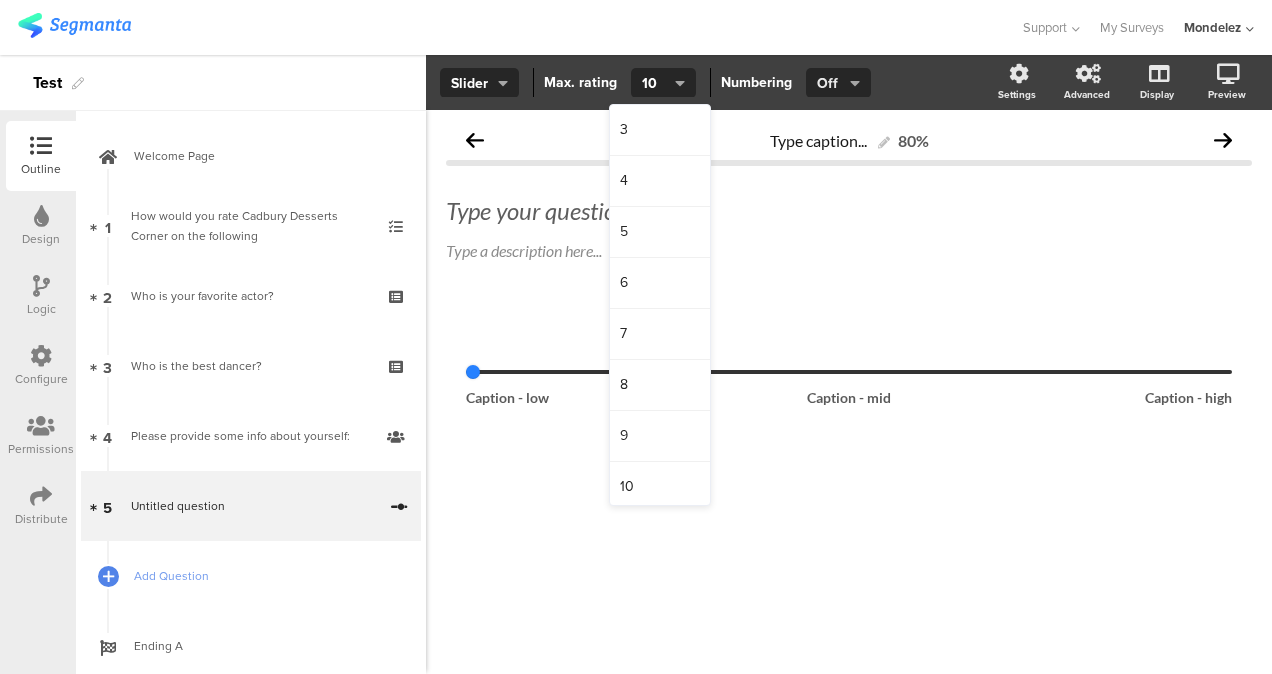click on "Off" 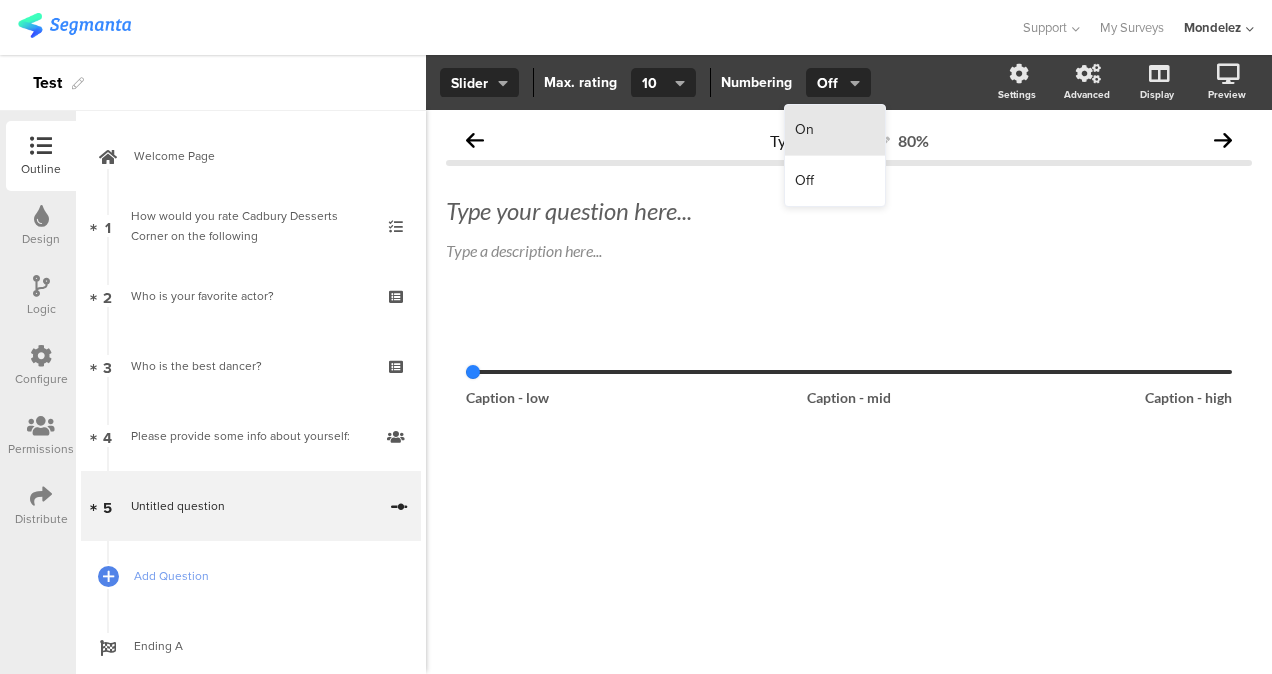 click on "On" at bounding box center [835, 130] 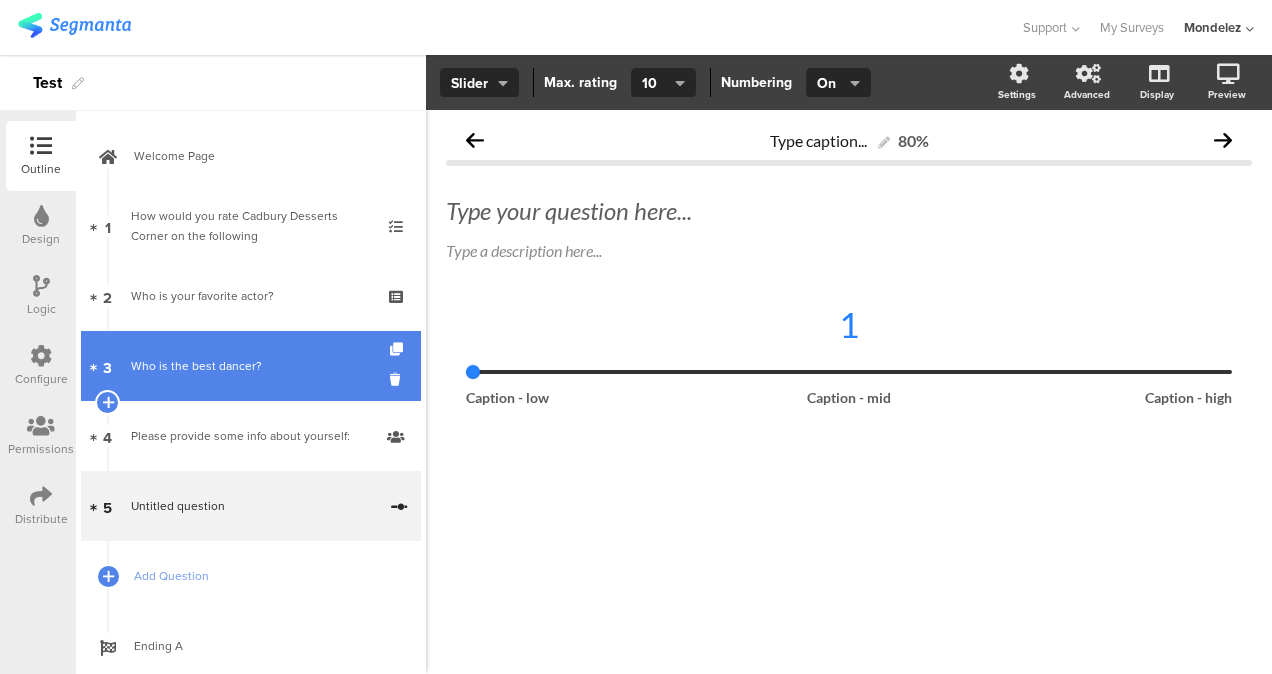 scroll, scrollTop: 52, scrollLeft: 0, axis: vertical 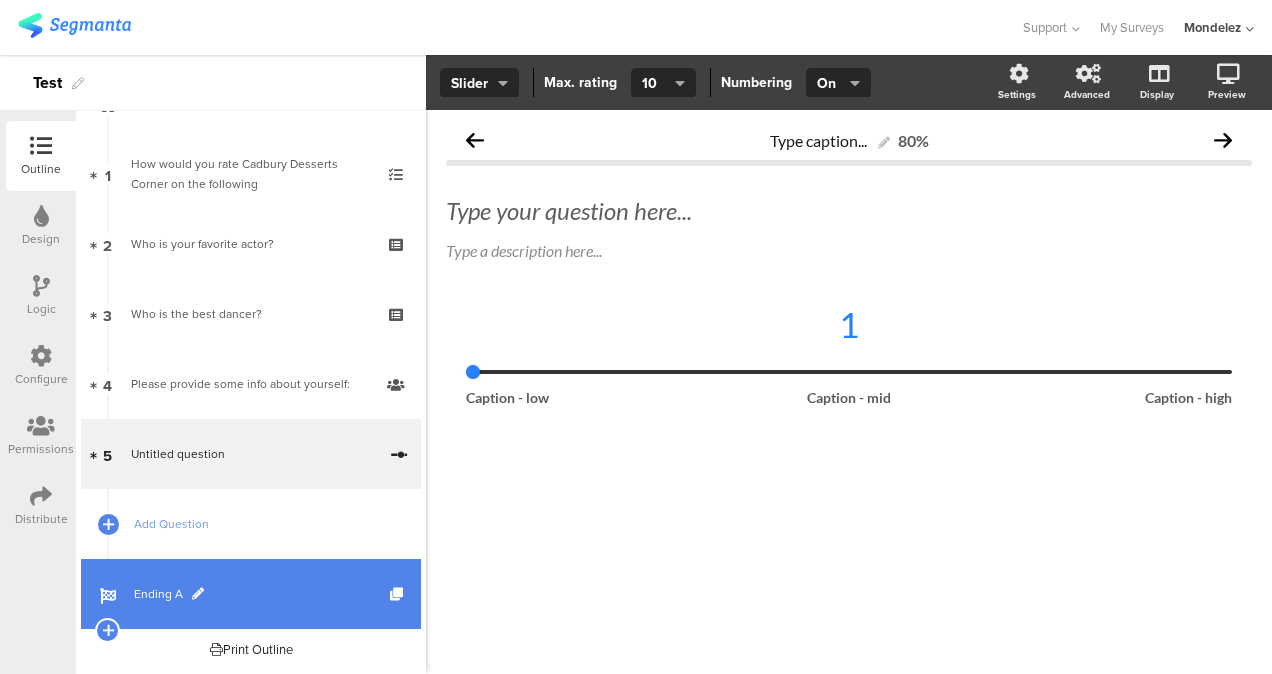 click on "Ending A" at bounding box center (251, 594) 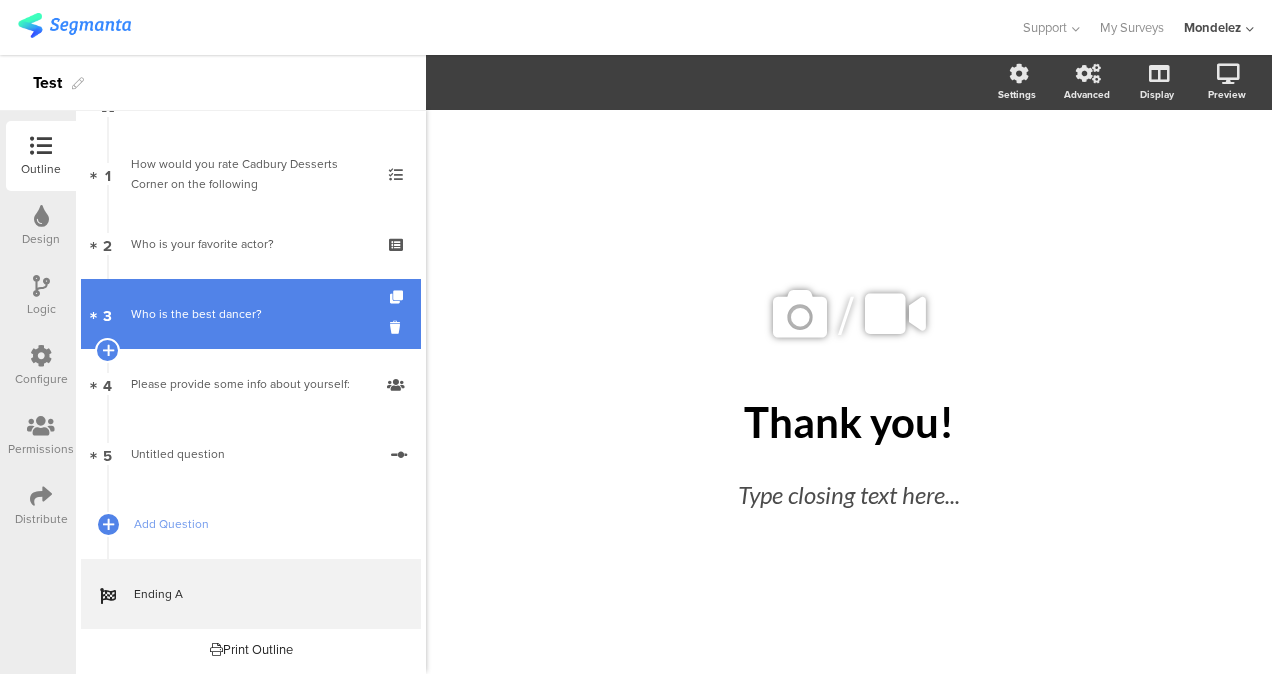 scroll, scrollTop: 0, scrollLeft: 0, axis: both 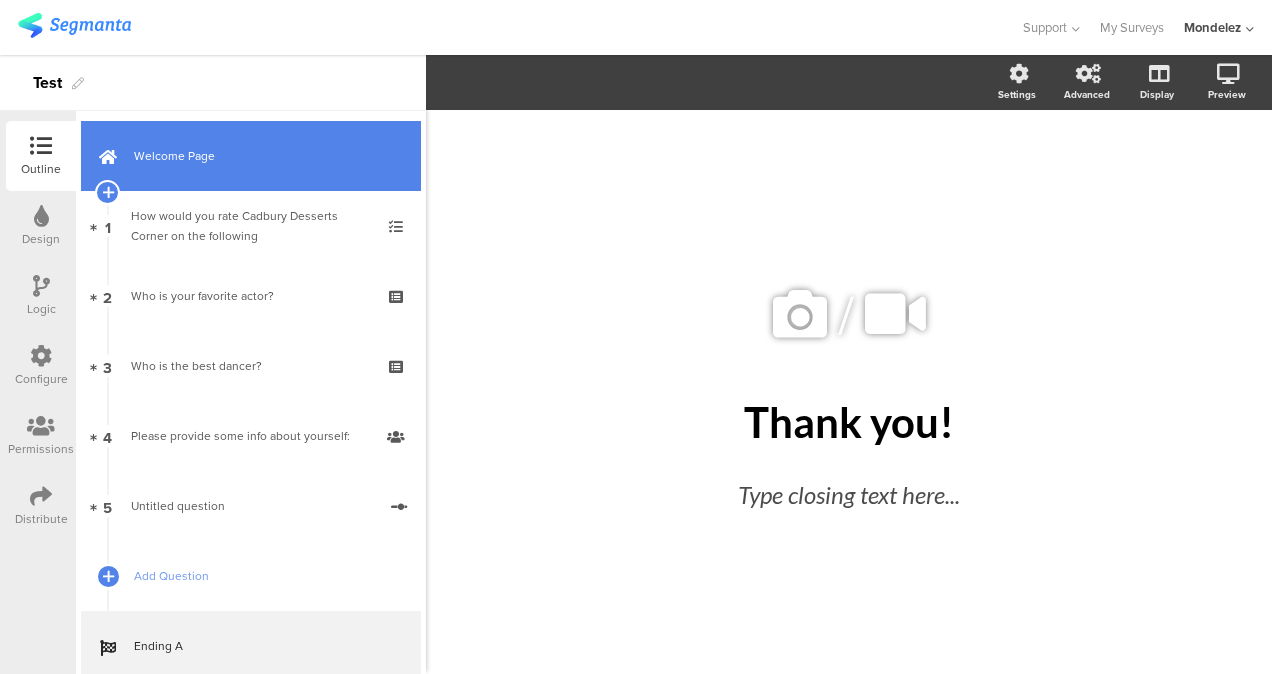 click on "Welcome Page" at bounding box center [262, 156] 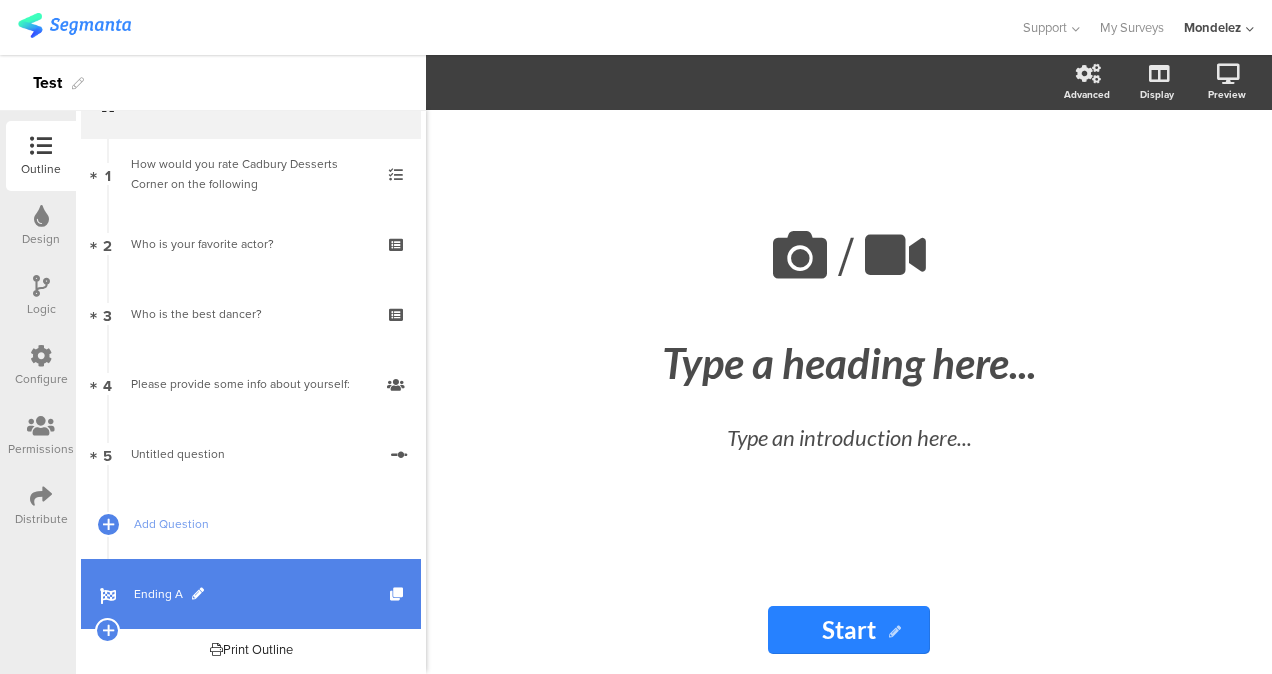 scroll, scrollTop: 51, scrollLeft: 0, axis: vertical 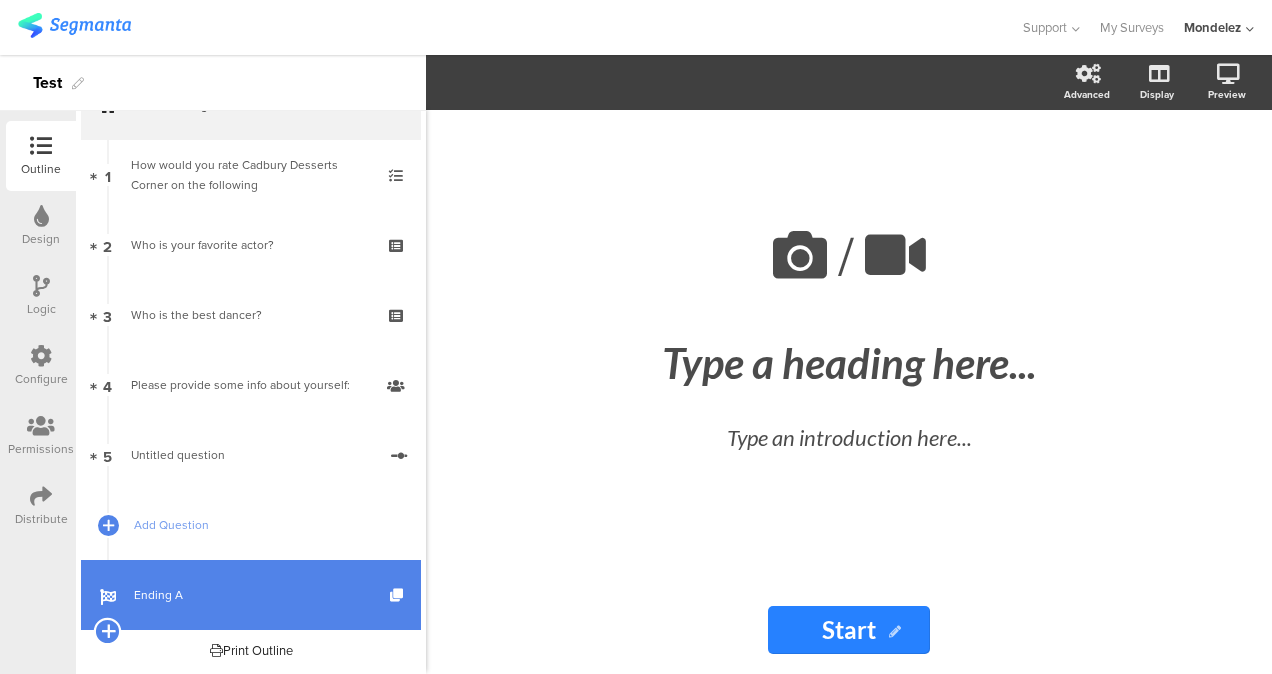 click at bounding box center (107, 631) 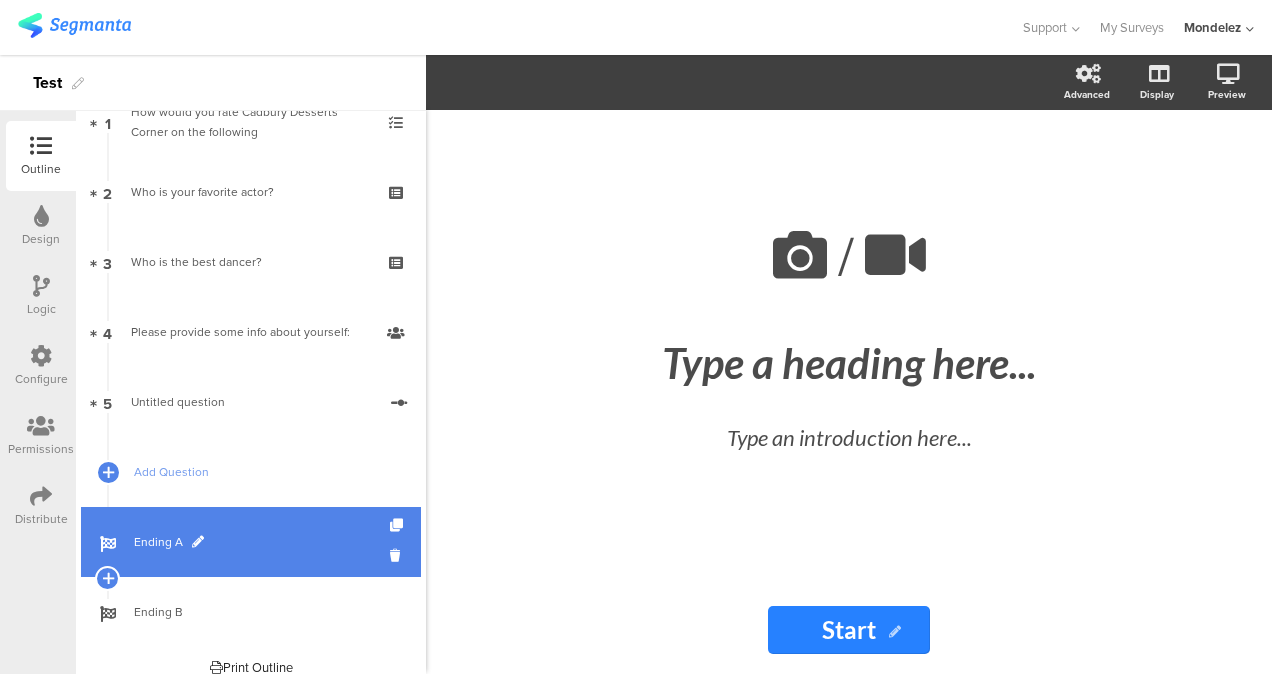 scroll, scrollTop: 105, scrollLeft: 0, axis: vertical 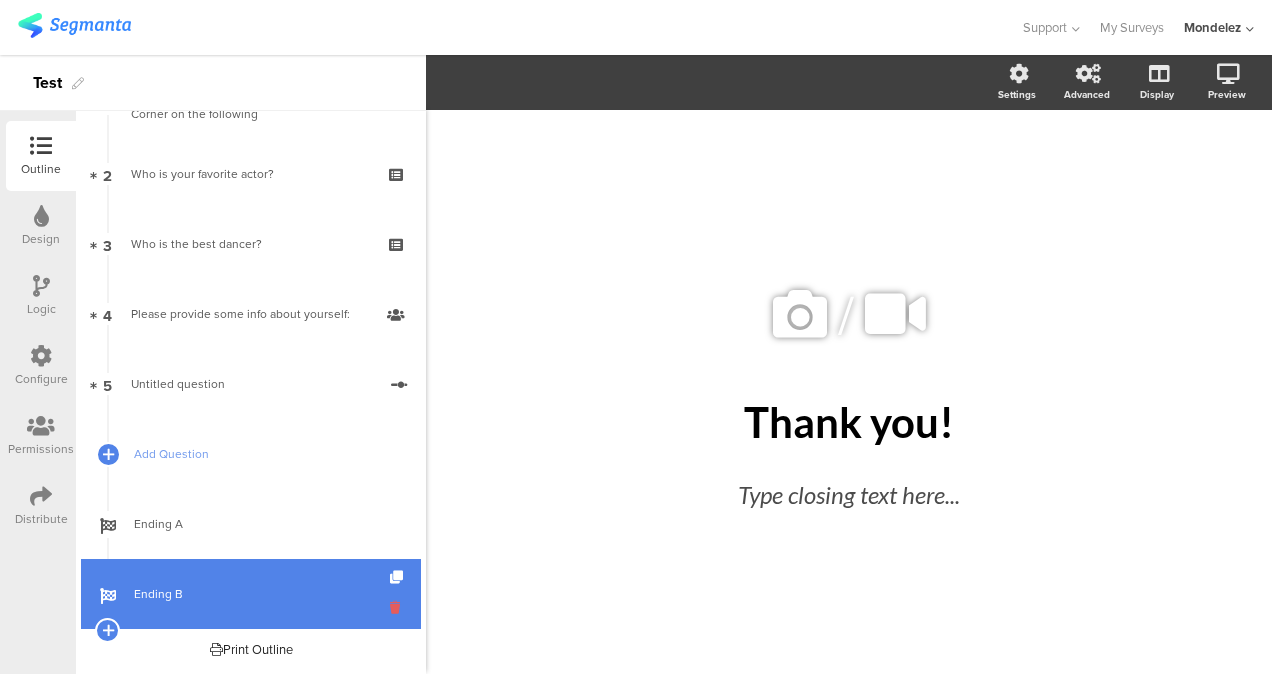 click at bounding box center (398, 607) 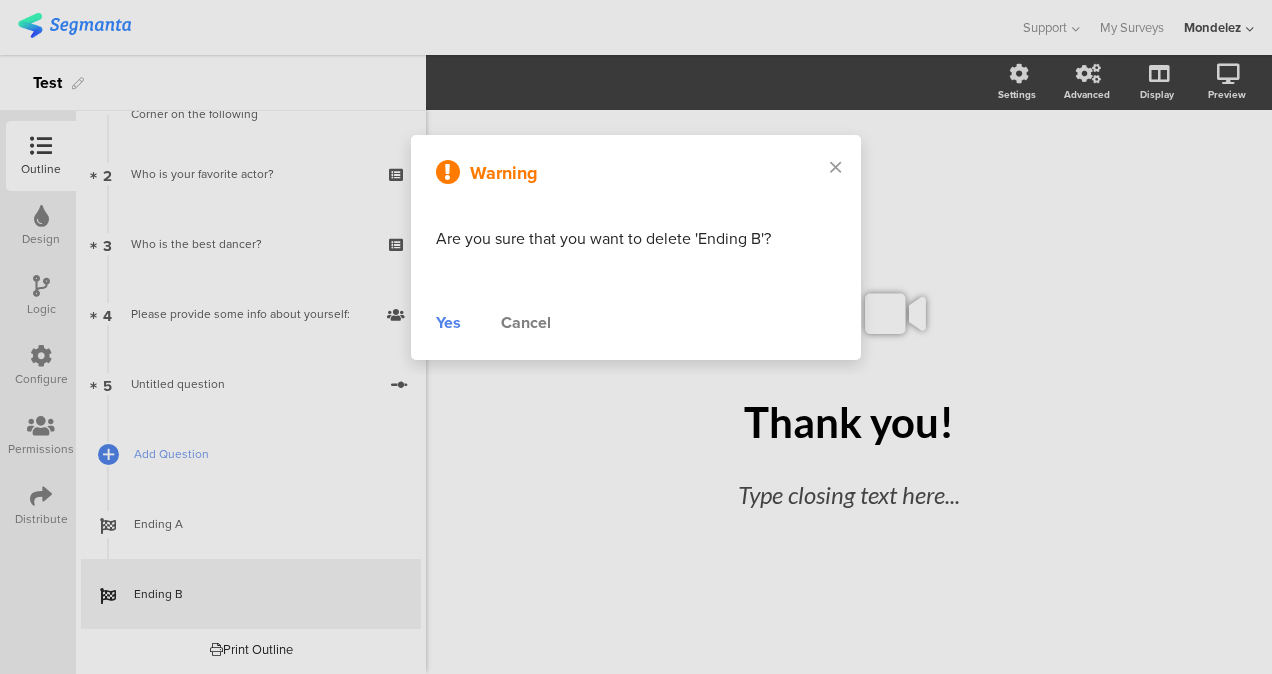 click on "Yes" at bounding box center (448, 323) 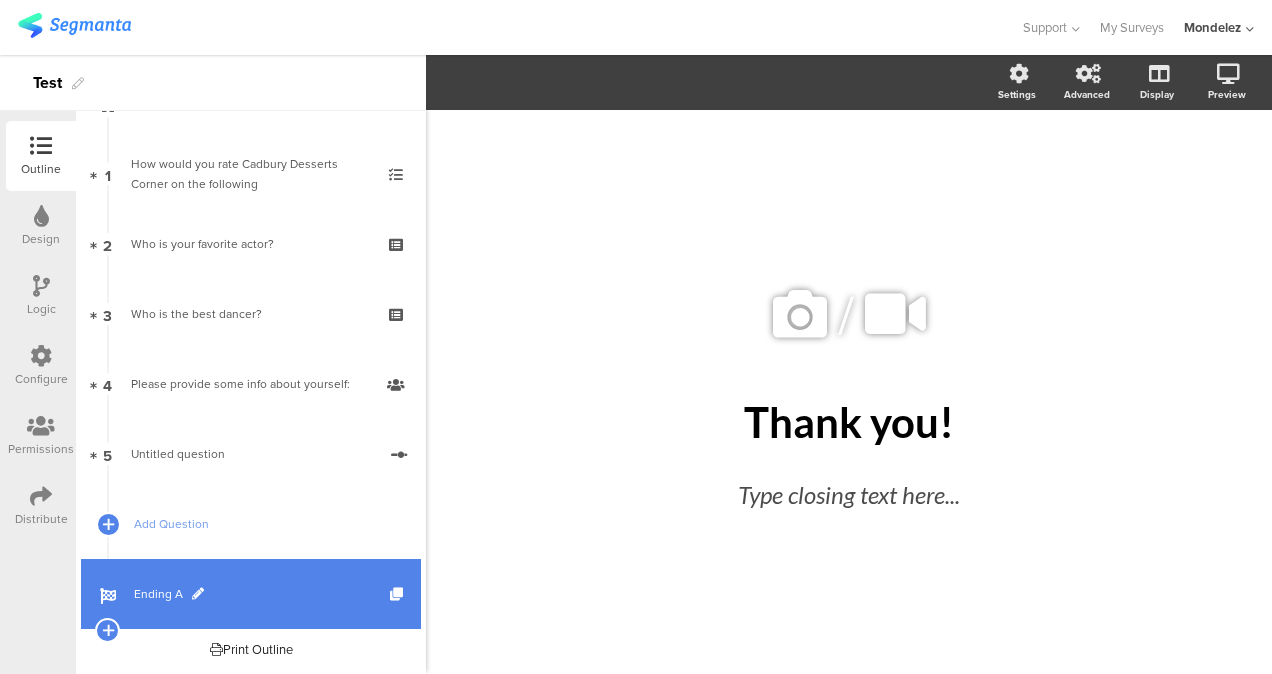 scroll, scrollTop: 0, scrollLeft: 0, axis: both 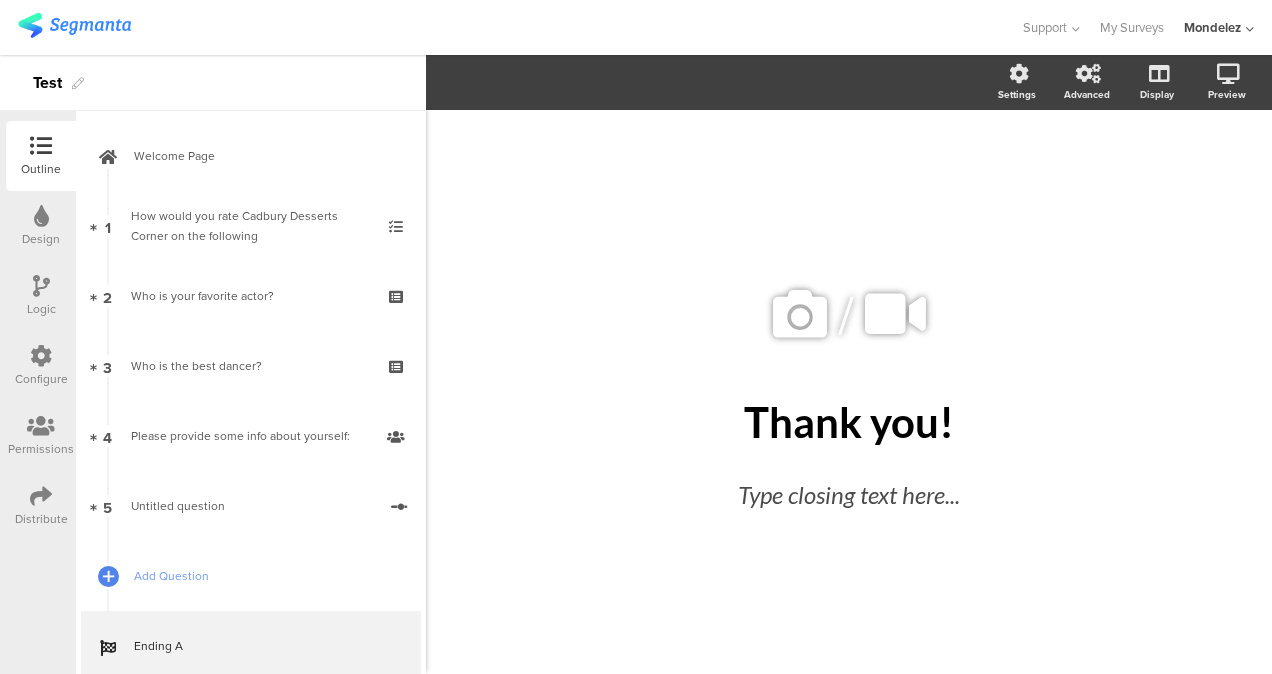 click on "Design" at bounding box center (41, 226) 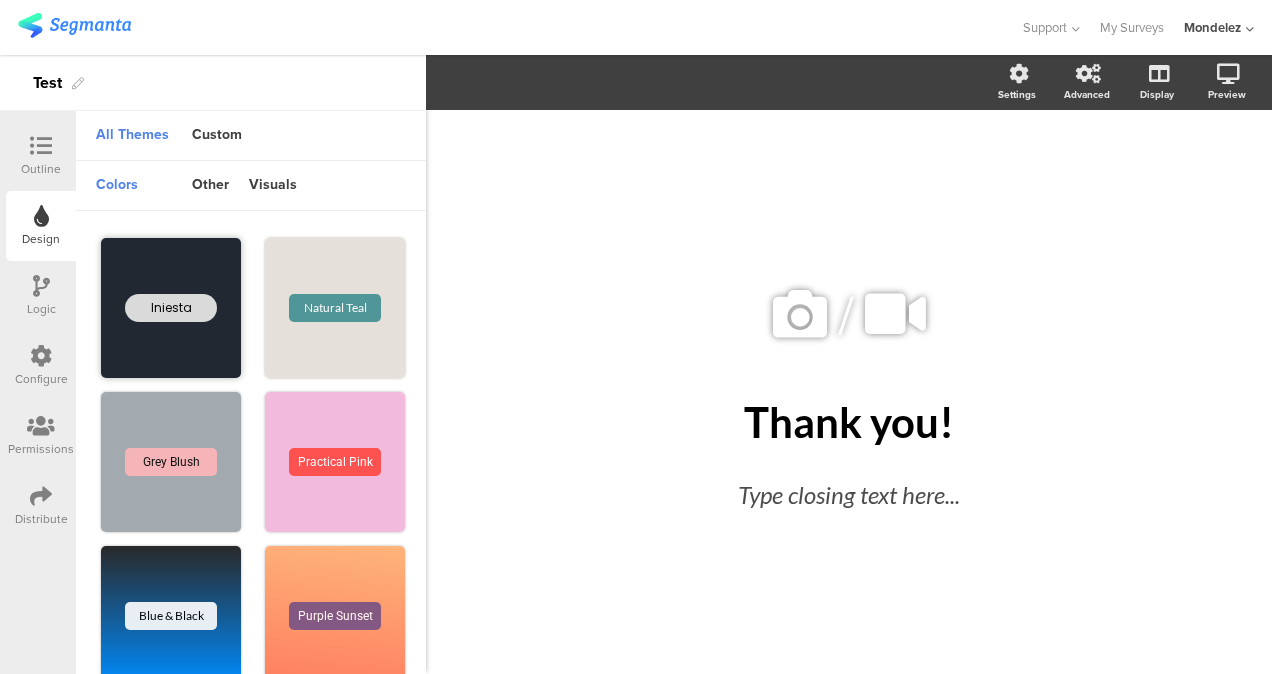 click on "Iniesta" at bounding box center [171, 308] 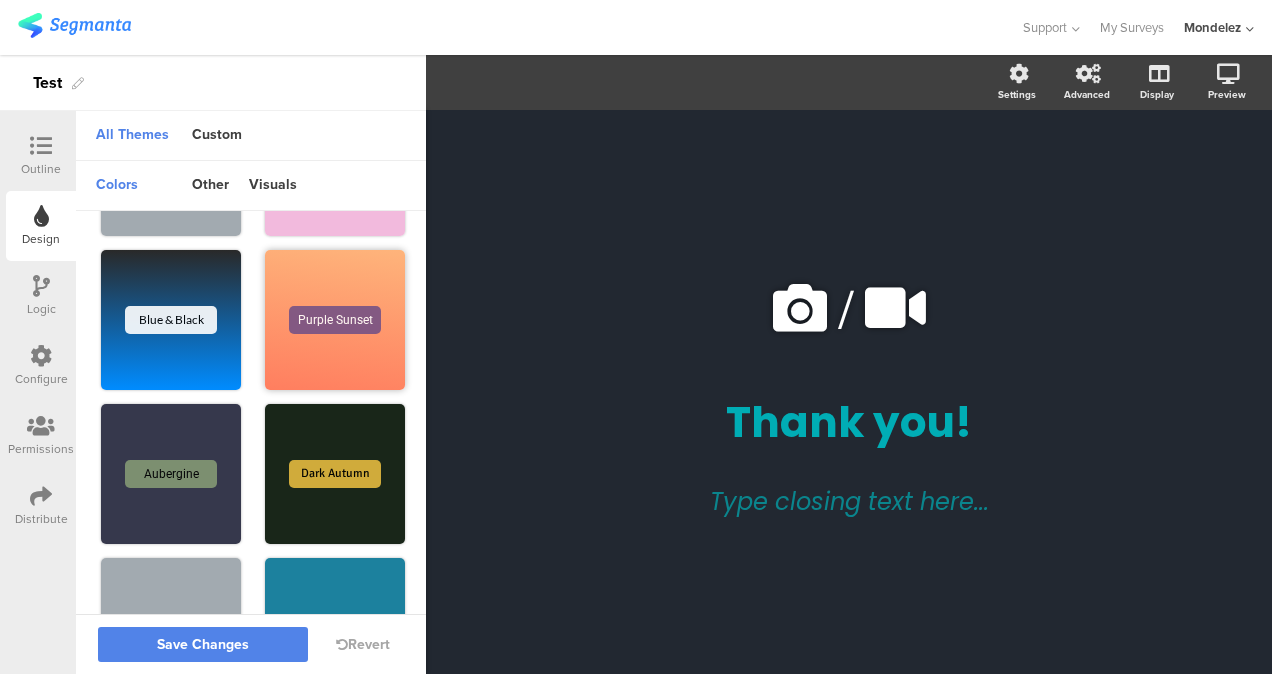 scroll, scrollTop: 0, scrollLeft: 0, axis: both 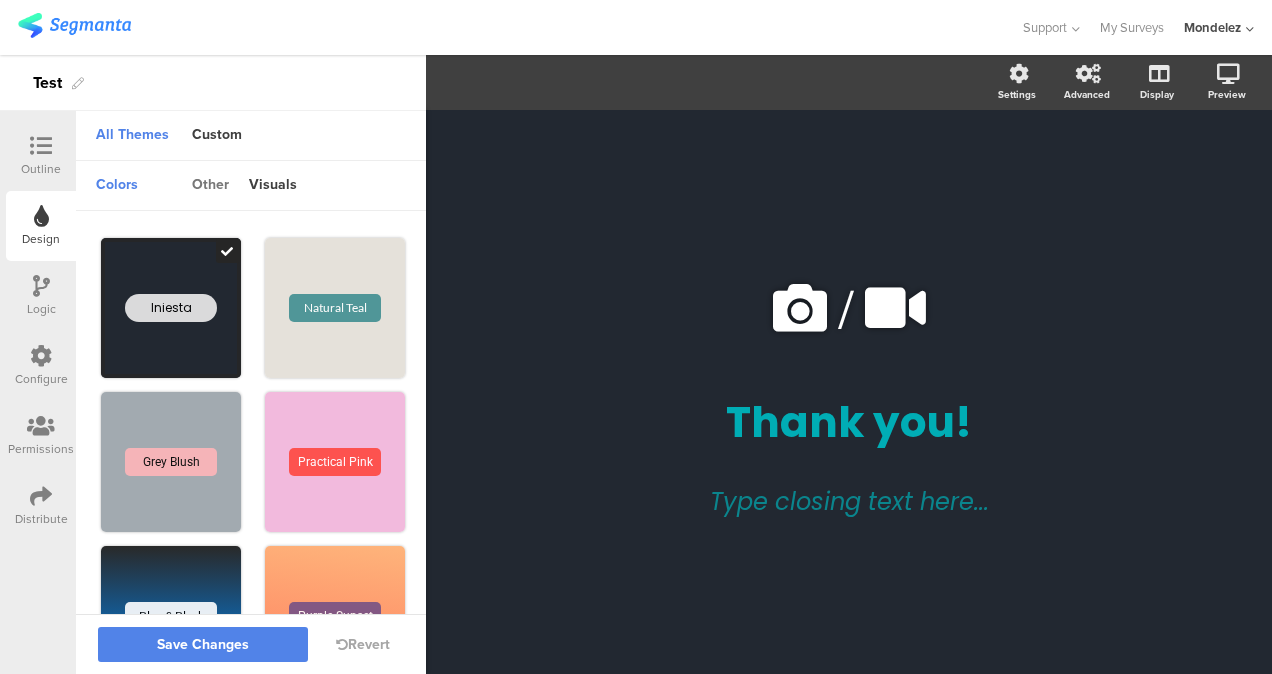 click on "other" at bounding box center [210, 186] 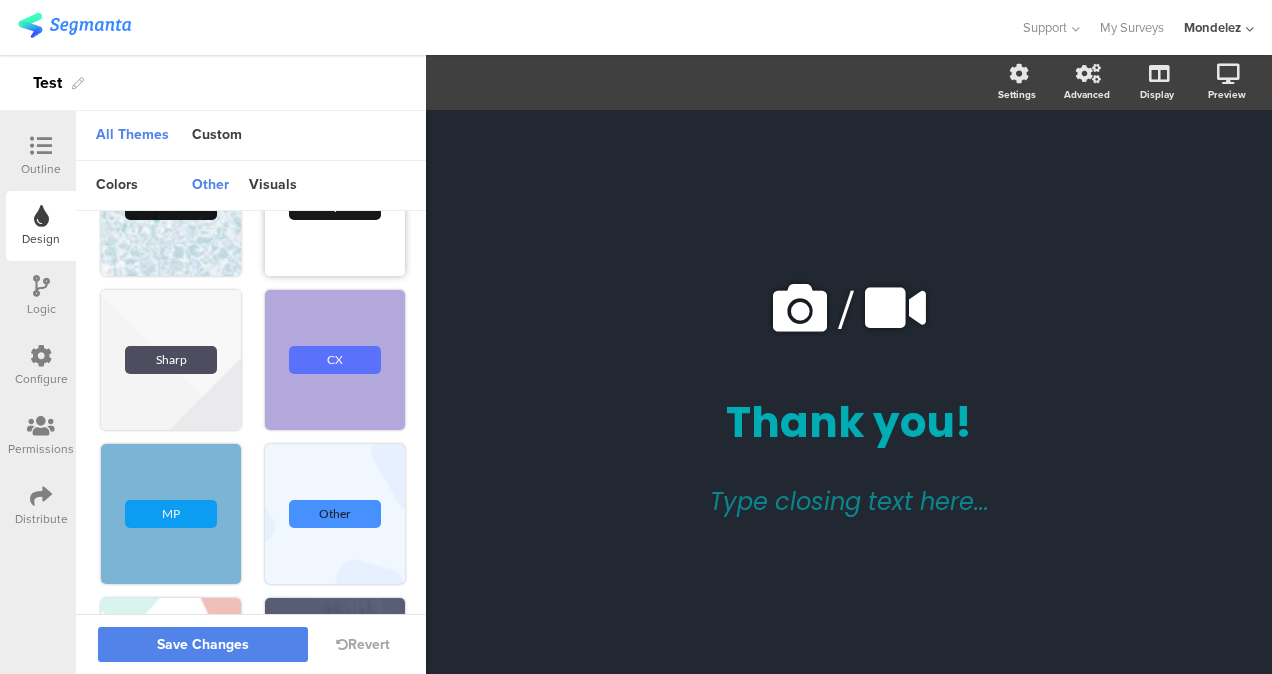 scroll, scrollTop: 255, scrollLeft: 0, axis: vertical 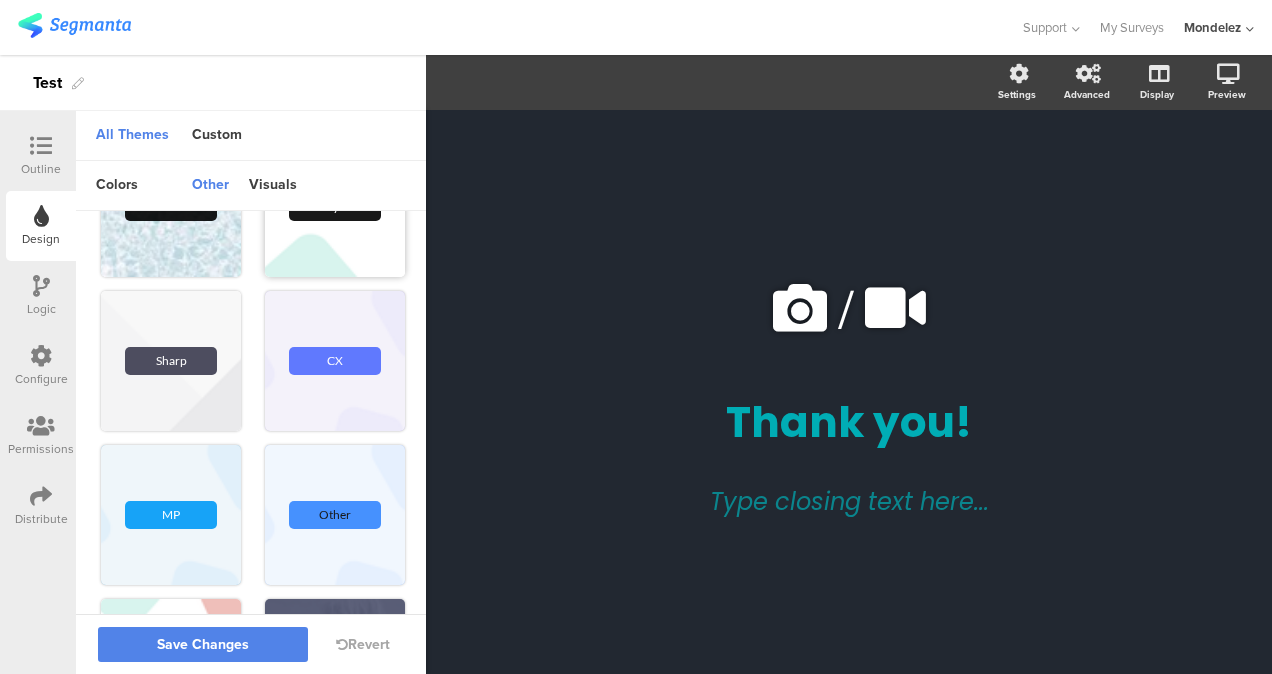 click on "CX" at bounding box center (335, 361) 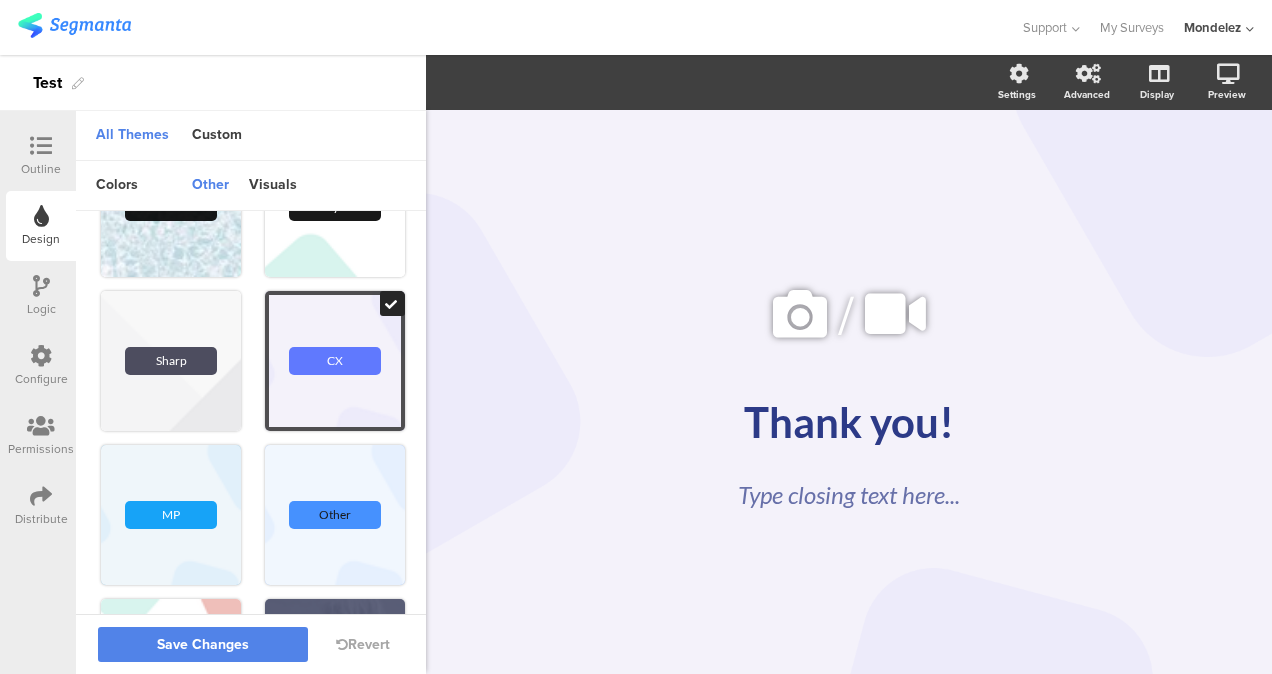 click at bounding box center (41, 147) 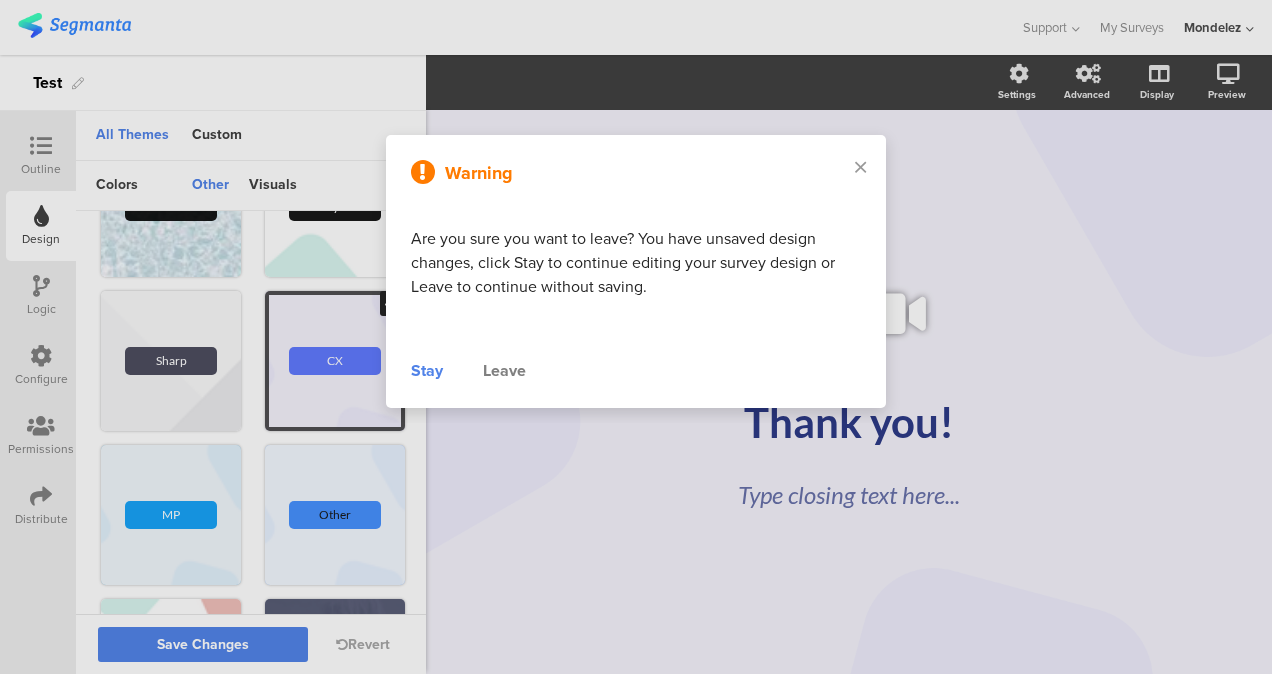 click on "Stay" at bounding box center [427, 371] 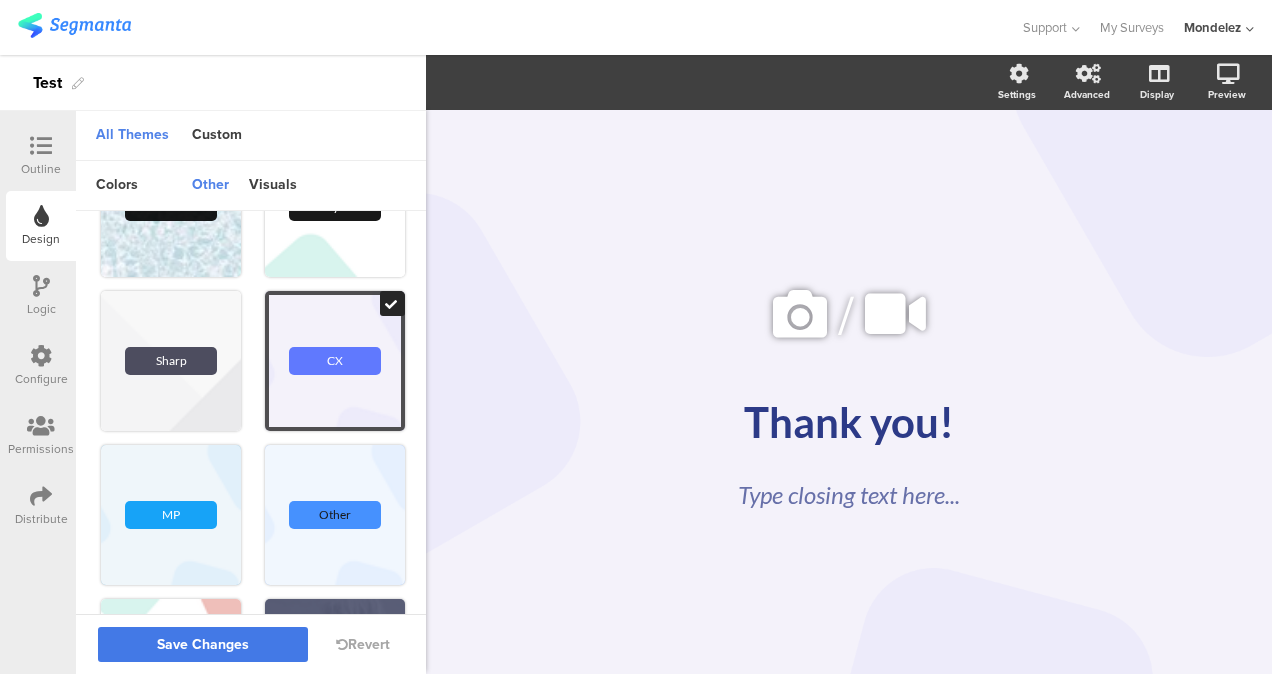click on "Save Changes" at bounding box center (203, 645) 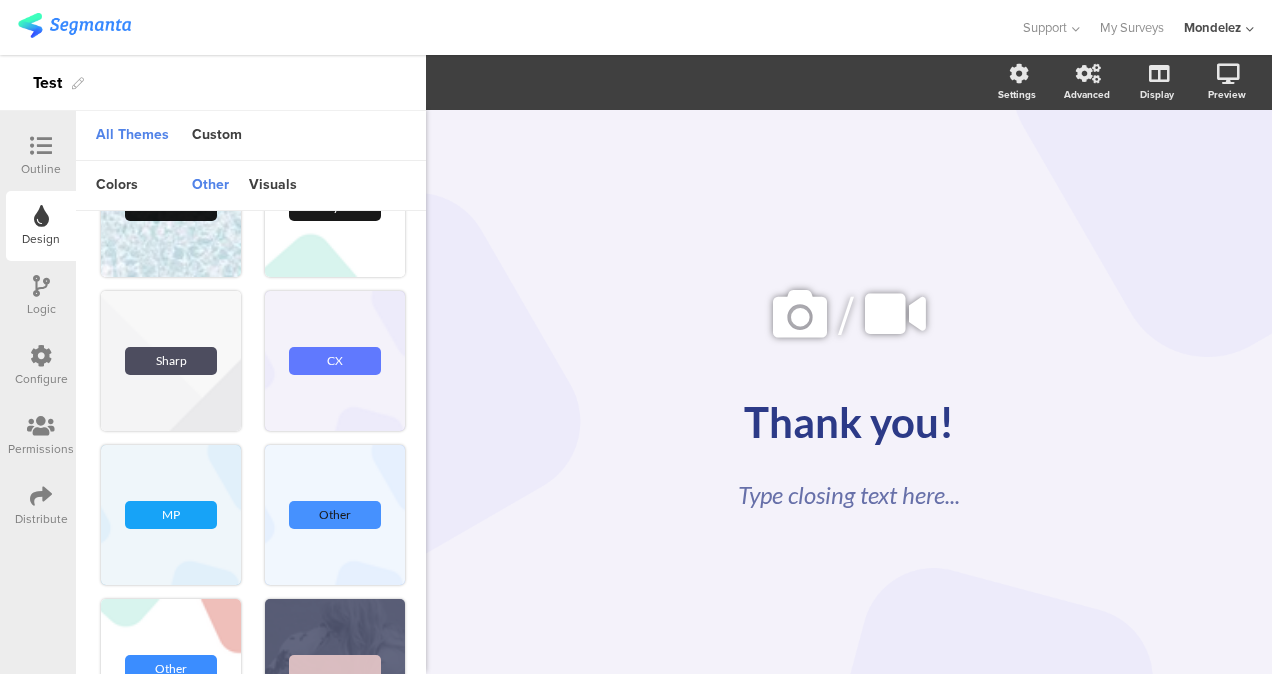 click on "Outline" at bounding box center [41, 169] 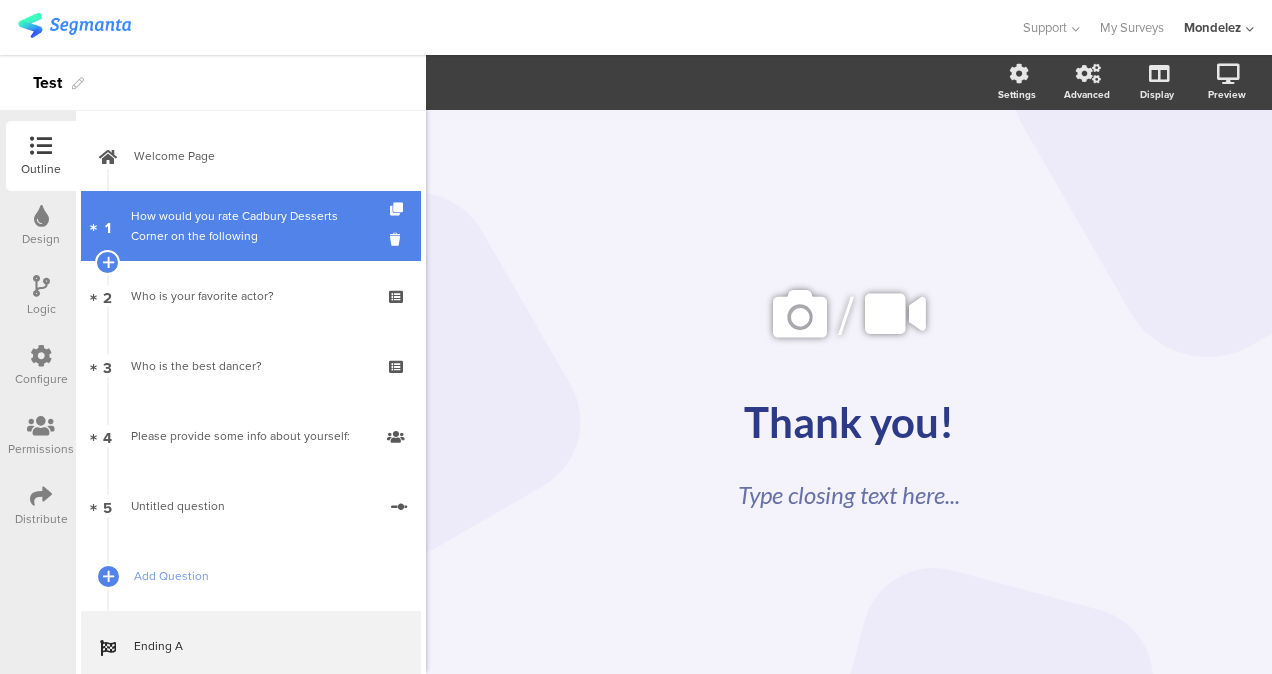 click on "1
How would you rate Cadbury Desserts Corner on the following" at bounding box center (251, 226) 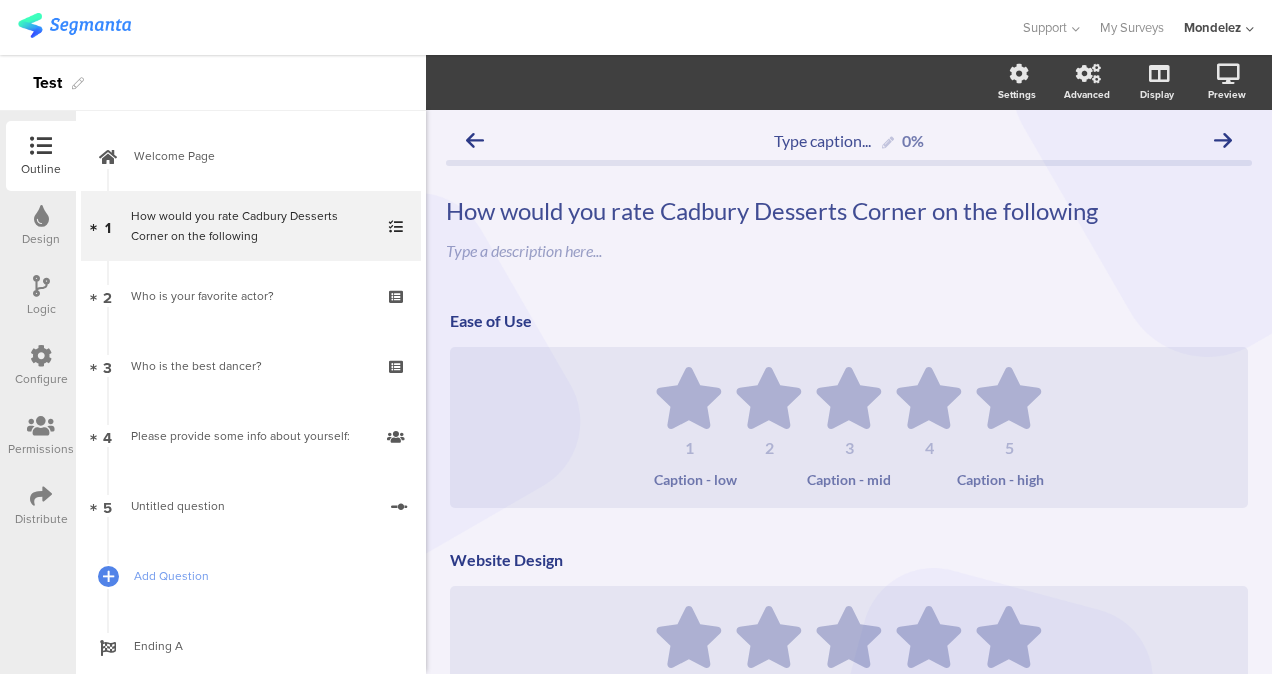 click on "Logic" at bounding box center [41, 309] 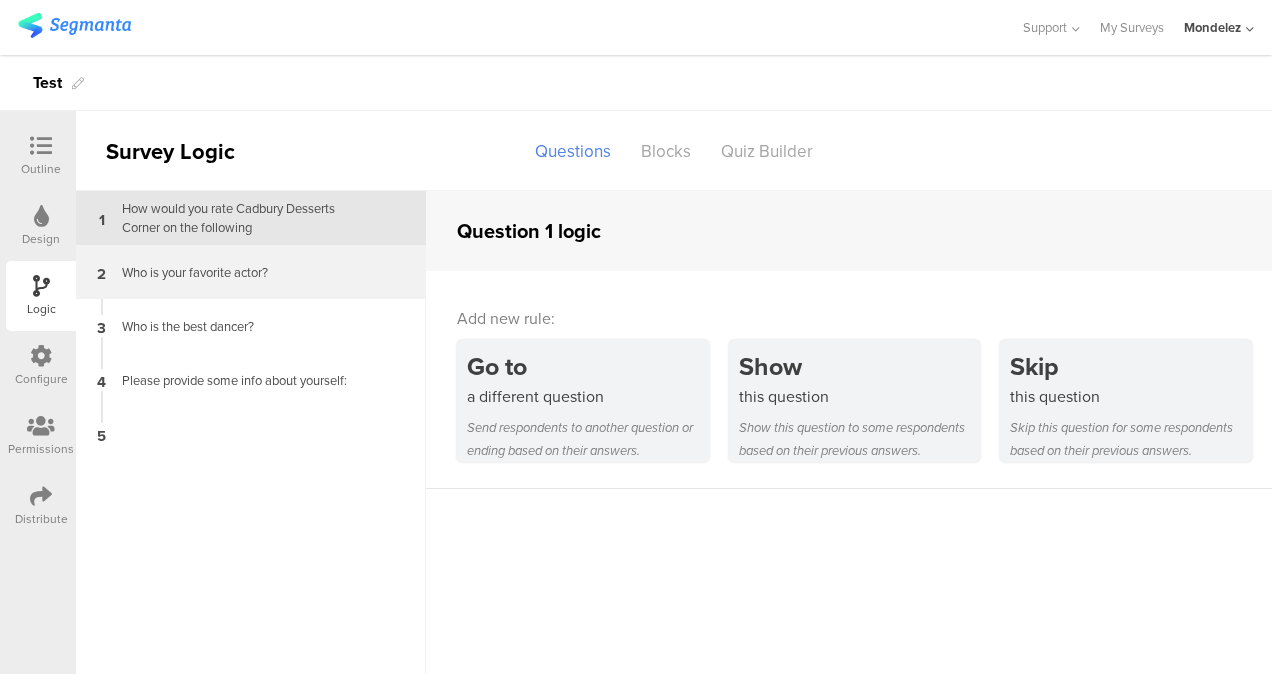 click on "Who is your favorite actor?" at bounding box center [235, 272] 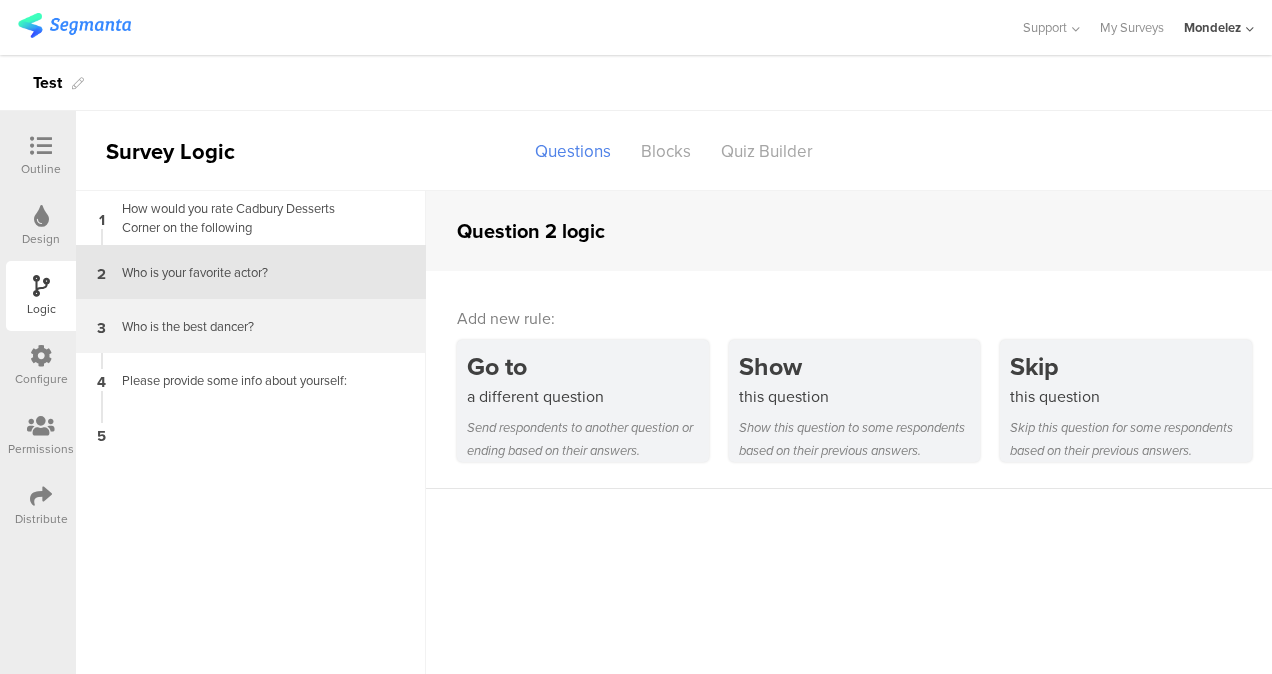 click on "Who is the best dancer?" at bounding box center (235, 326) 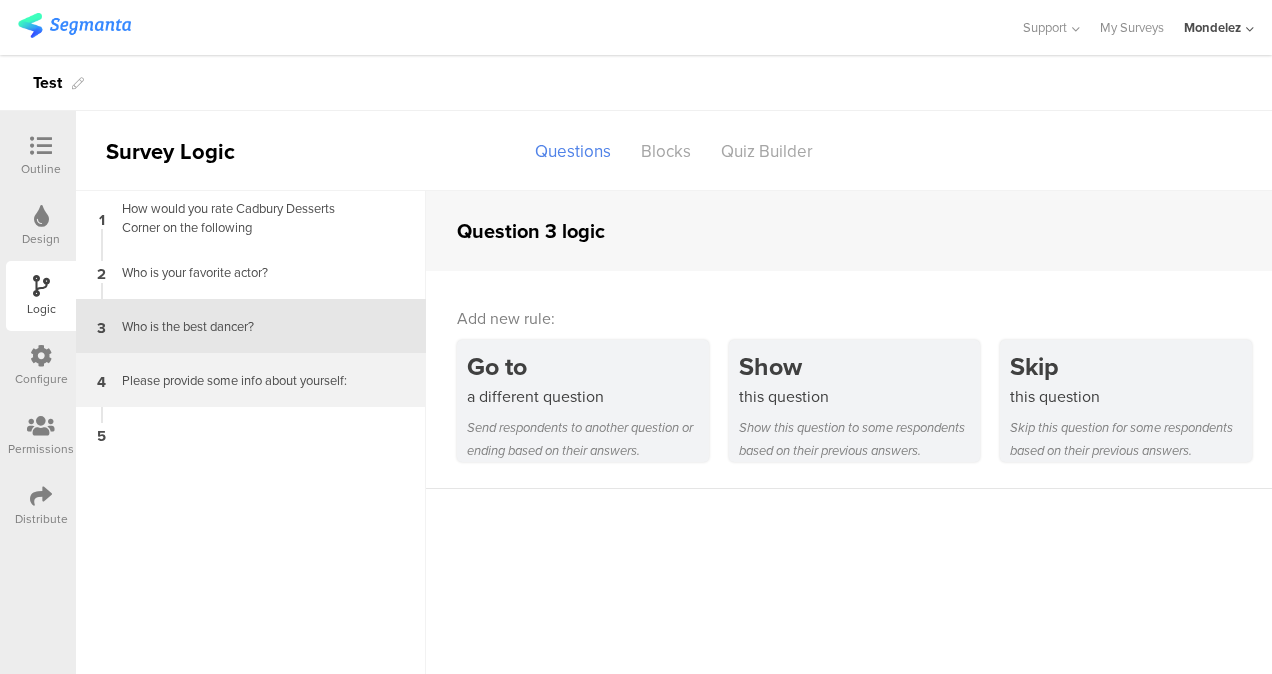 click on "4
Please provide some info about yourself:" at bounding box center (251, 380) 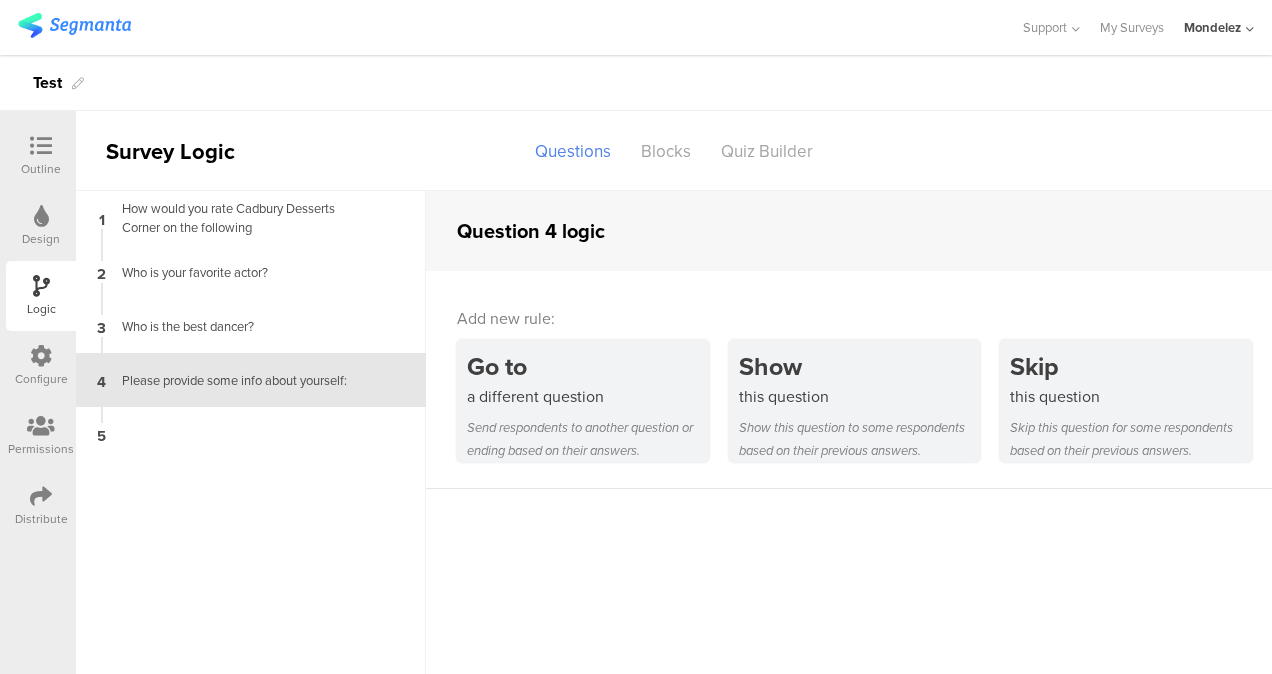 click on "Configure" at bounding box center (41, 366) 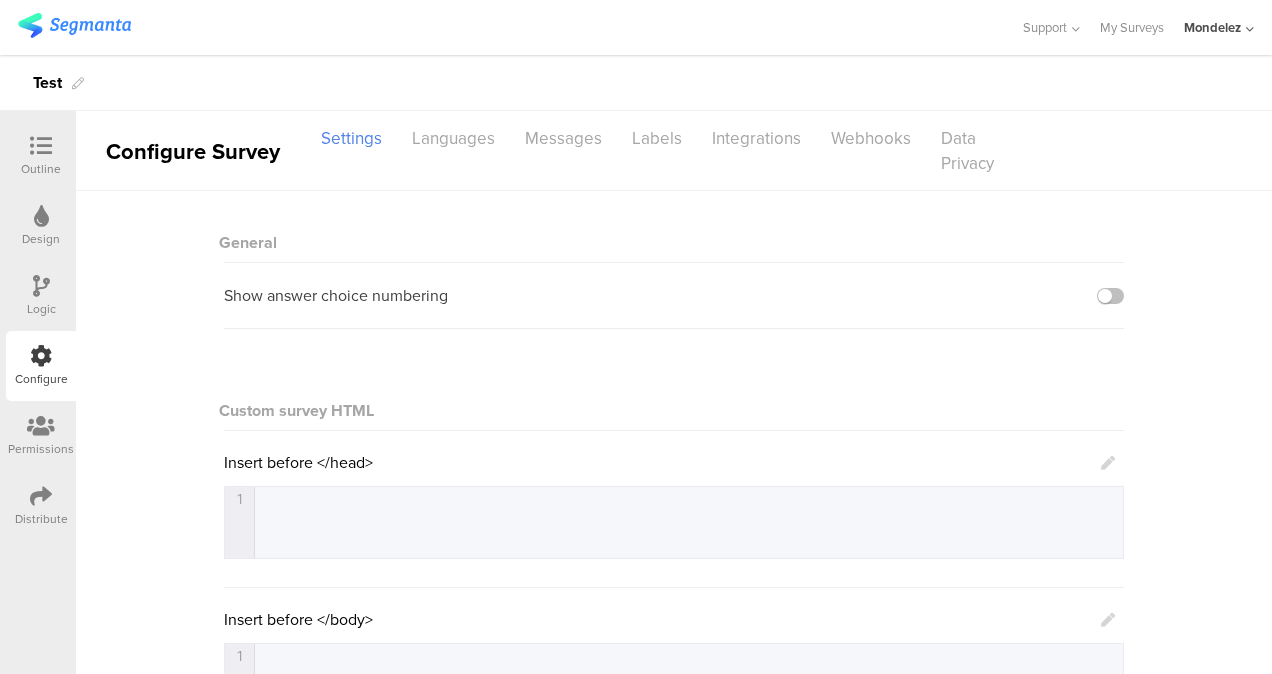 click at bounding box center [41, 426] 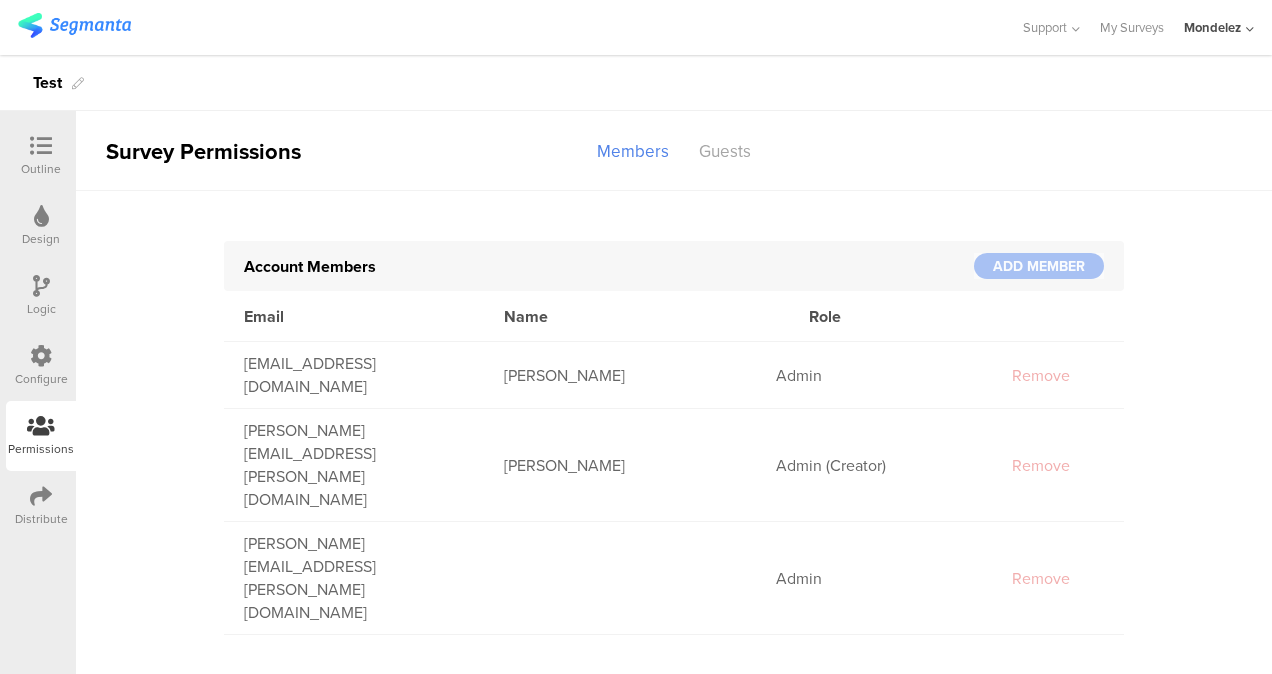 click at bounding box center (41, 496) 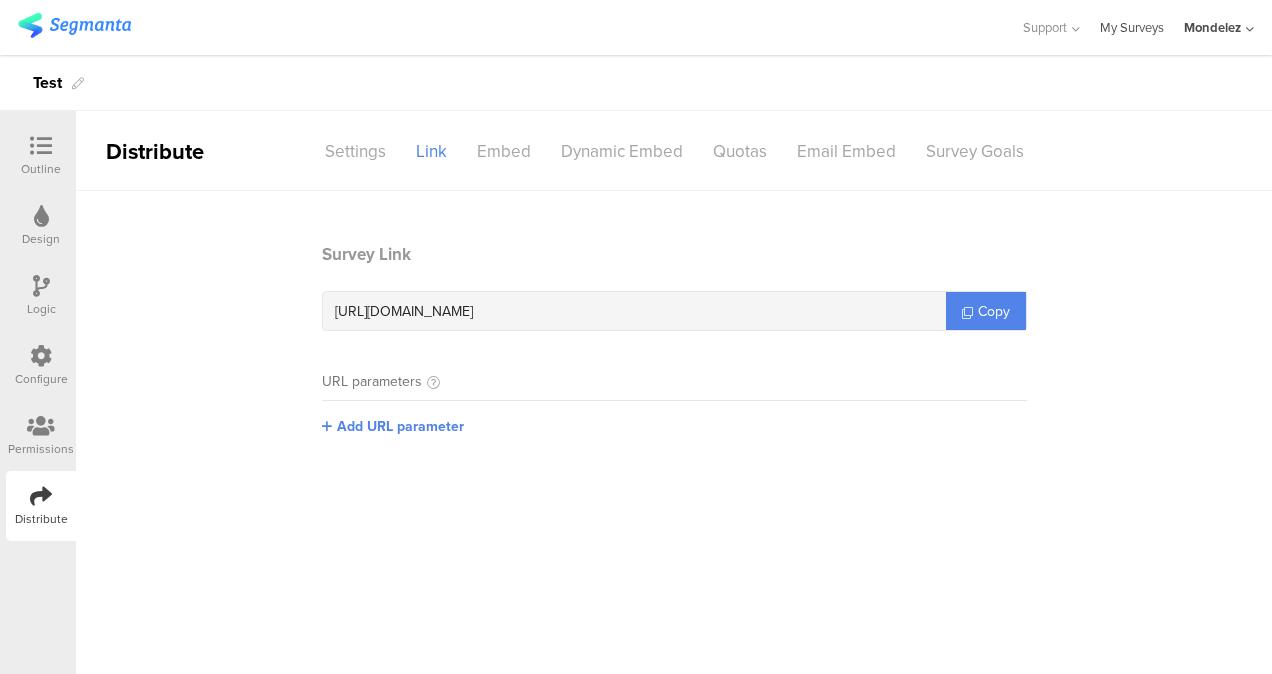 click on "My Surveys" at bounding box center (1132, 27) 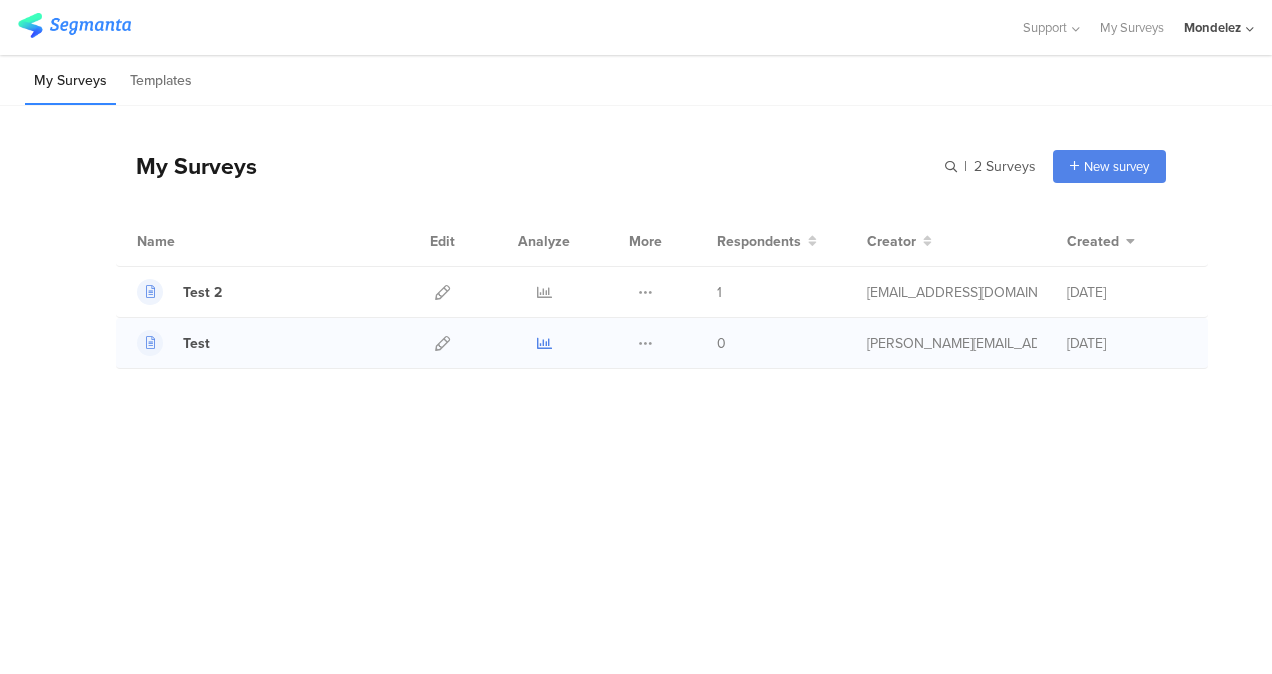 click at bounding box center [544, 343] 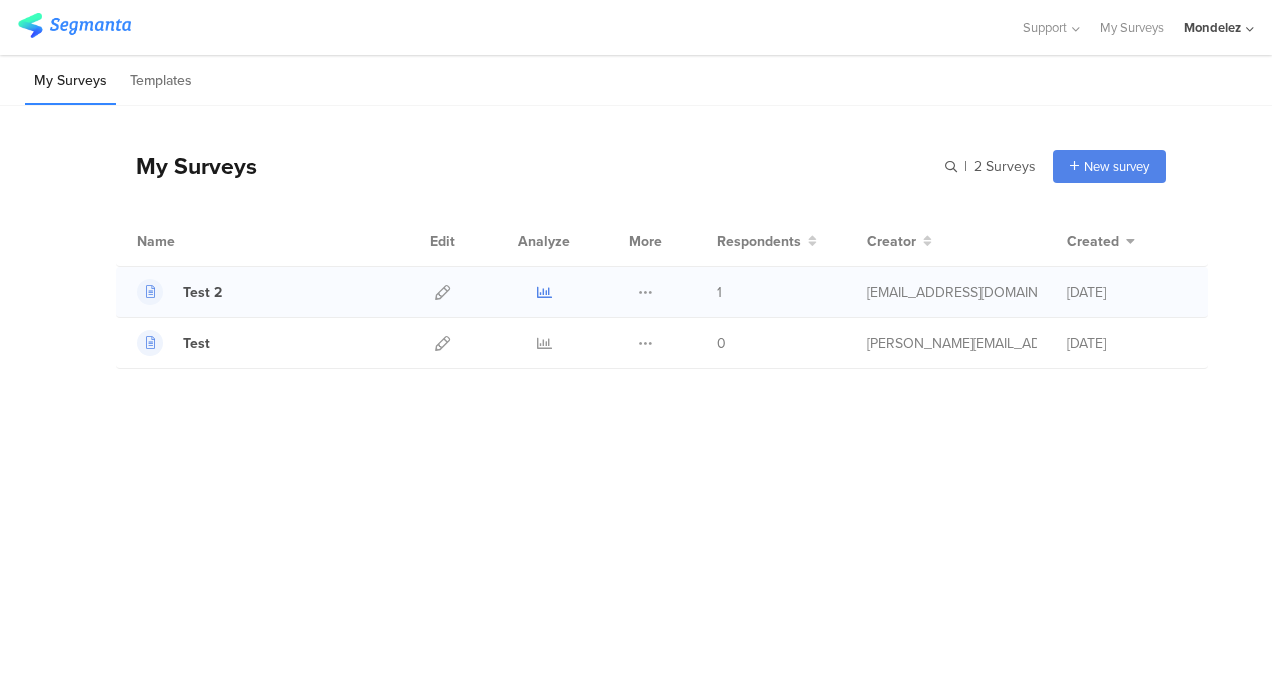 click at bounding box center (544, 292) 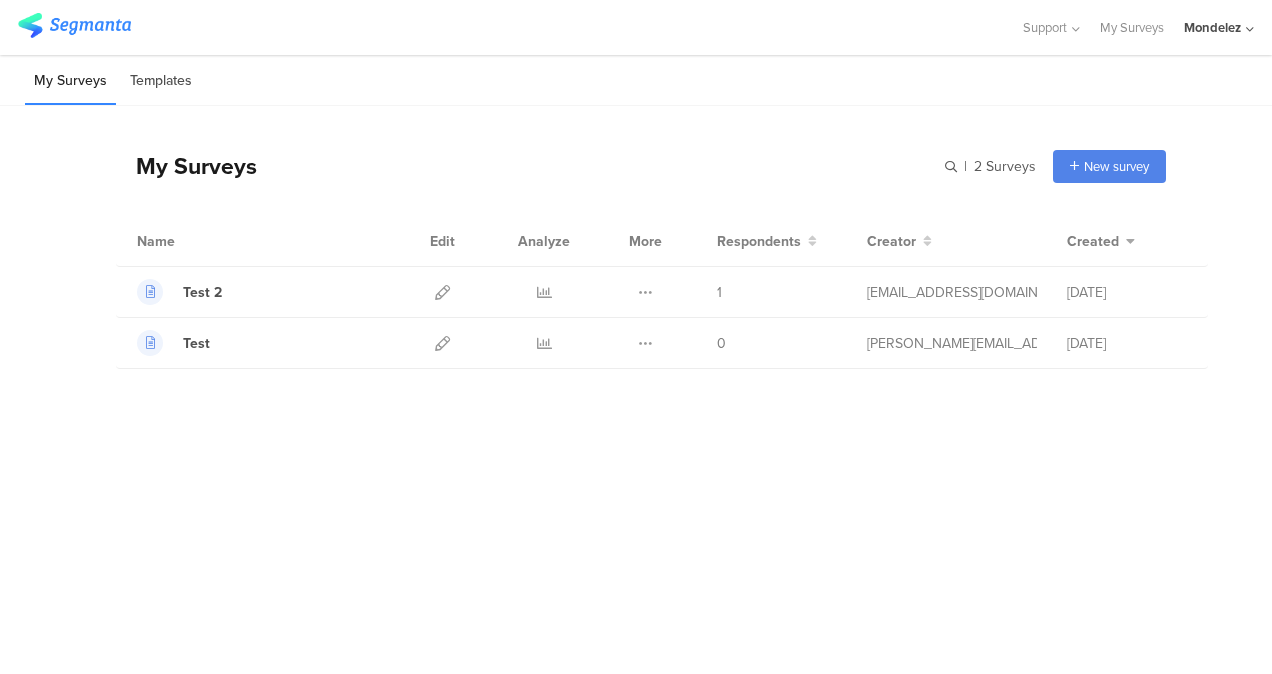 click on "Templates" at bounding box center (161, 81) 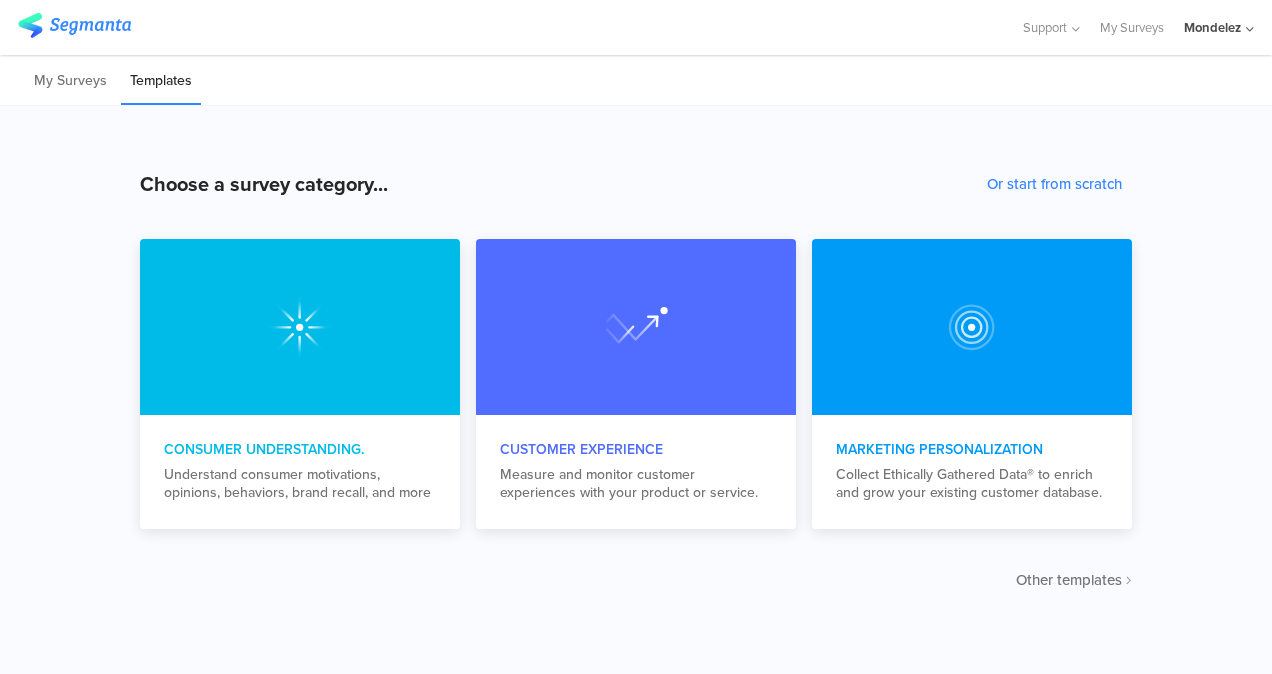 click on "Other templates" at bounding box center (1069, 580) 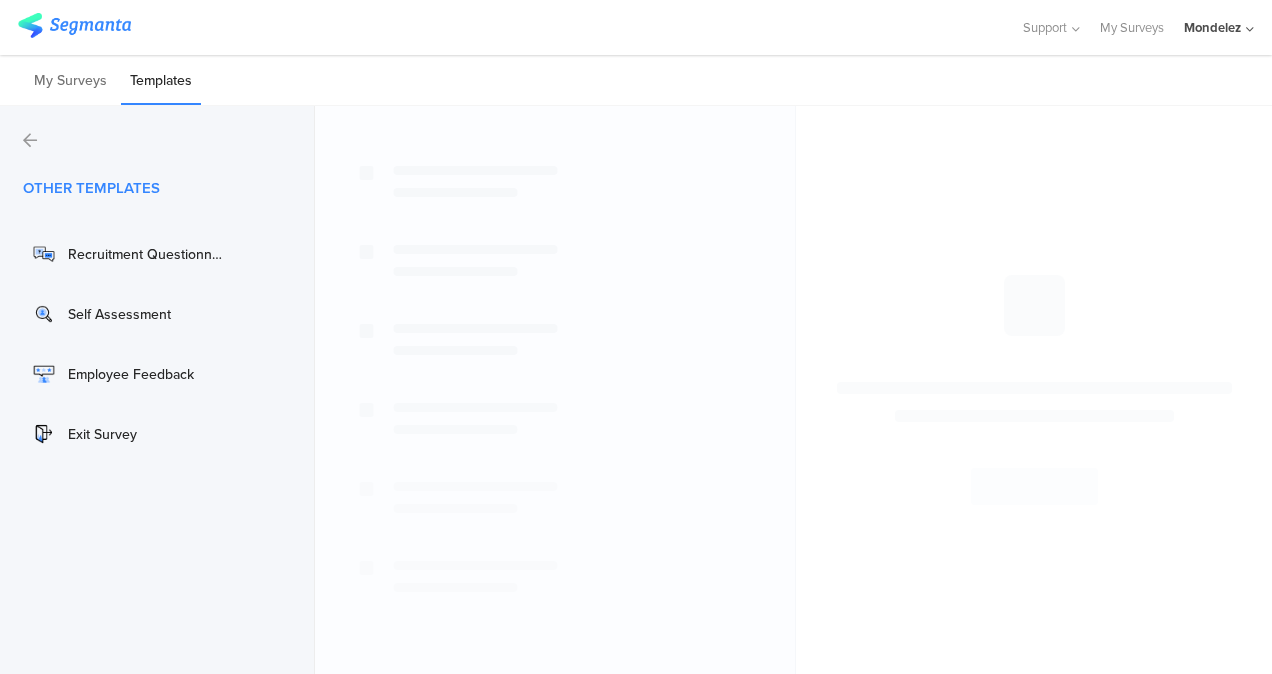 click at bounding box center [30, 140] 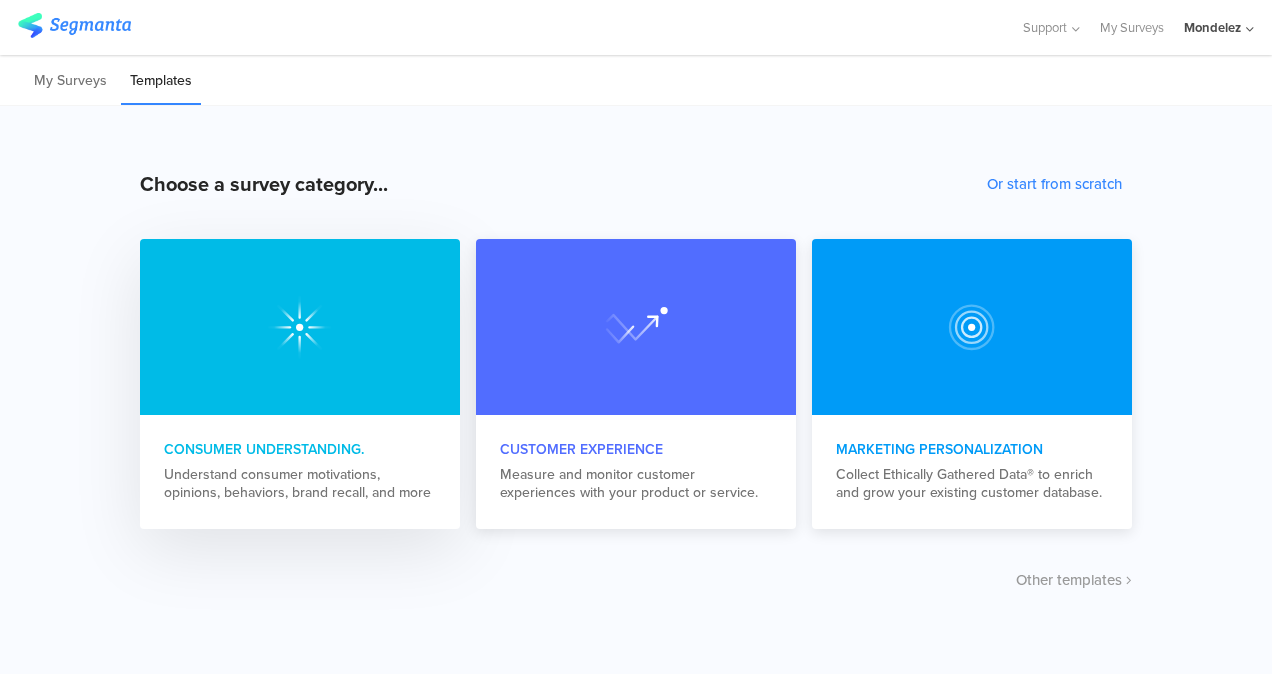 click on "Consumer Understanding.   Understand consumer motivations, opinions, behaviors, brand recall, and more" at bounding box center [300, 470] 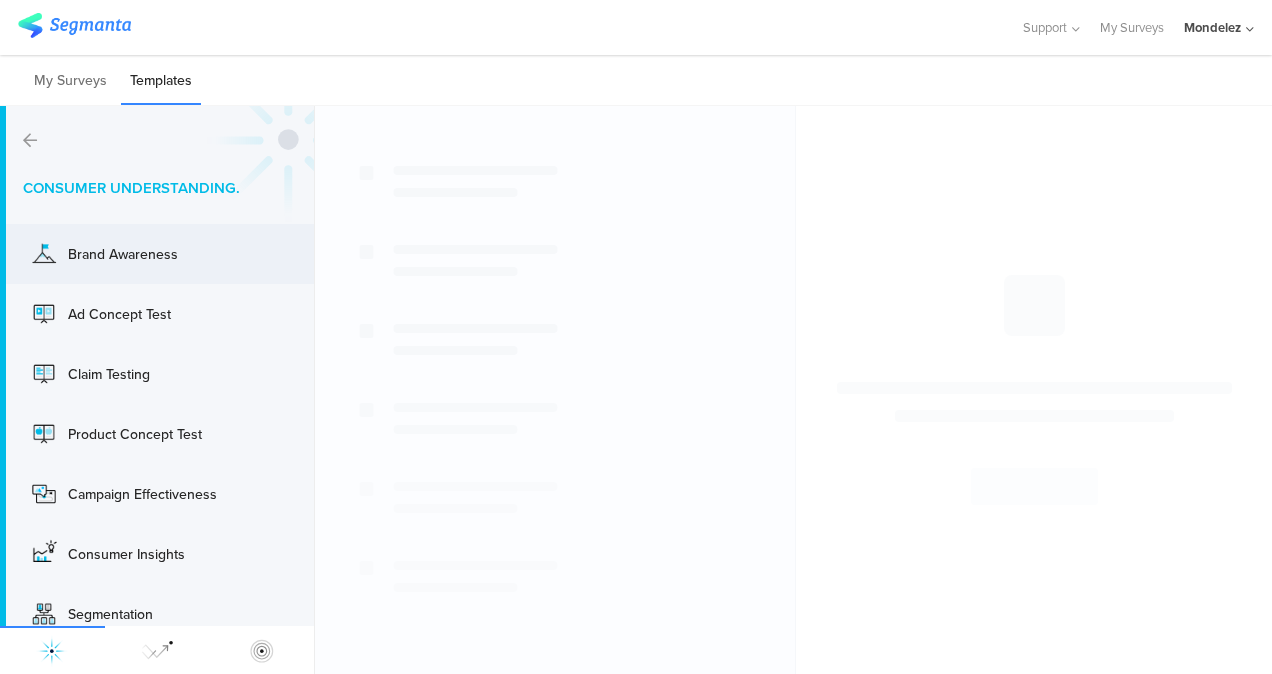 click on "Brand Awareness" at bounding box center (148, 254) 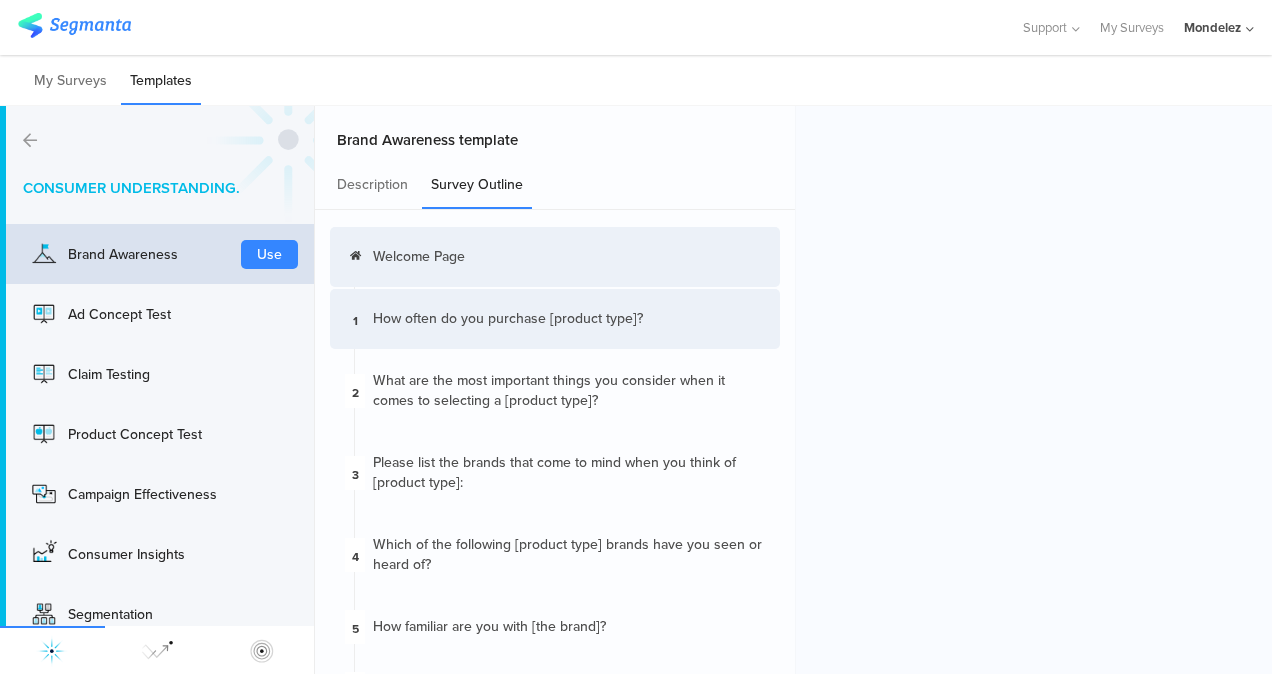 click on "1   How often do you purchase [product type]?" at bounding box center [555, 319] 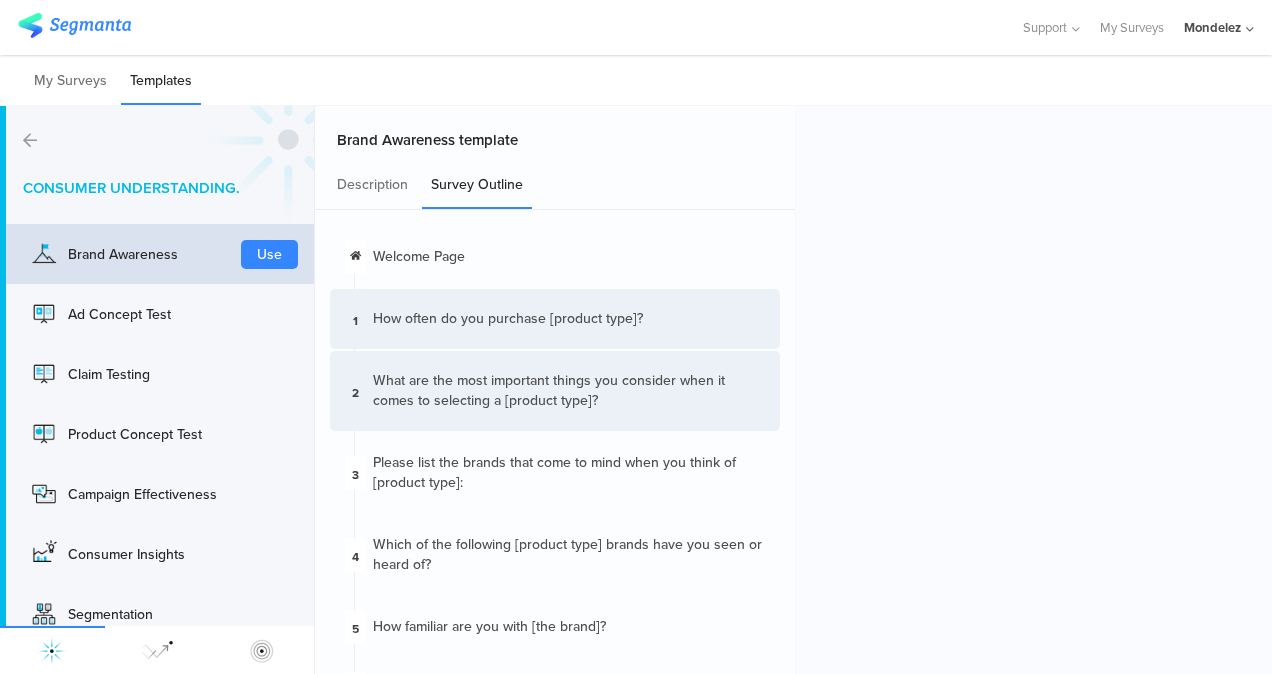 click on "What are the most important things you consider when it comes to selecting a [product type]?" at bounding box center [569, 391] 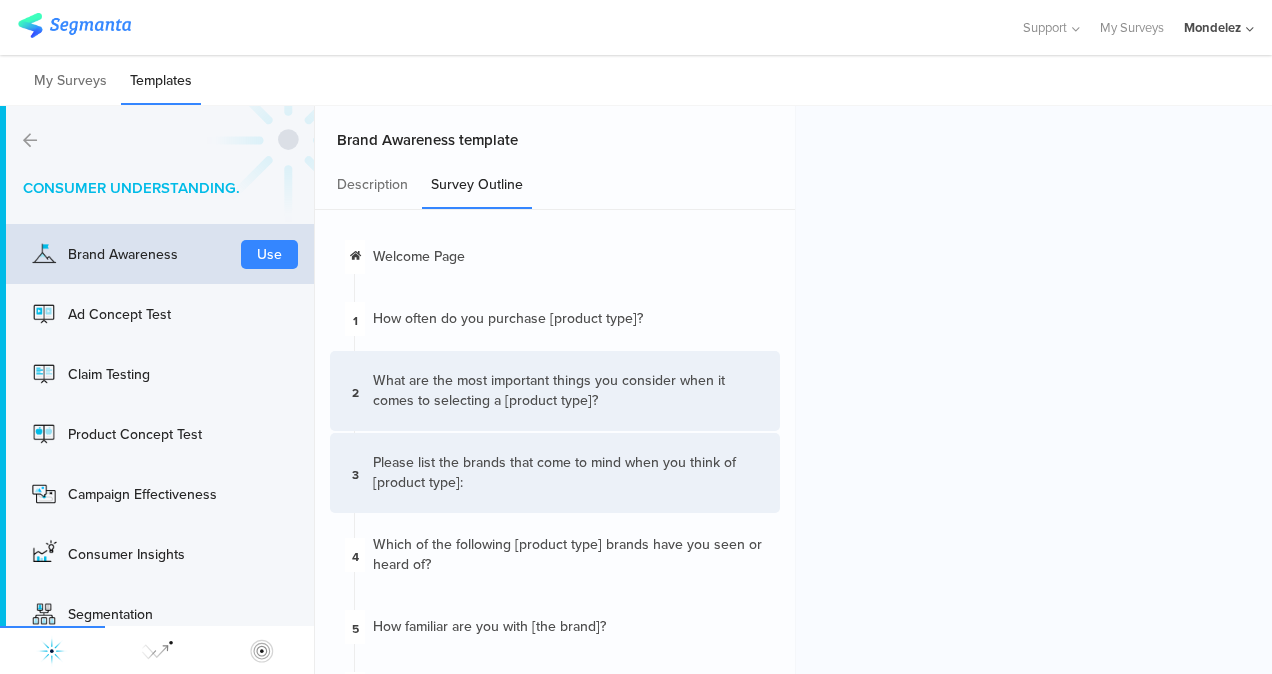 click on "Please list the brands that come to mind when you think of ﻿[product type]:" at bounding box center [569, 473] 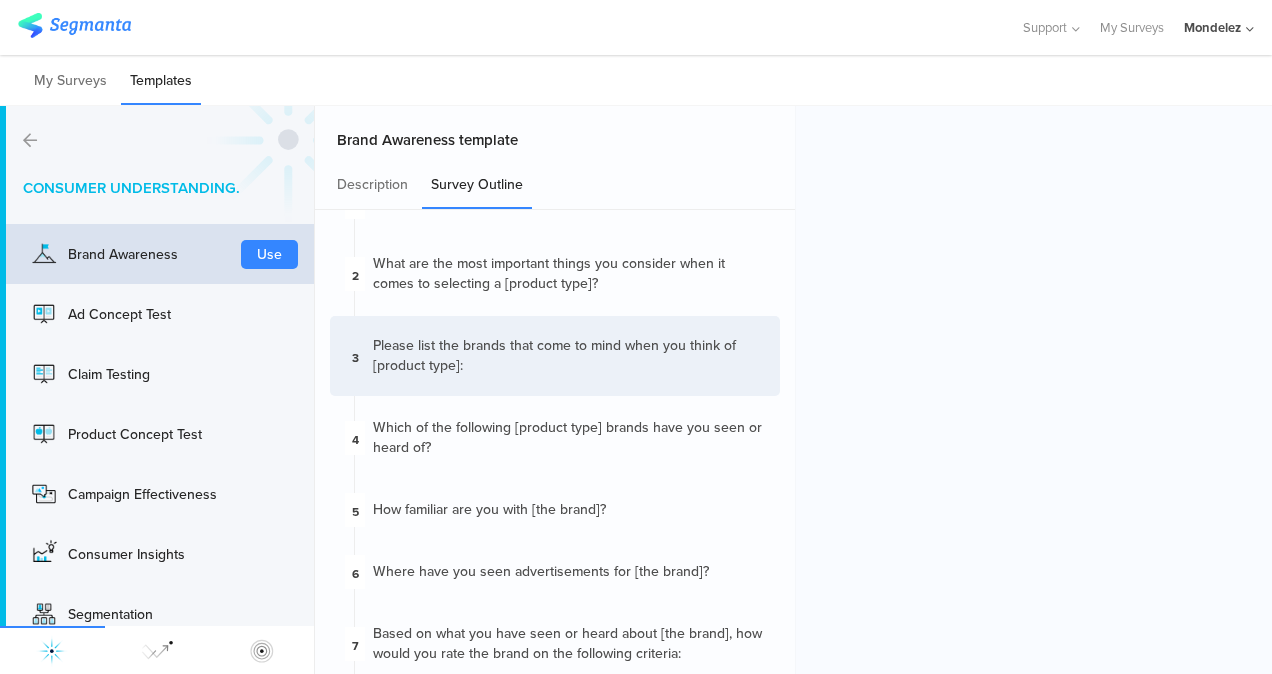 scroll, scrollTop: 118, scrollLeft: 0, axis: vertical 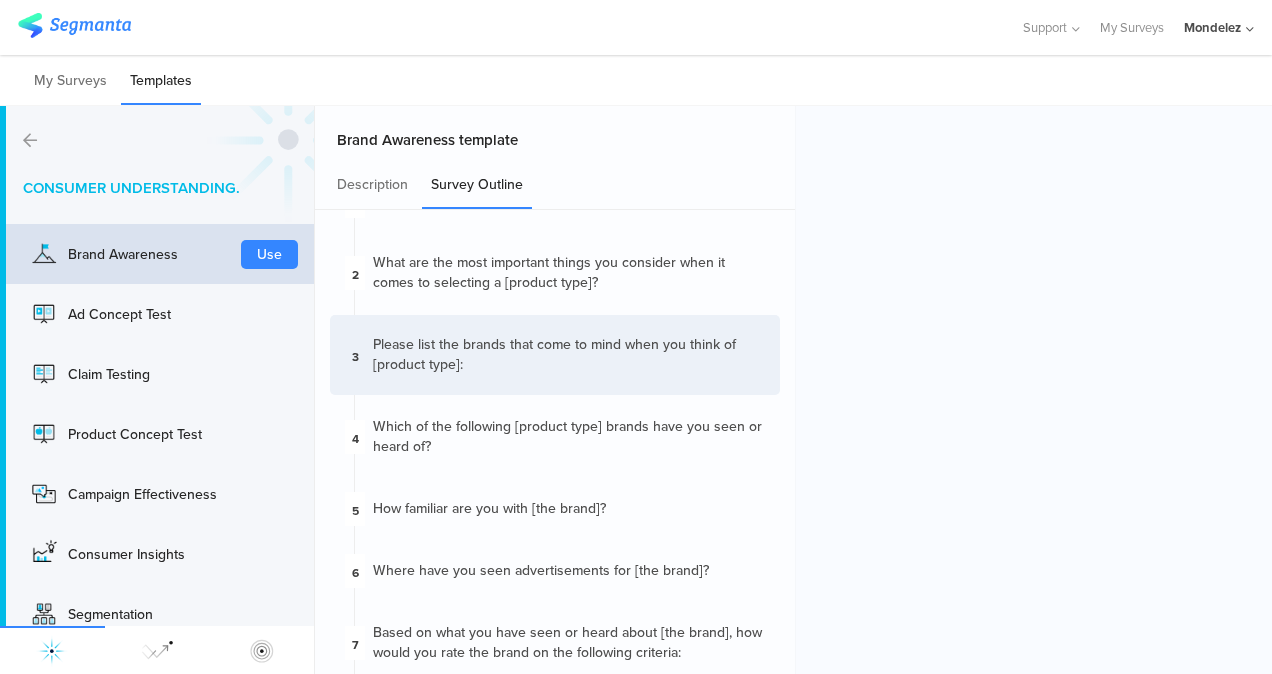 click on "4   Which of the following [product type] brands have you seen or heard of?" at bounding box center (555, 437) 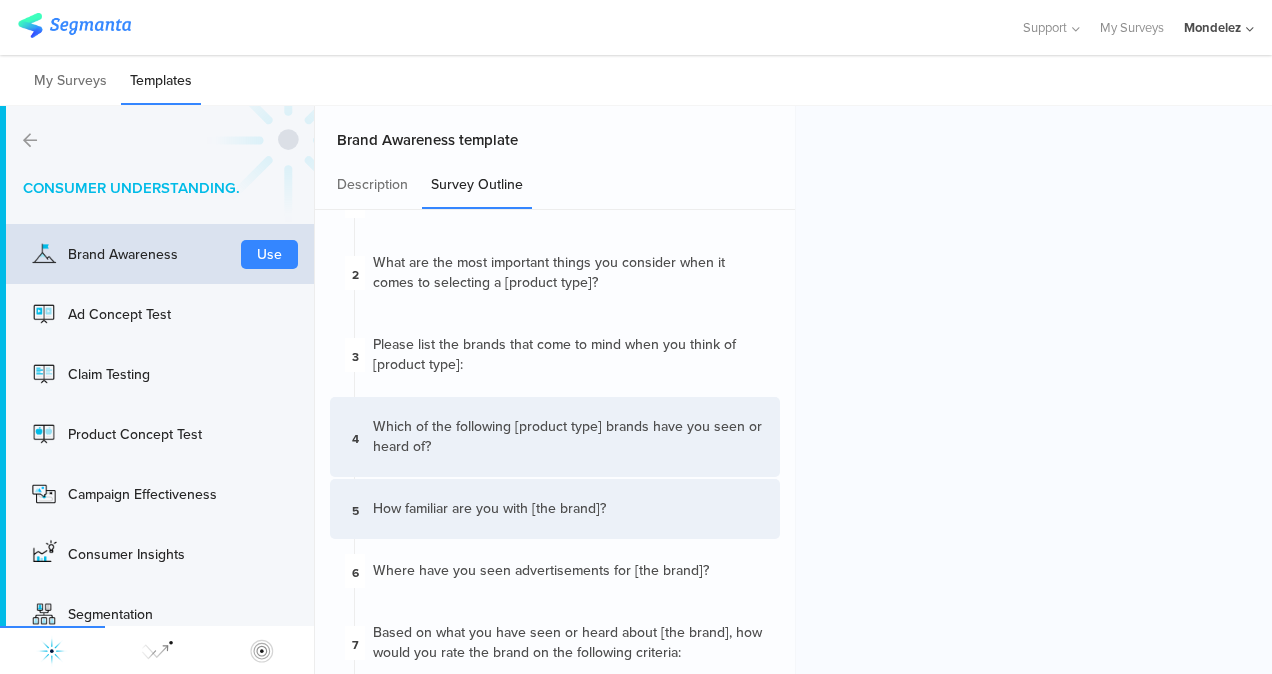 click on "5   How familiar are you with [the brand]?" at bounding box center (555, 509) 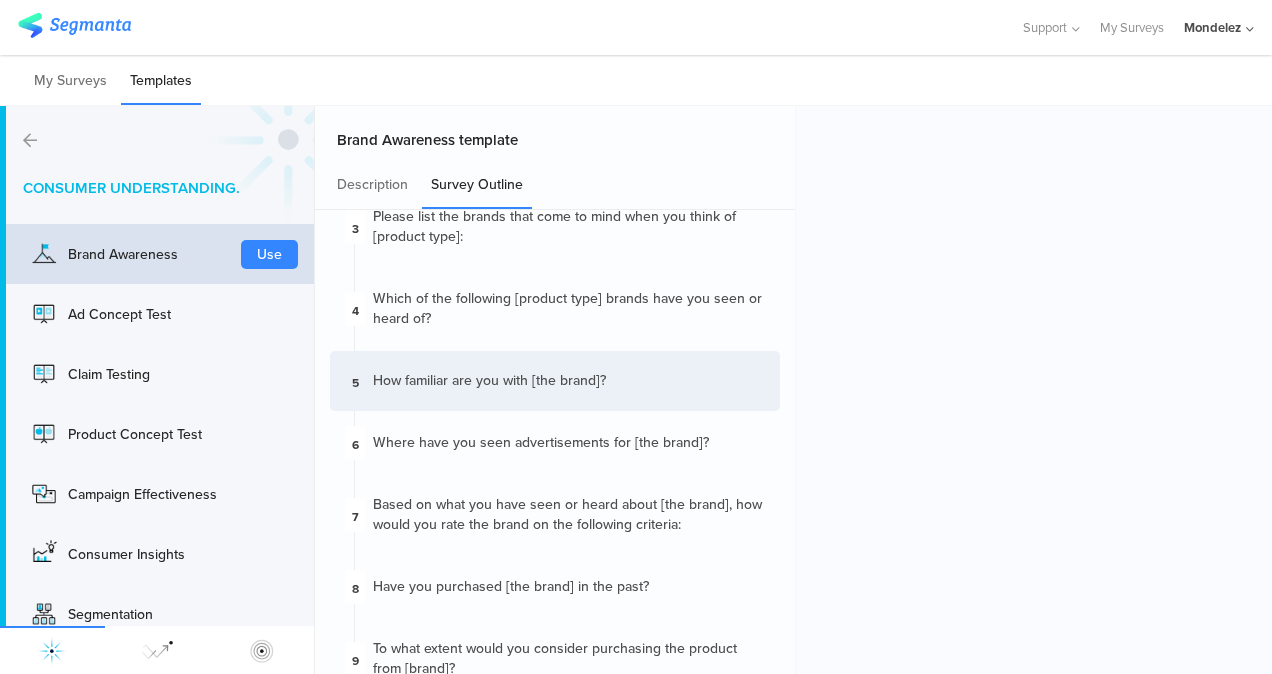 scroll, scrollTop: 248, scrollLeft: 0, axis: vertical 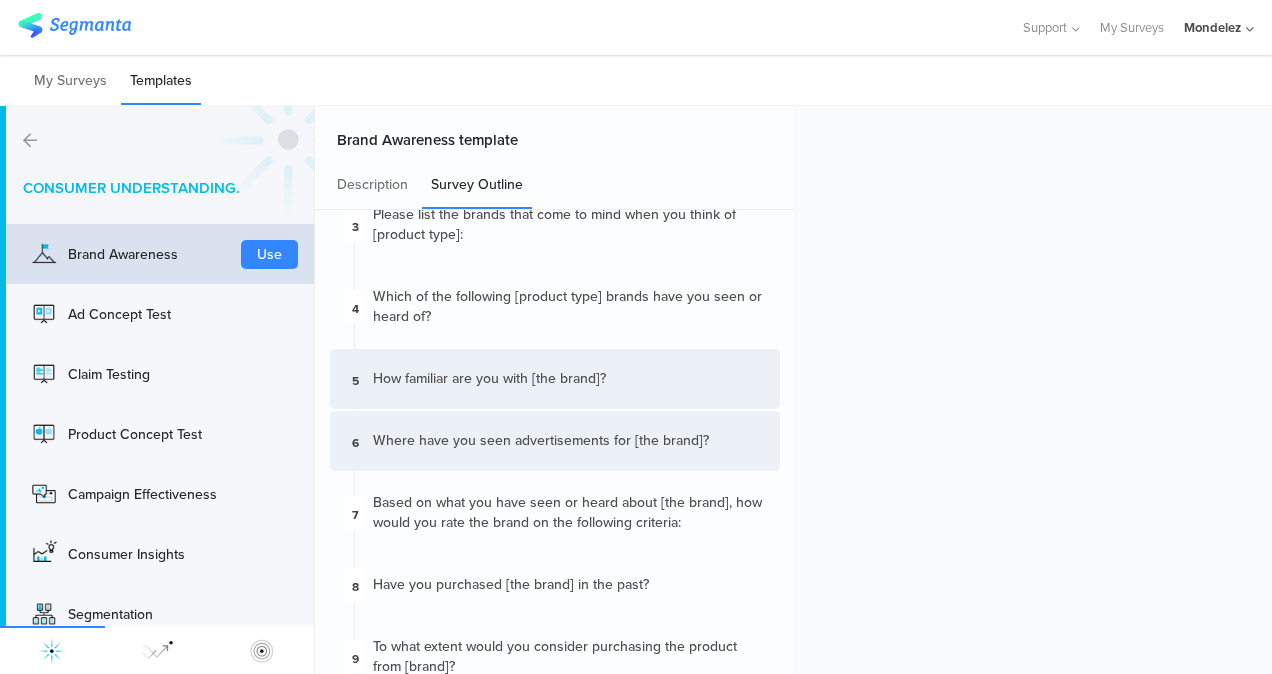 click on "6   Where have you seen advertisements for [the brand]?" at bounding box center (555, 441) 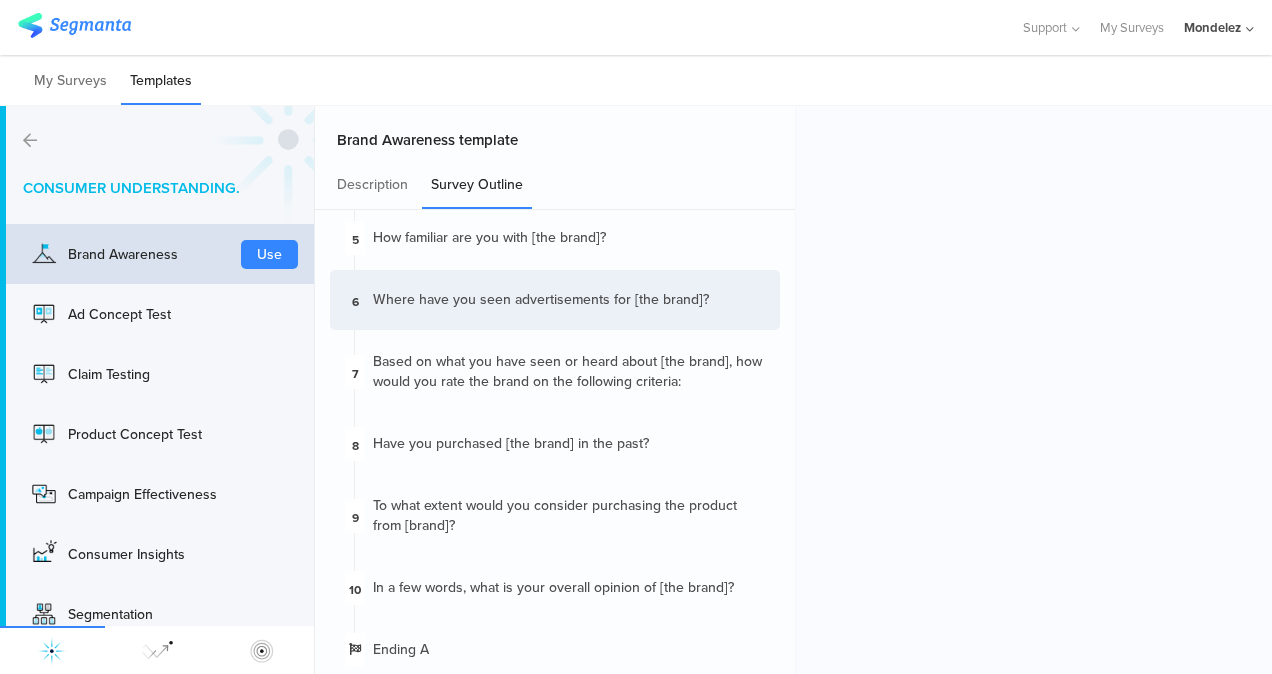 scroll, scrollTop: 390, scrollLeft: 0, axis: vertical 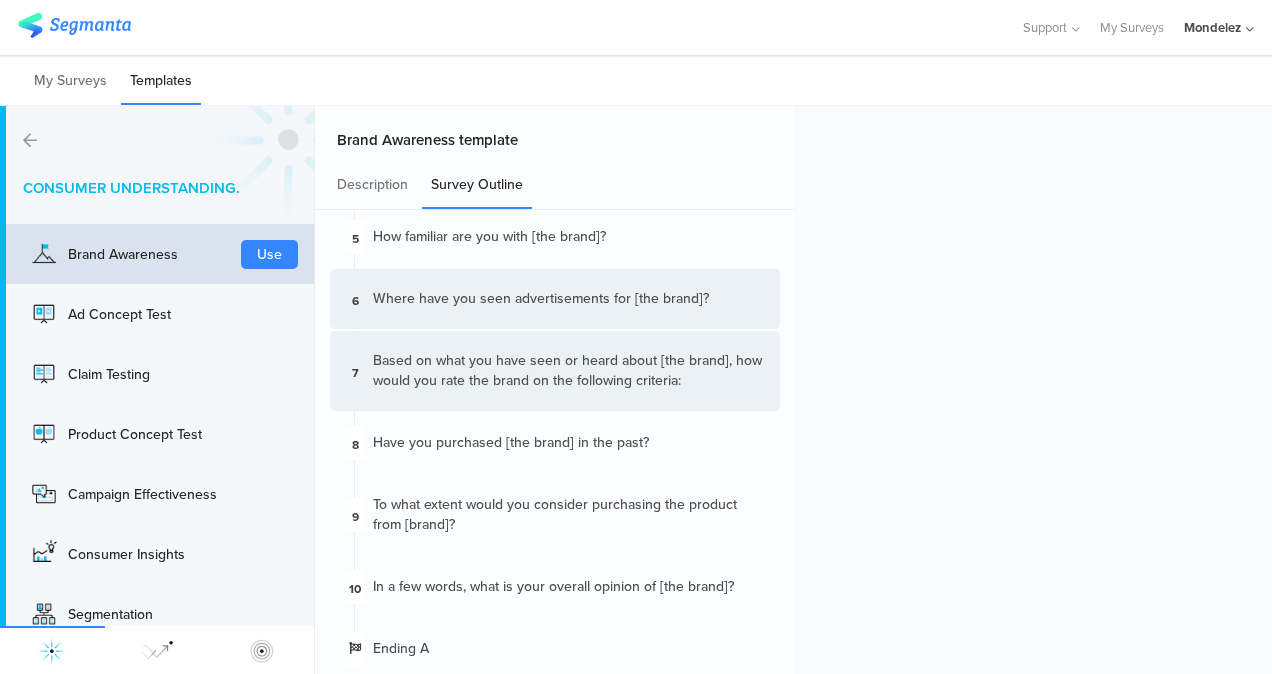 click on "Based on what you have seen or heard about [the brand], how would you rate the brand on the following criteria:" at bounding box center [569, 371] 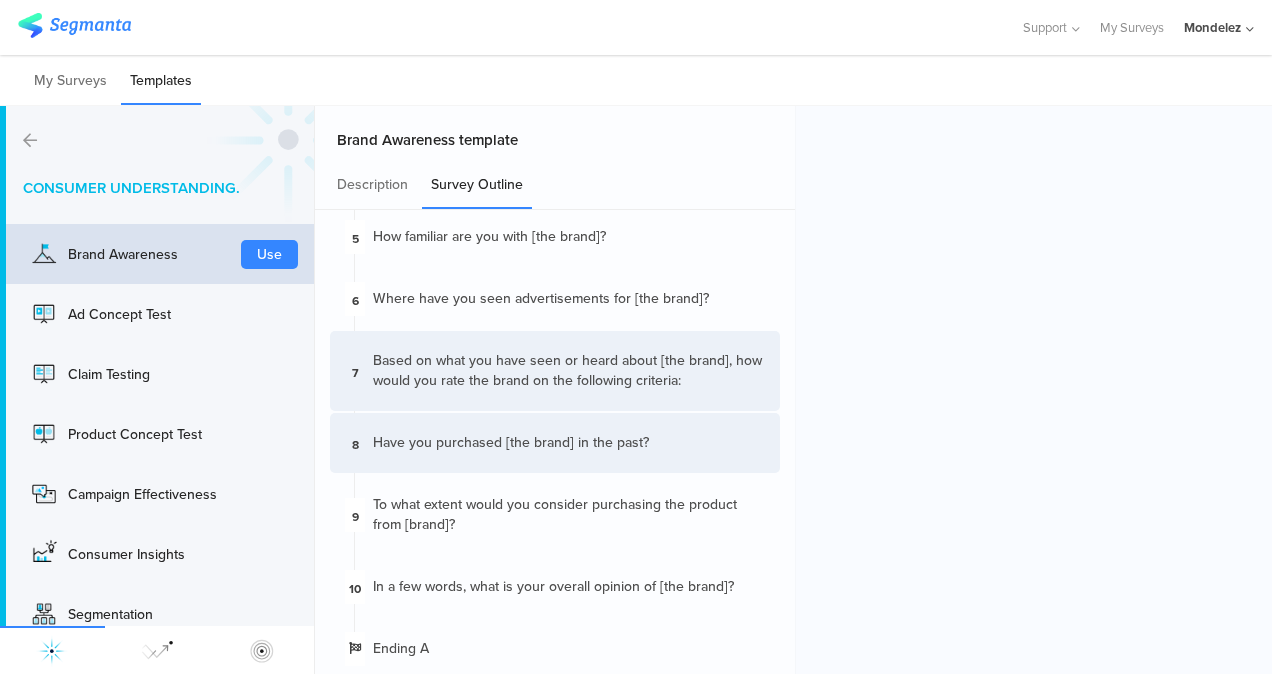 click on "8   Have you purchased [the brand] in the past?" at bounding box center (555, 443) 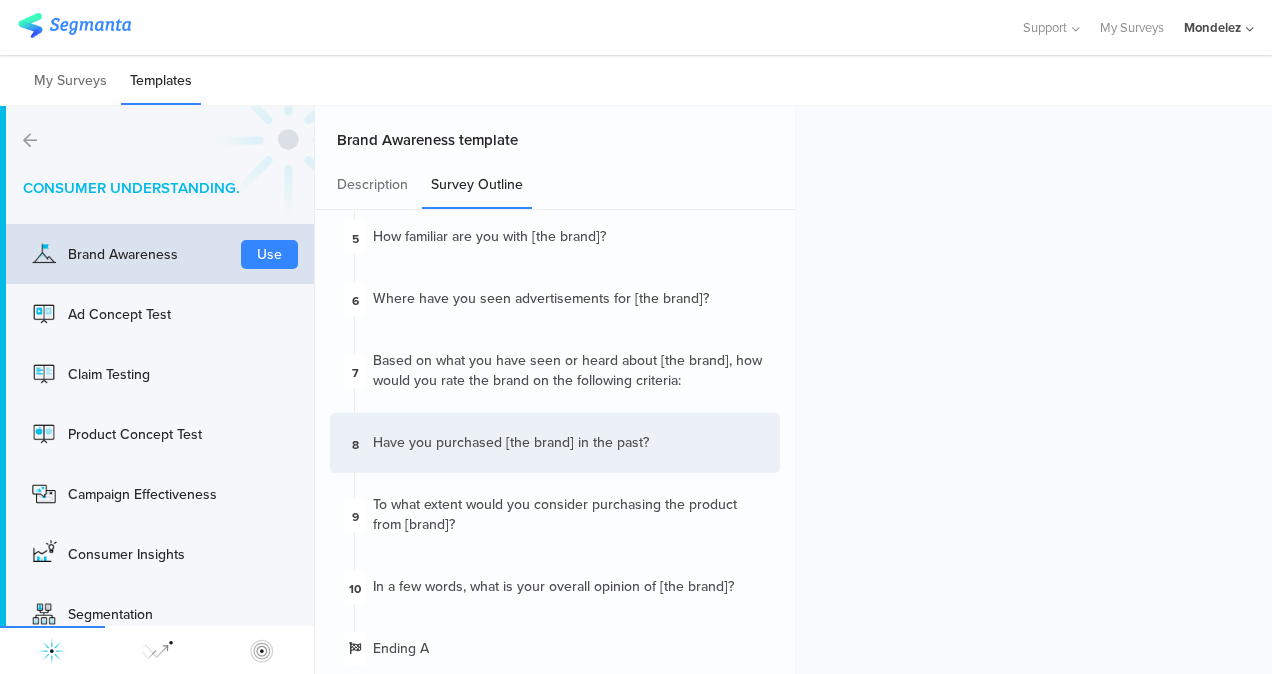scroll, scrollTop: 408, scrollLeft: 0, axis: vertical 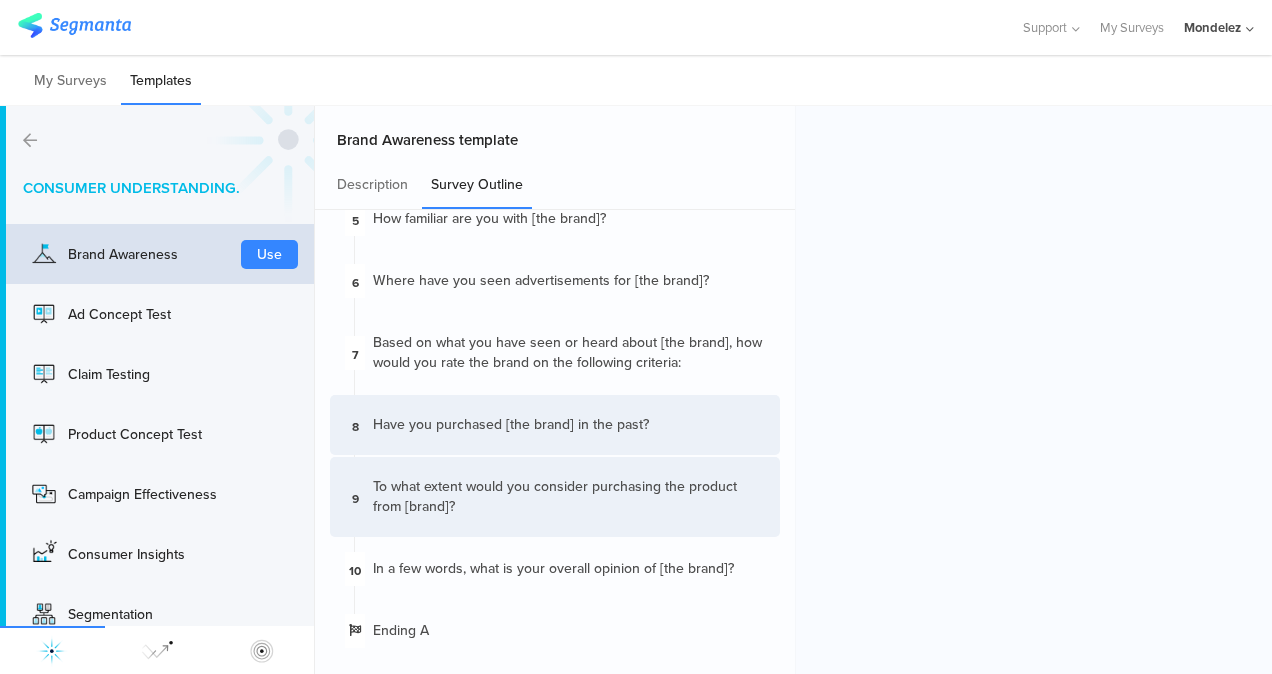 click on "To what extent would you consider purchasing the product from [brand]?" at bounding box center (569, 497) 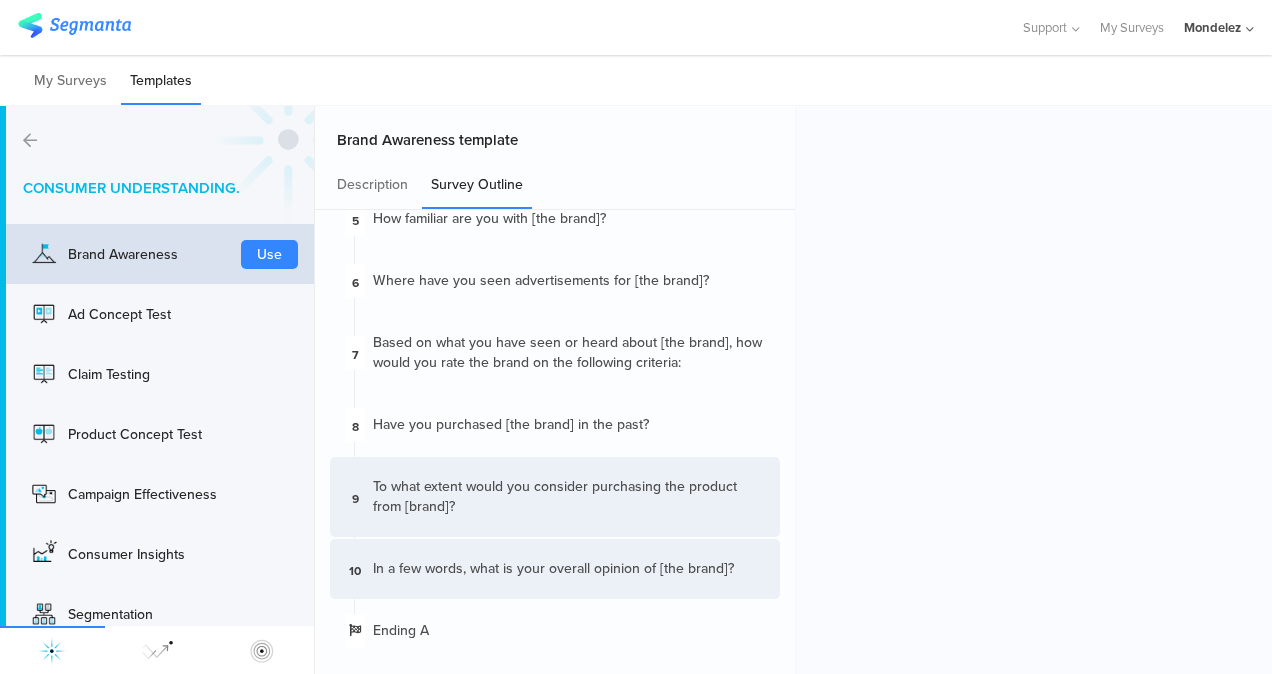 click on "10   In a few words, what is your overall opinion of [the brand]?" at bounding box center (555, 569) 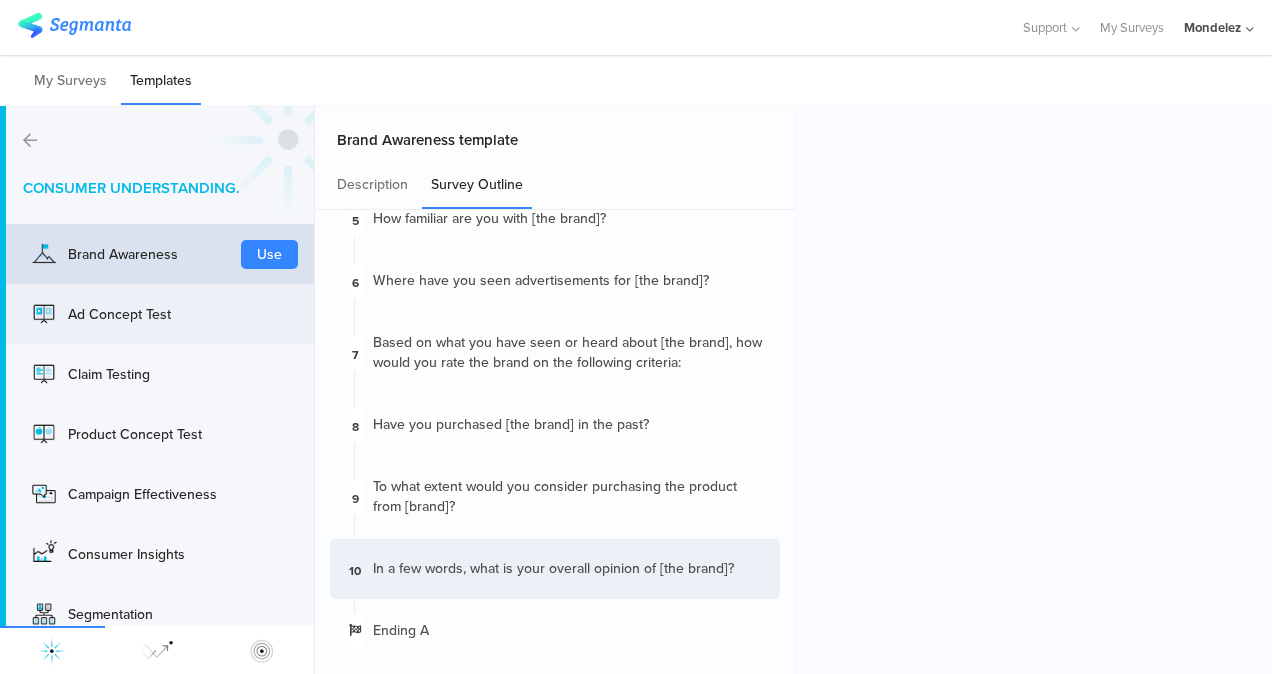 click on "Ad Concept Test" at bounding box center [148, 314] 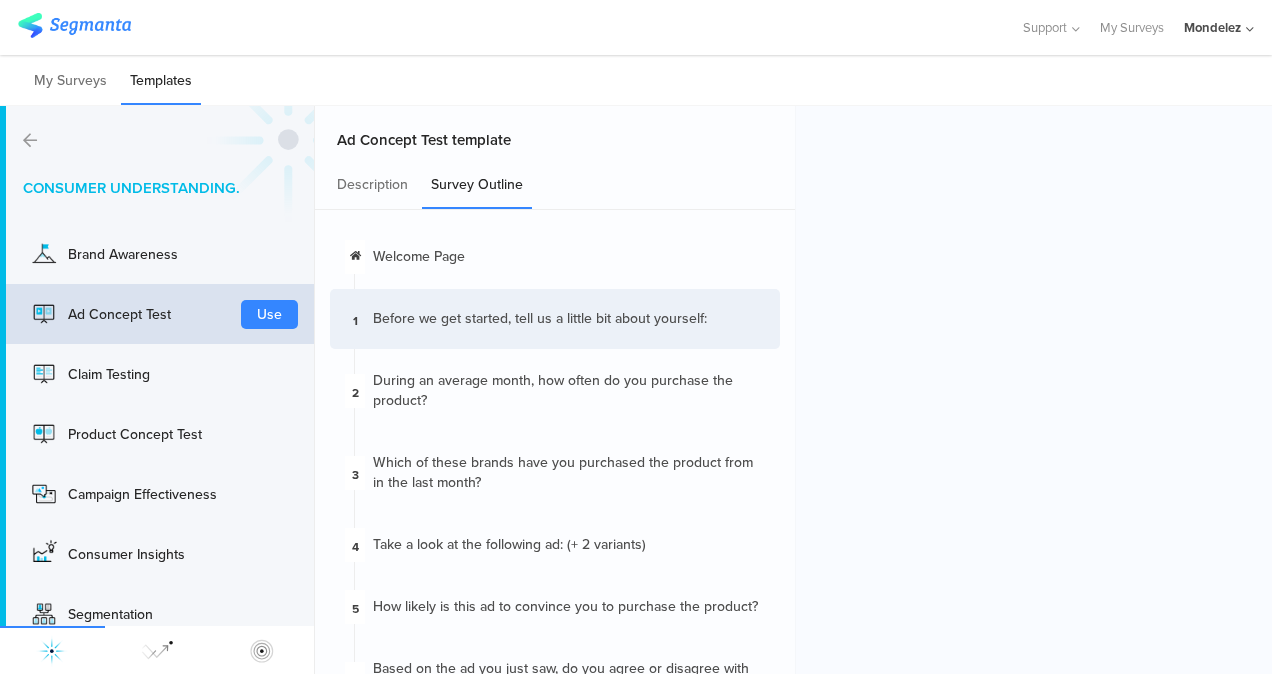 click on "Before we get started, tell us a little bit about yourself:﻿" at bounding box center [540, 319] 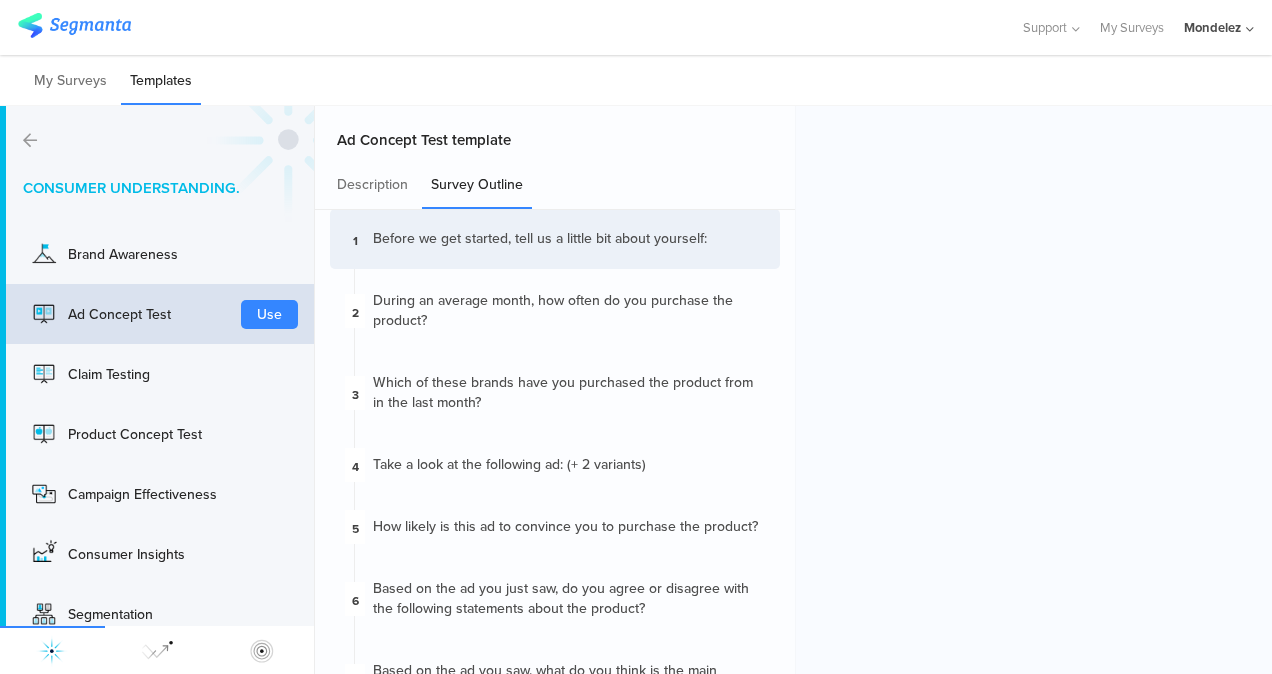 scroll, scrollTop: 81, scrollLeft: 0, axis: vertical 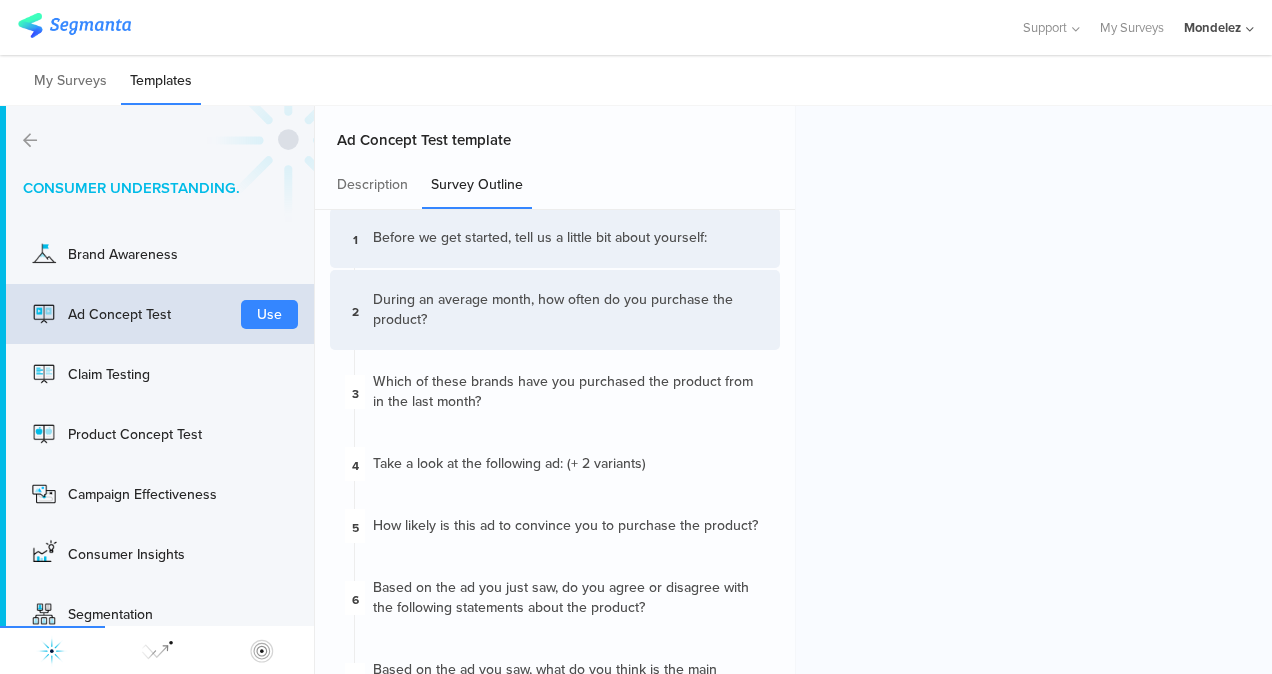 click on "2   During an average month, how often do you purchase the product?" at bounding box center [555, 310] 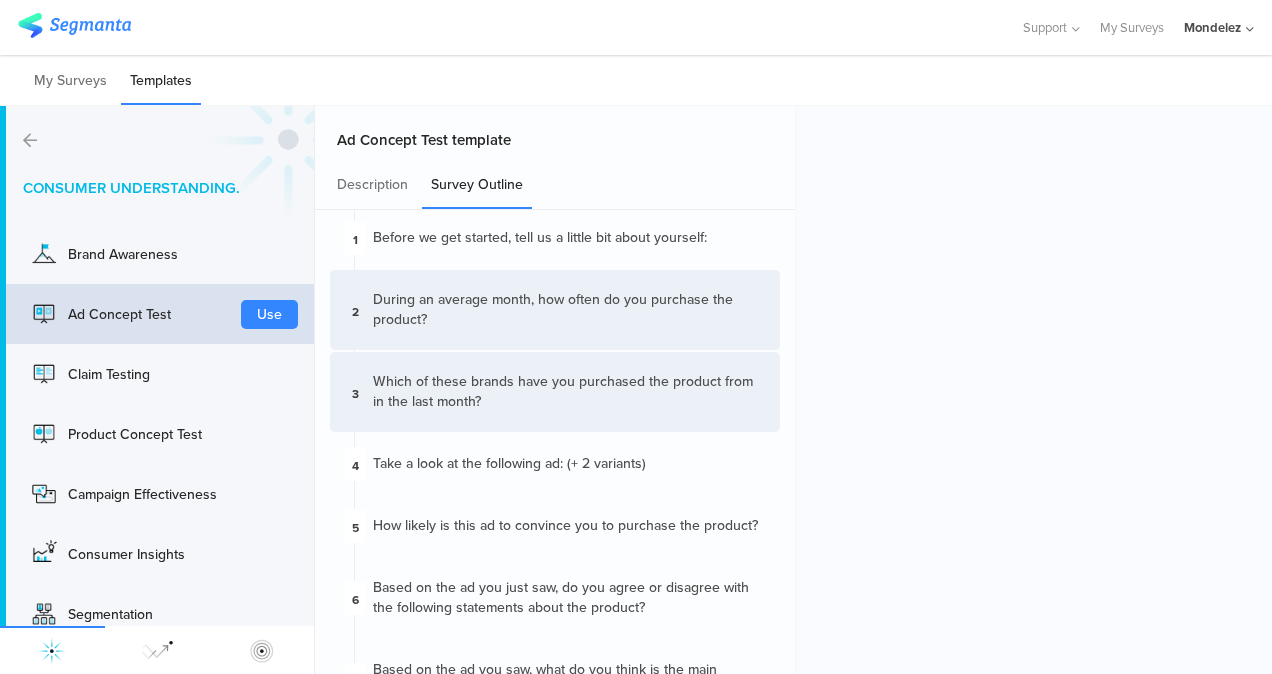click on "3   Which of these﻿ brands have you purchased the product from in the last month?" at bounding box center (555, 392) 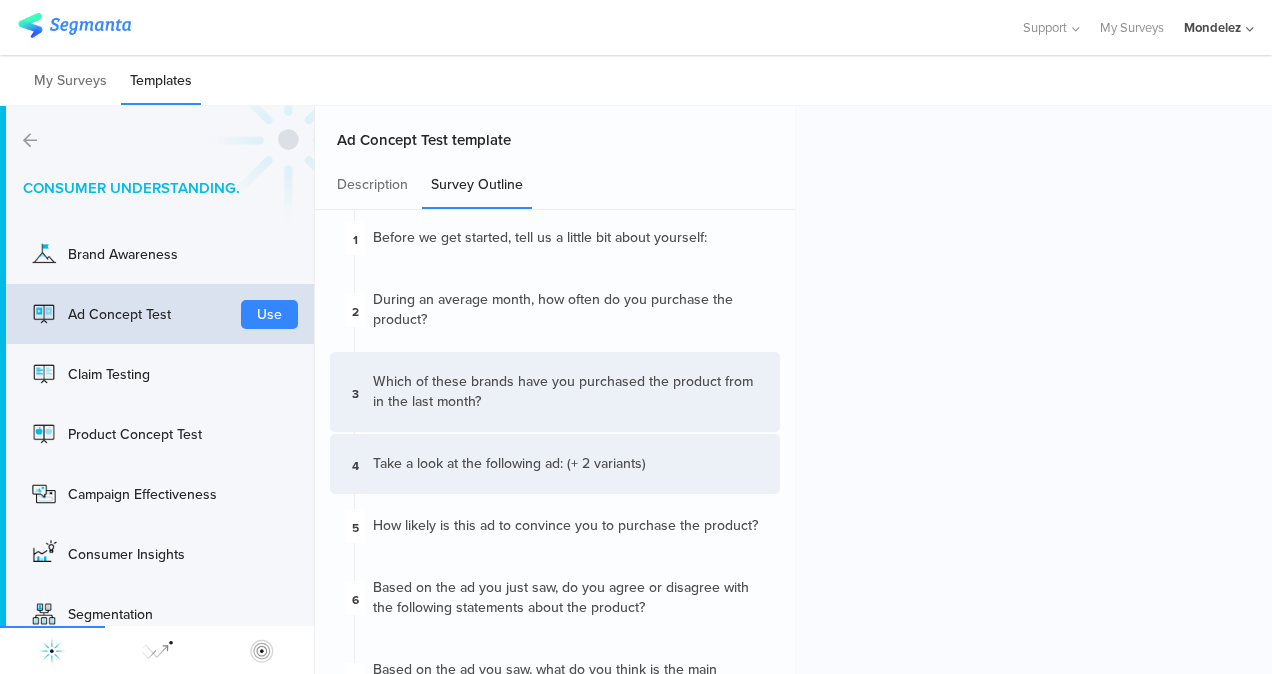 click on "Take a look at the fo﻿llowing ad:  (+ 2 variants)" at bounding box center [509, 464] 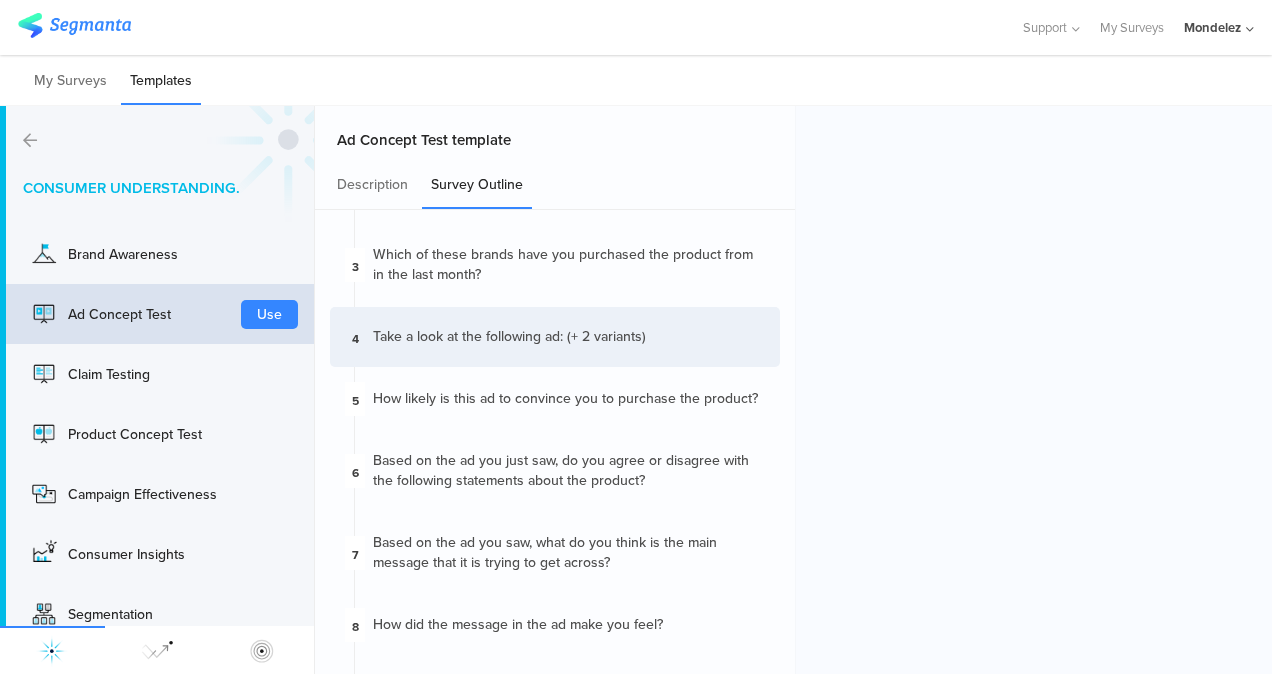 scroll, scrollTop: 209, scrollLeft: 0, axis: vertical 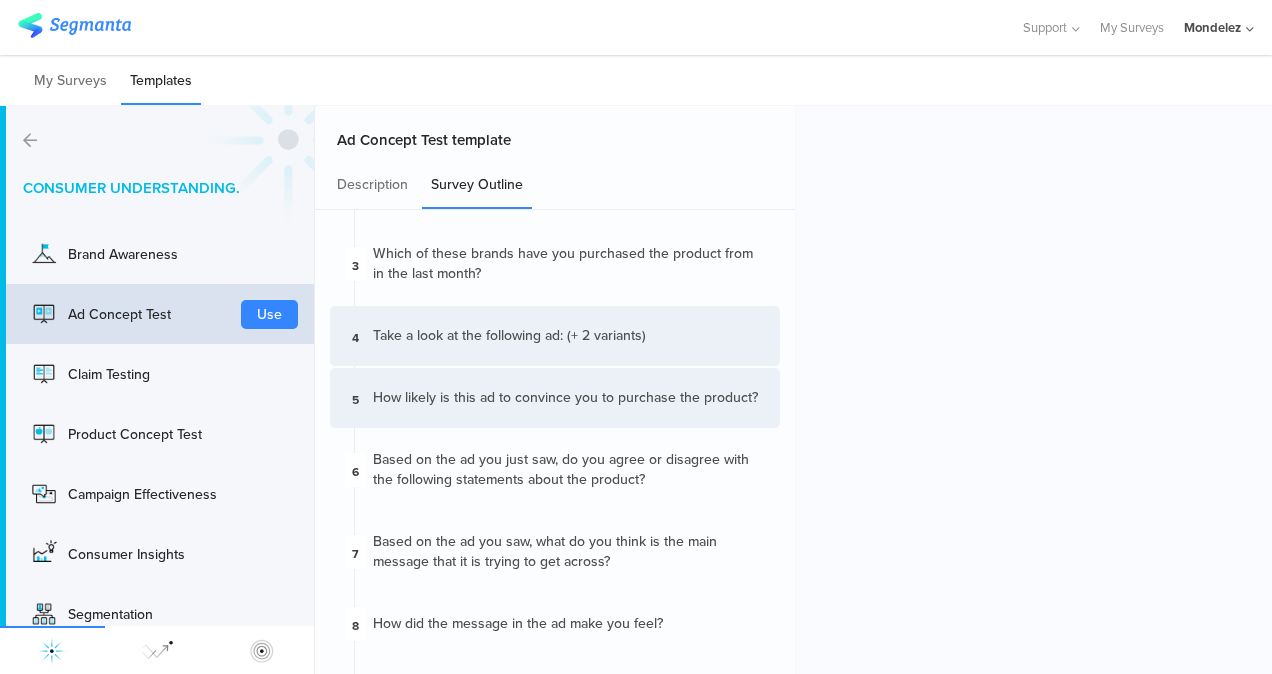click on "5   How likely is this ad to convince you to purchase the product?﻿" at bounding box center (555, 398) 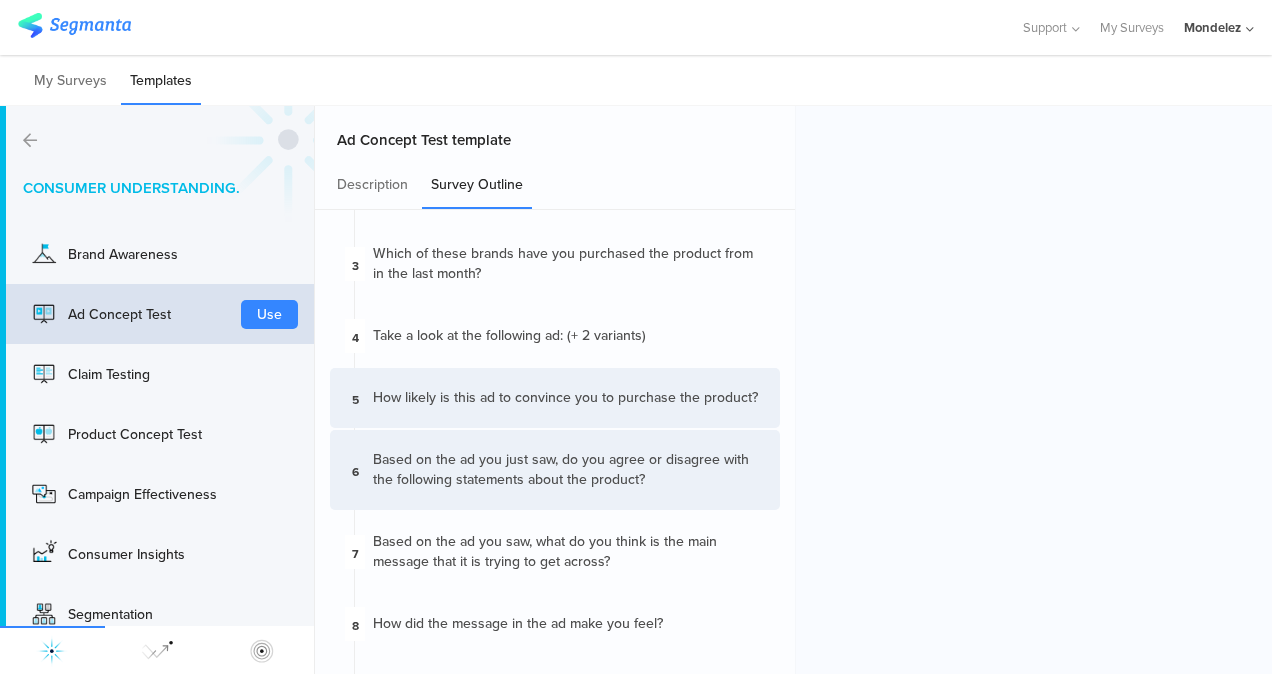 click on "6   Based on the ad you just saw, do you agree or disagree with the following statements about the product?" at bounding box center (555, 470) 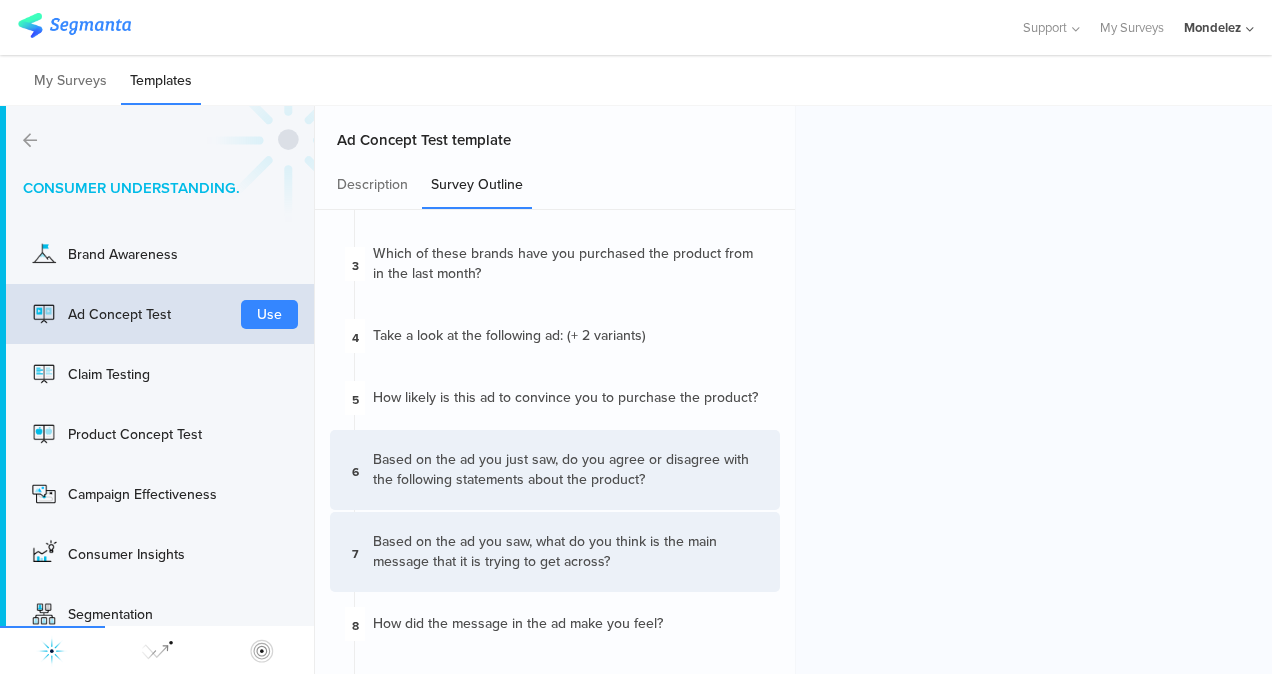 click on "7   Based on the ad﻿ you saw, what do you think is the main message that it is trying to get across﻿?" at bounding box center (555, 552) 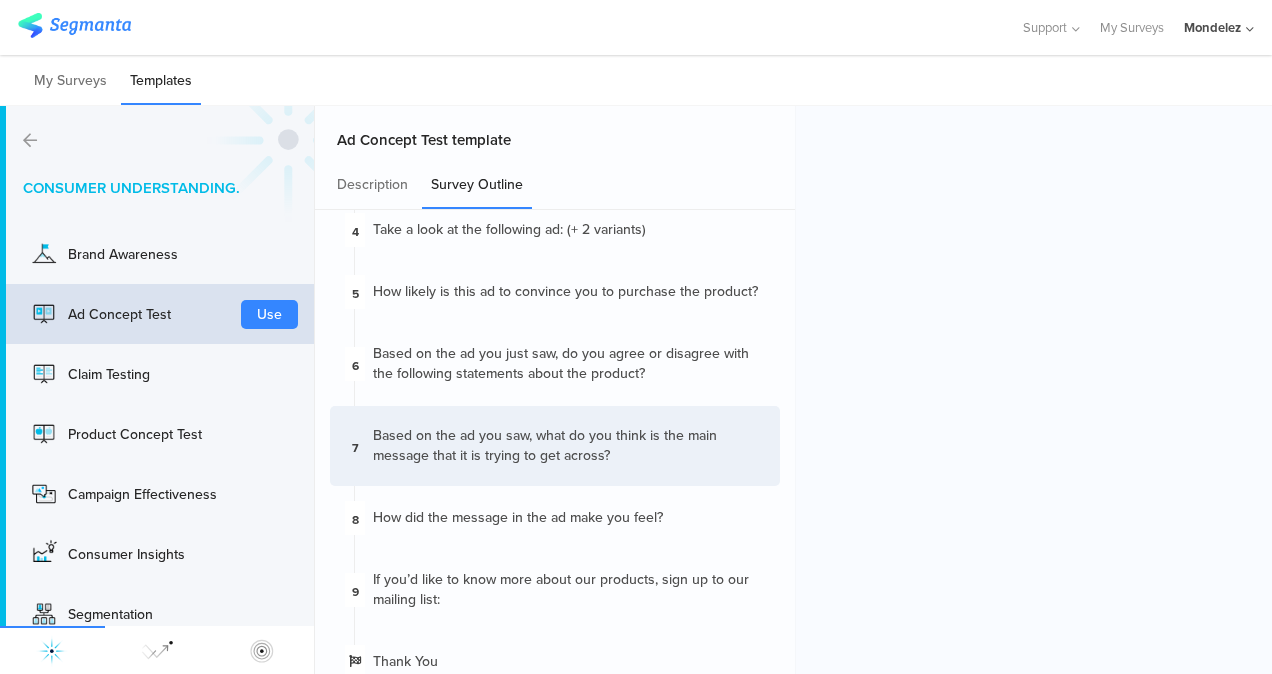 scroll, scrollTop: 408, scrollLeft: 0, axis: vertical 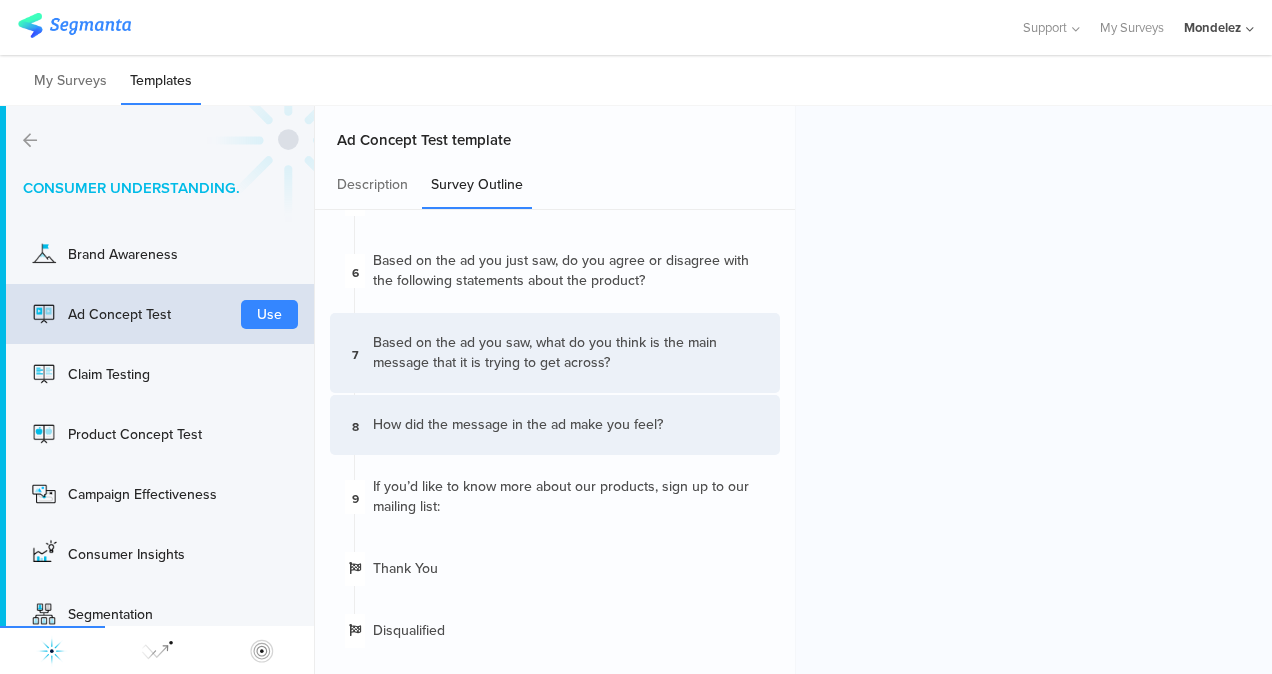 click on "8   How did the message in the ad make you feel?" at bounding box center (555, 425) 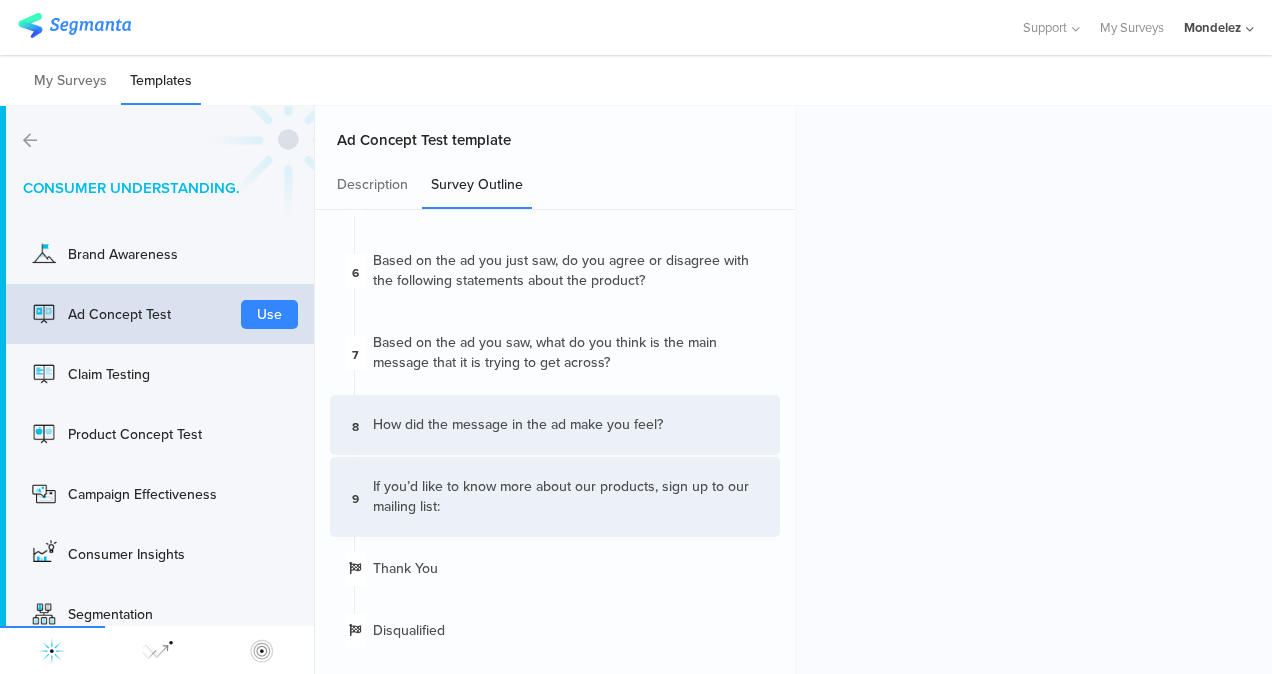 click on "9   If you’d like to know more about our products, sign up to our mailing list:" at bounding box center (555, 497) 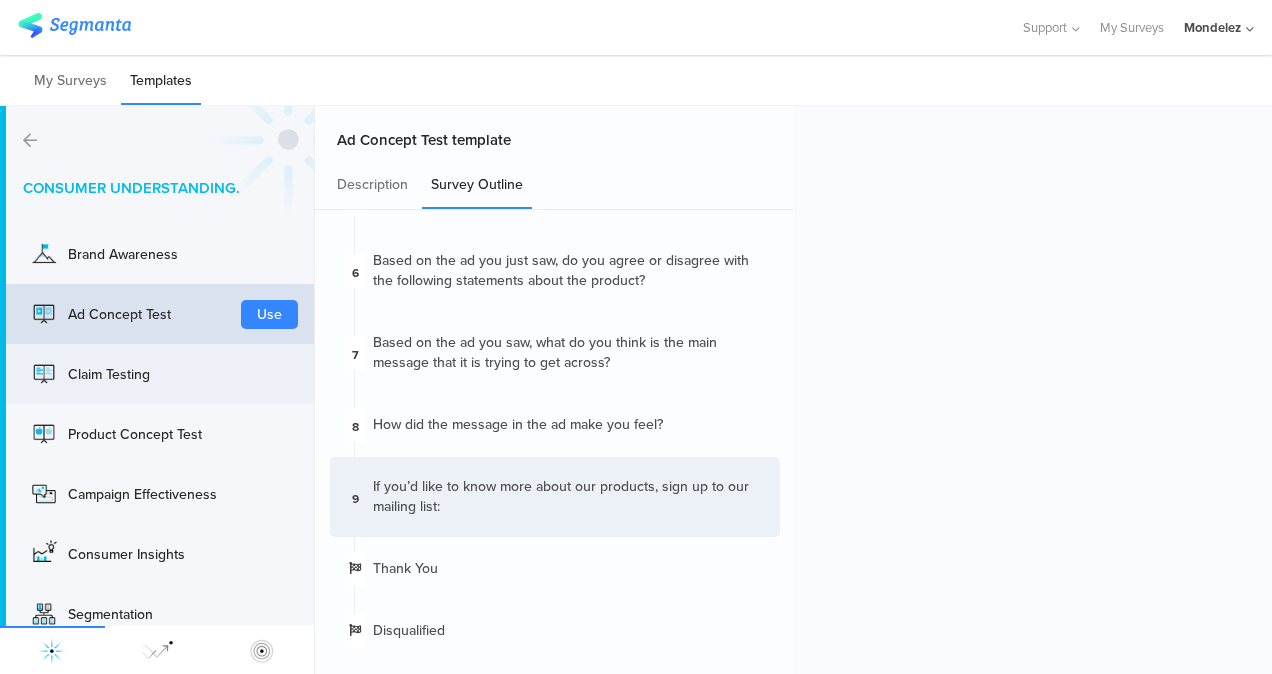 click on "Claim Testing   Use" at bounding box center [157, 374] 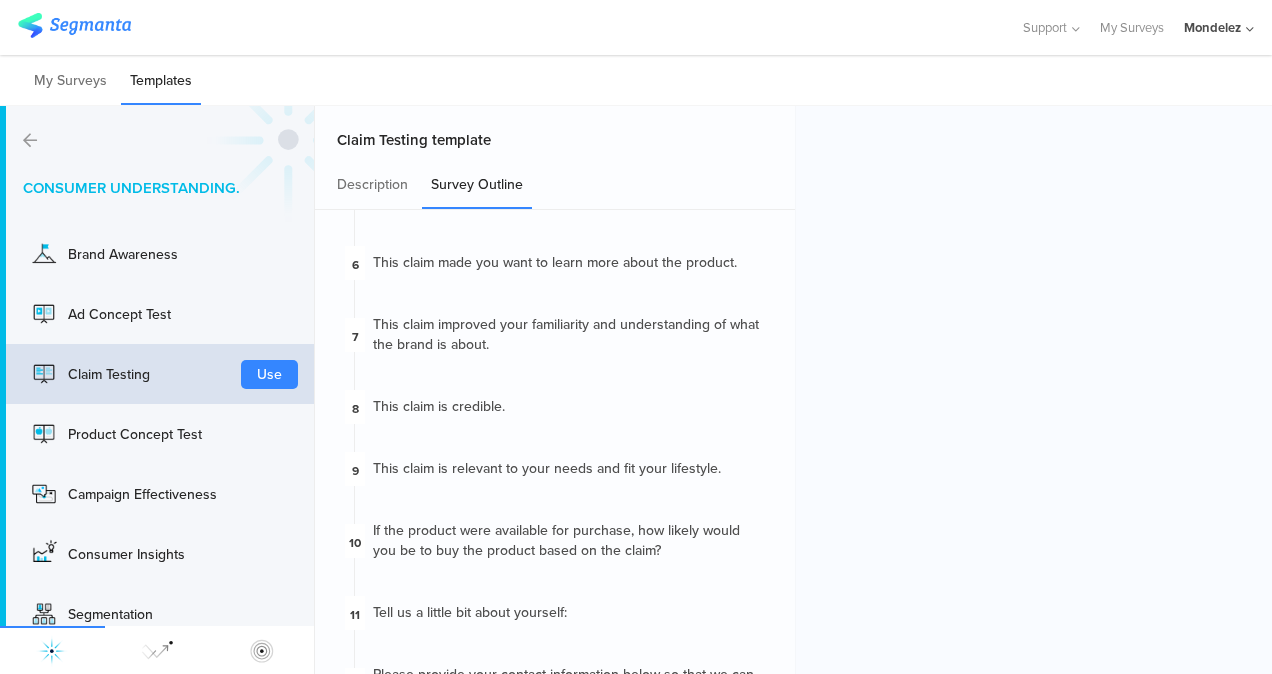 scroll, scrollTop: 432, scrollLeft: 0, axis: vertical 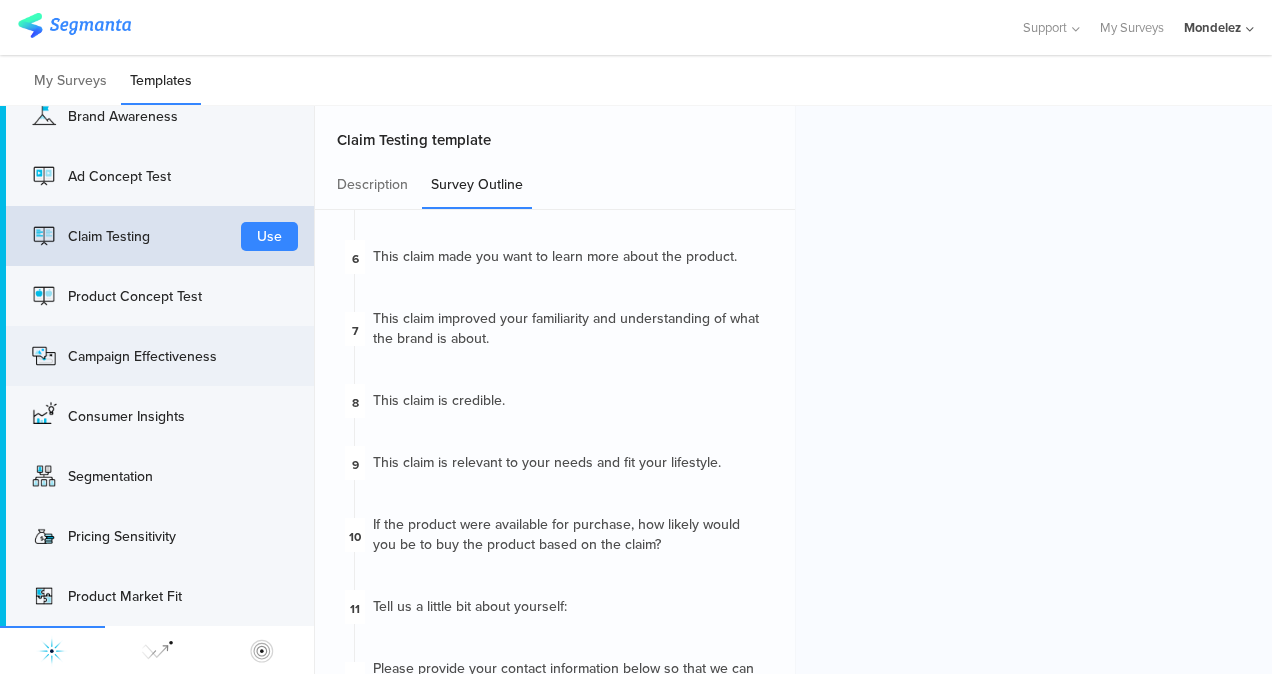 click on "Campaign Effectiveness" at bounding box center [128, 356] 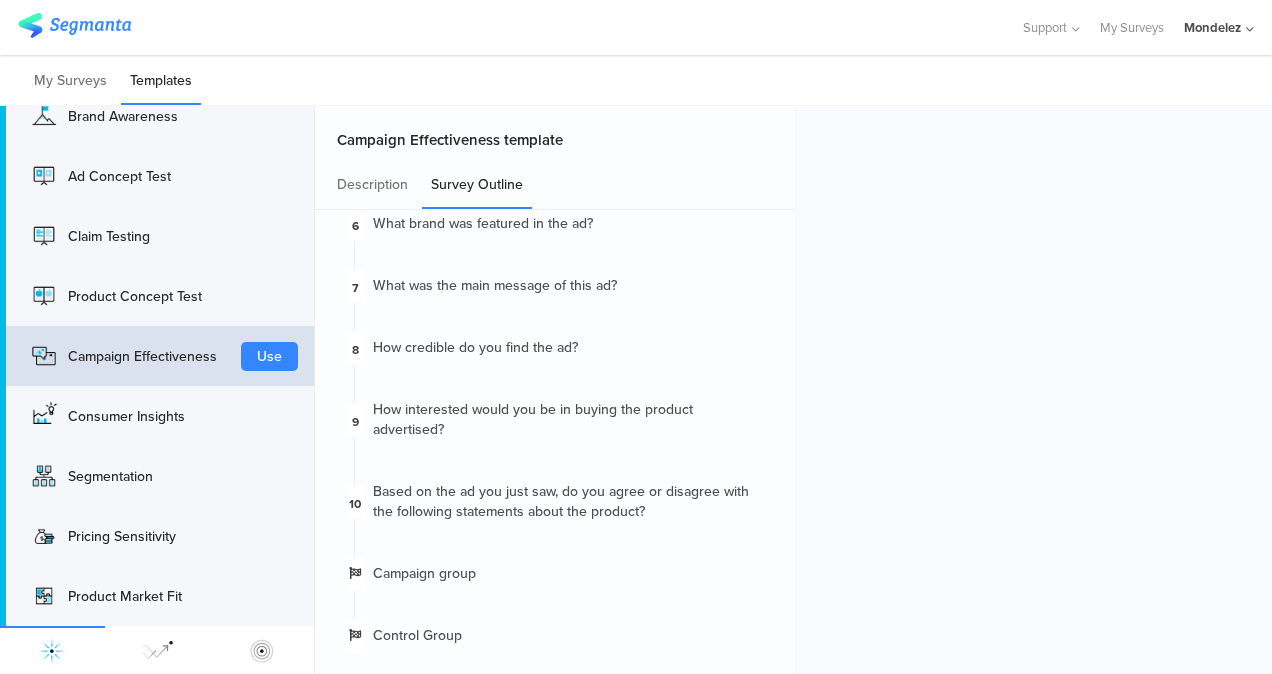 scroll, scrollTop: 448, scrollLeft: 0, axis: vertical 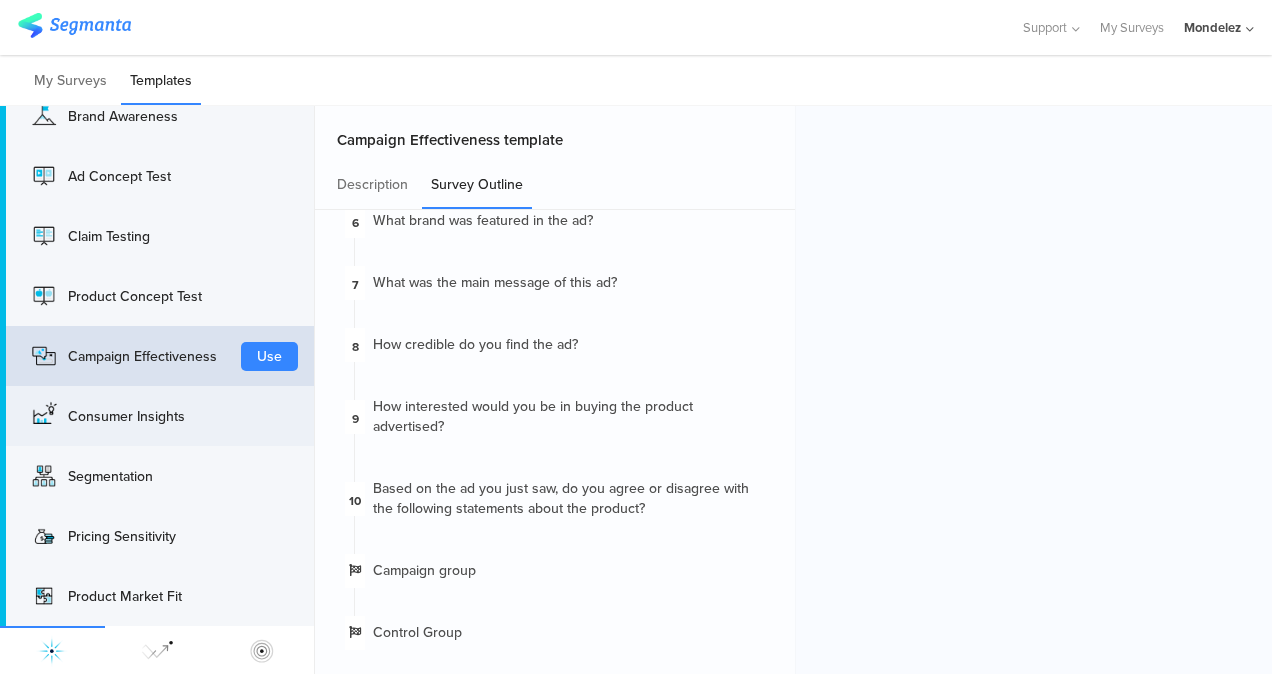 click on "Consumer Insights" at bounding box center [148, 416] 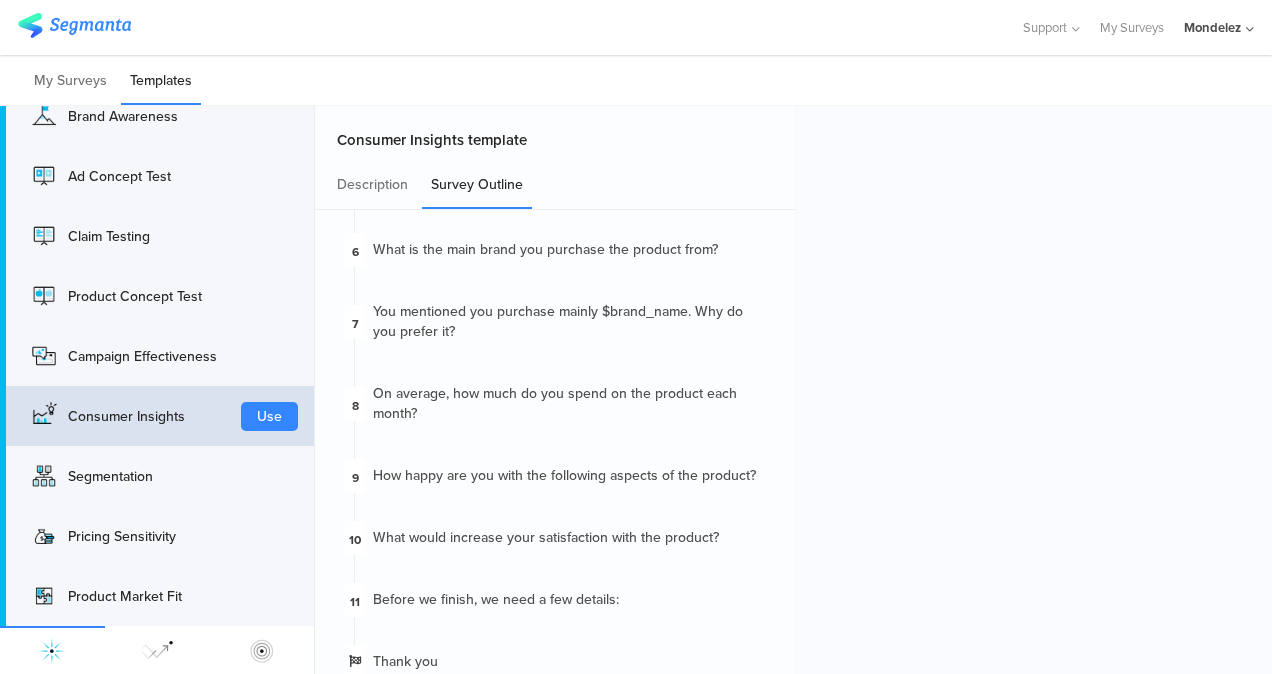 scroll, scrollTop: 378, scrollLeft: 0, axis: vertical 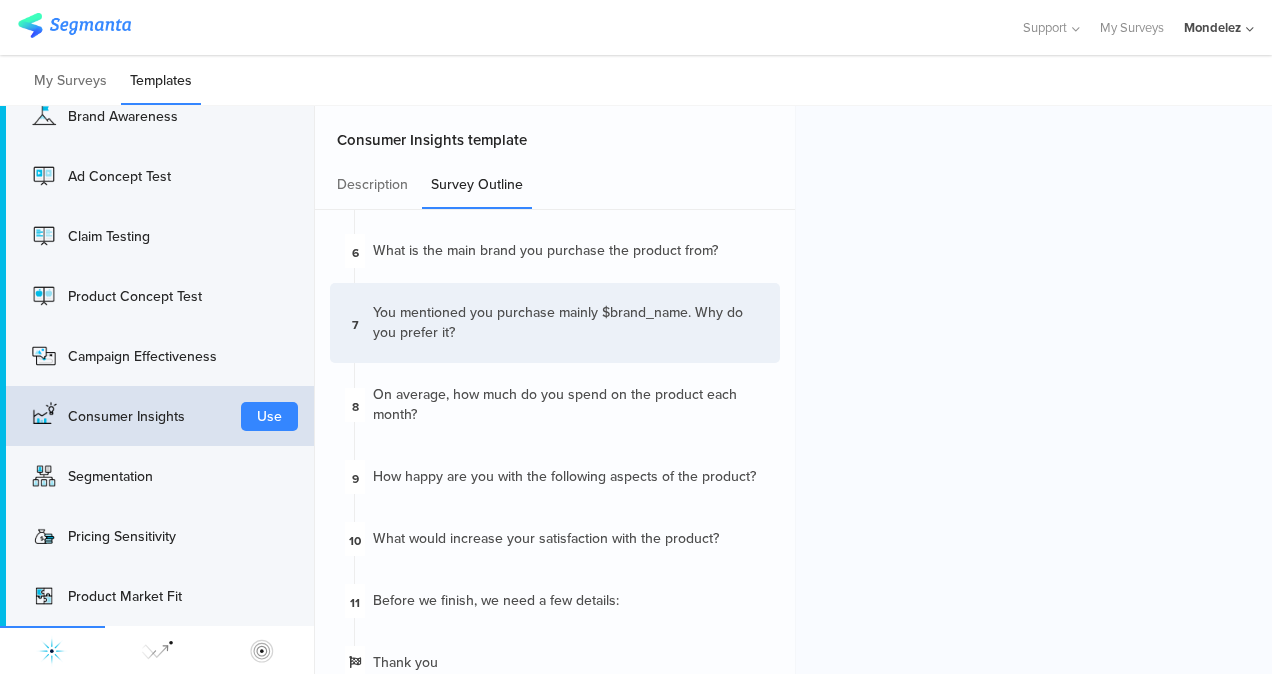 click on "You mentioned you purchase﻿ mainly $brand_name. Why do you prefer it?" at bounding box center (569, 323) 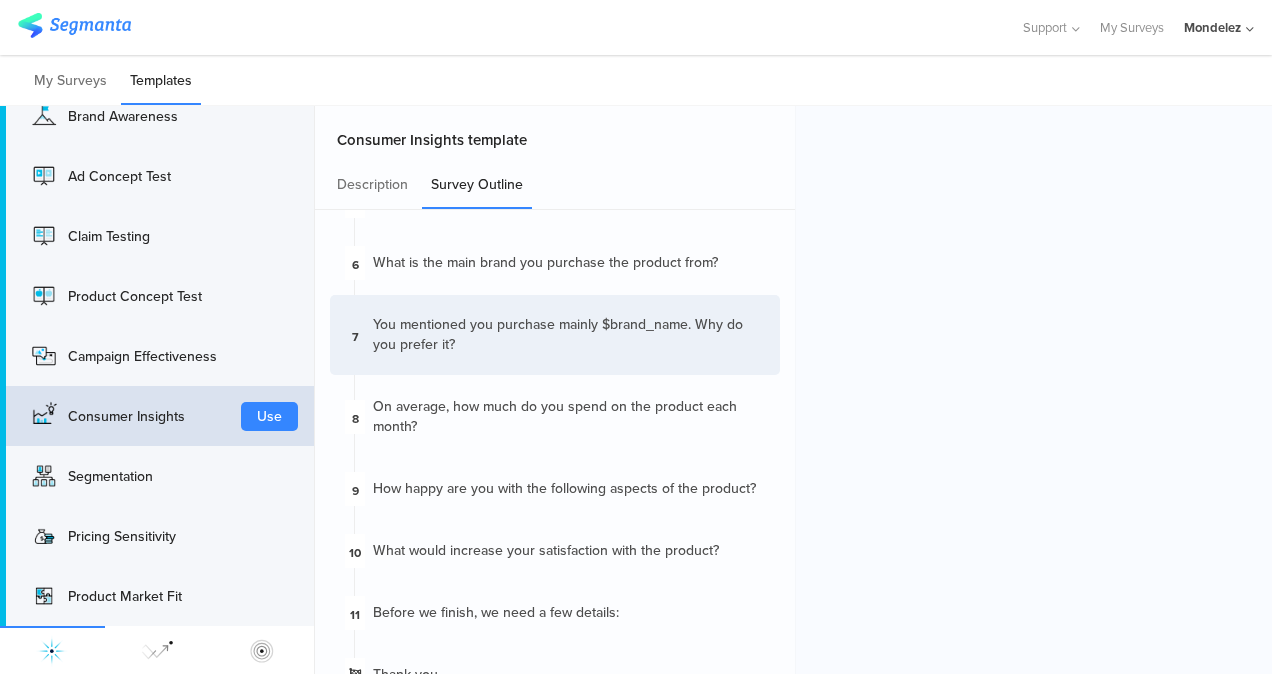 scroll, scrollTop: 410, scrollLeft: 0, axis: vertical 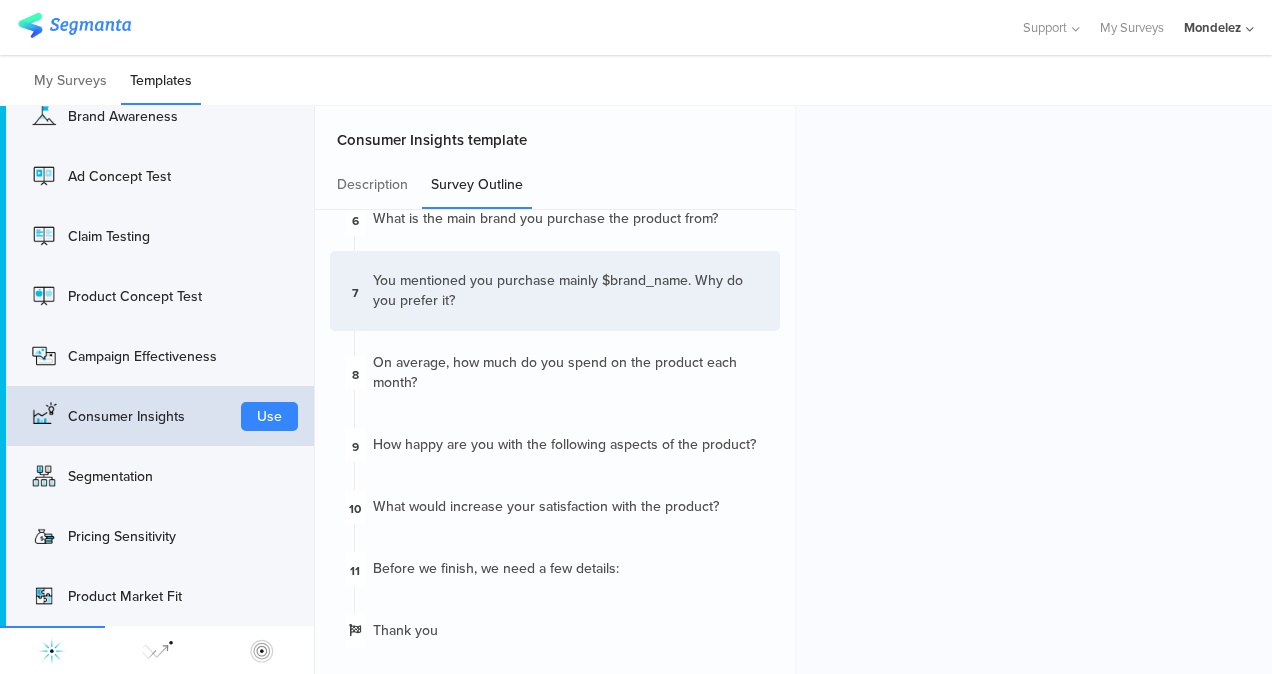 click at bounding box center (74, 28) 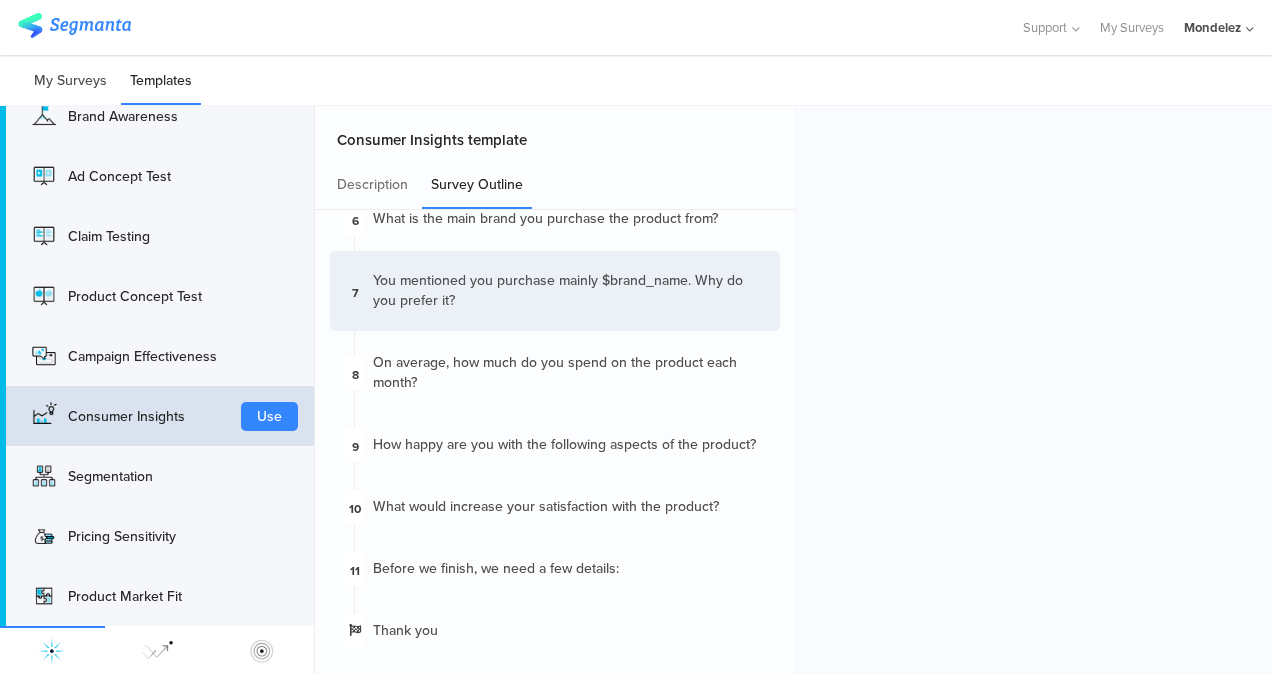 click on "My Surveys" at bounding box center [70, 81] 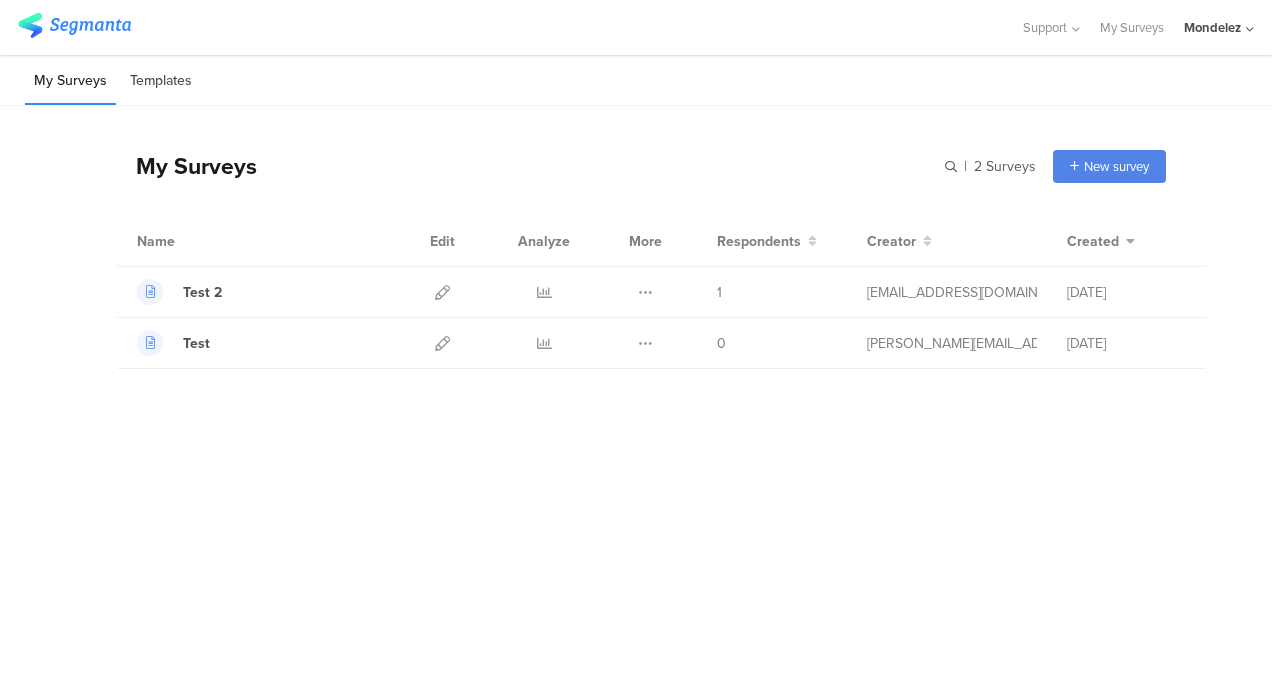 click on "Templates" at bounding box center (161, 81) 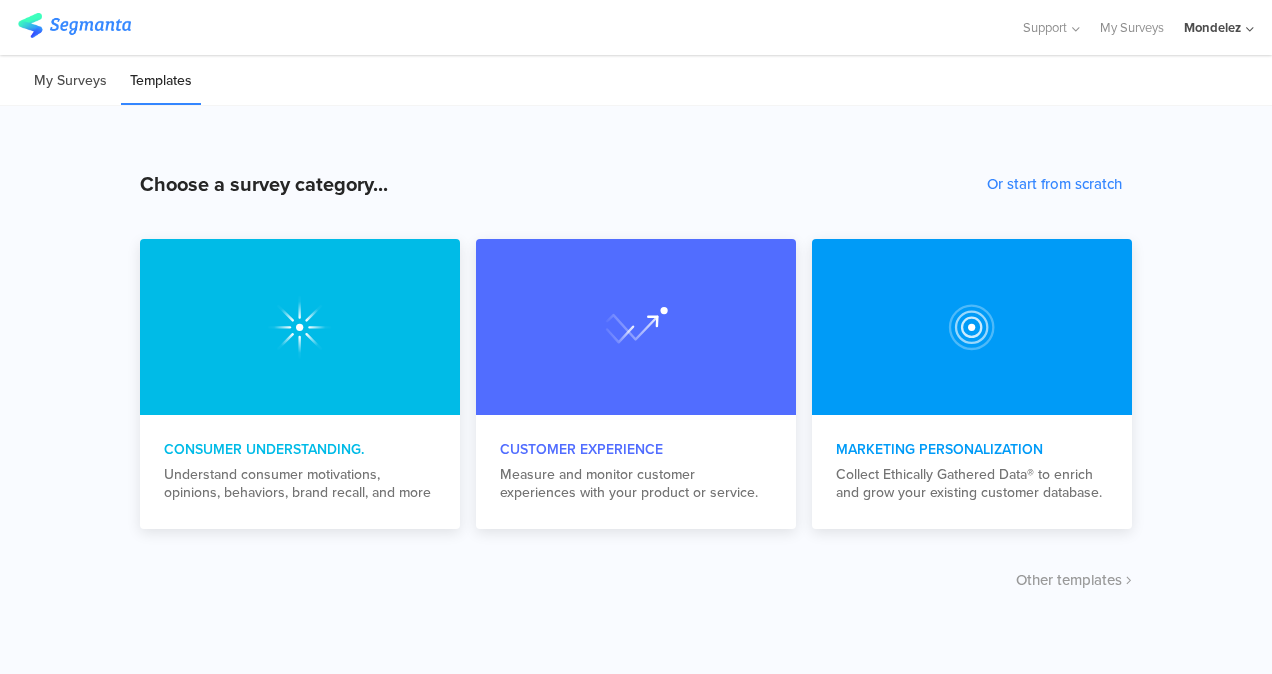 click on "My Surveys" at bounding box center (70, 81) 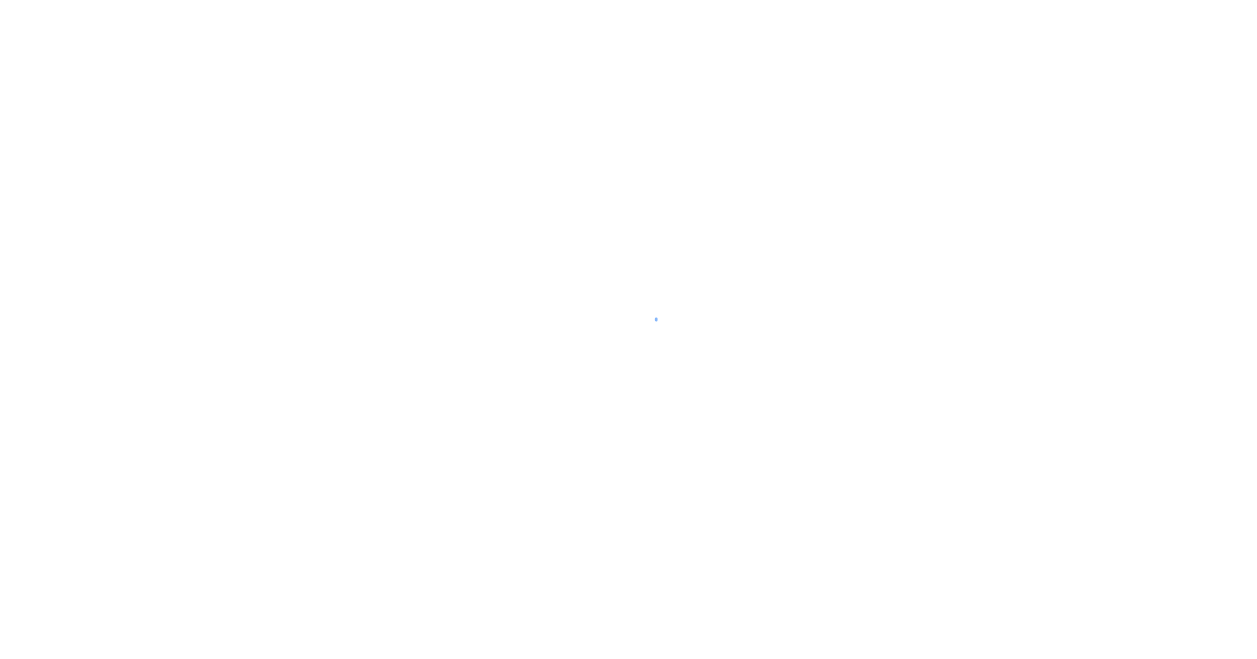 scroll, scrollTop: 0, scrollLeft: 0, axis: both 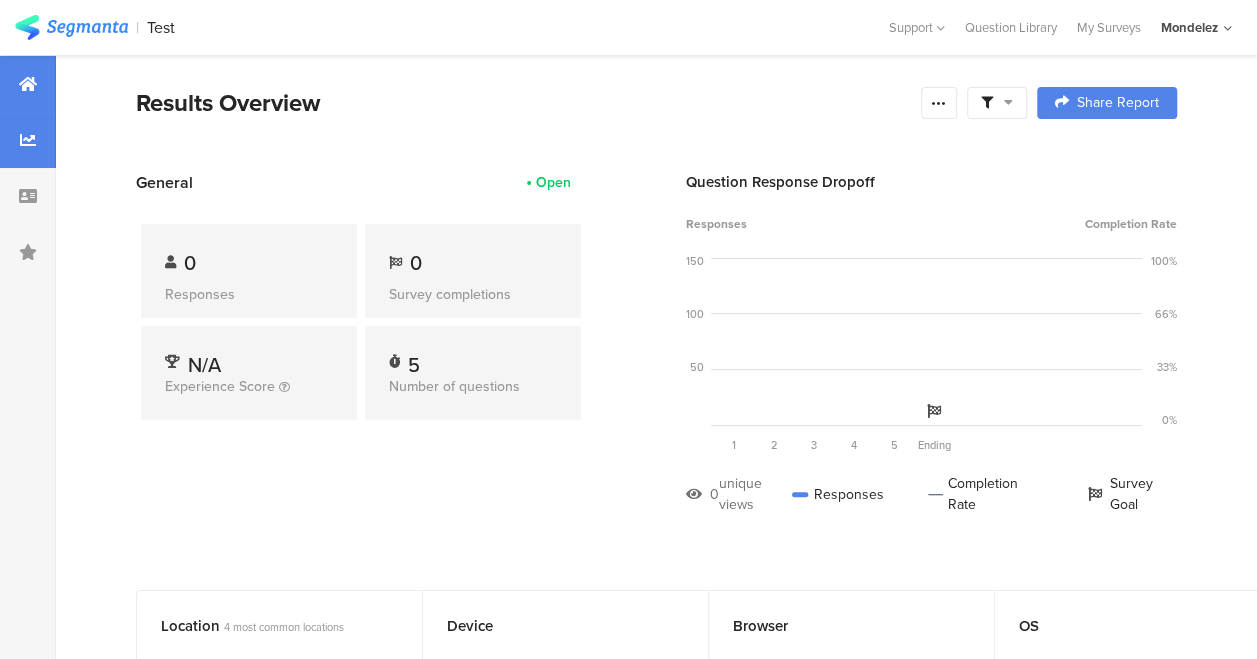 click at bounding box center [28, 140] 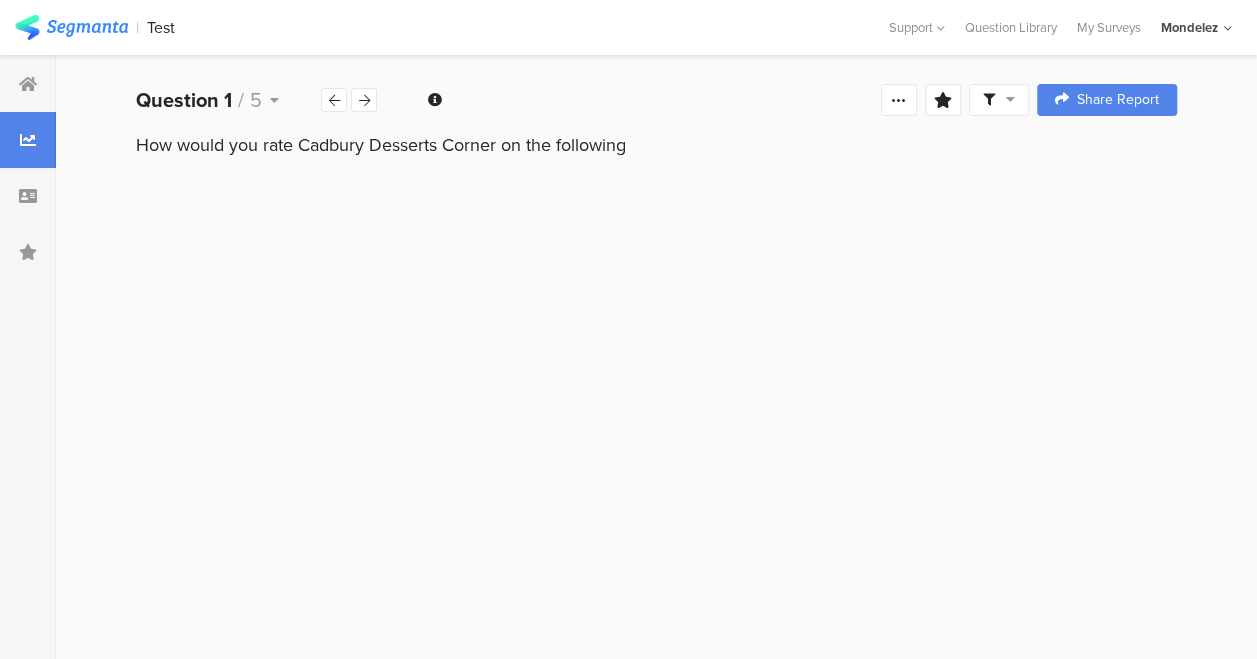 scroll, scrollTop: 0, scrollLeft: 0, axis: both 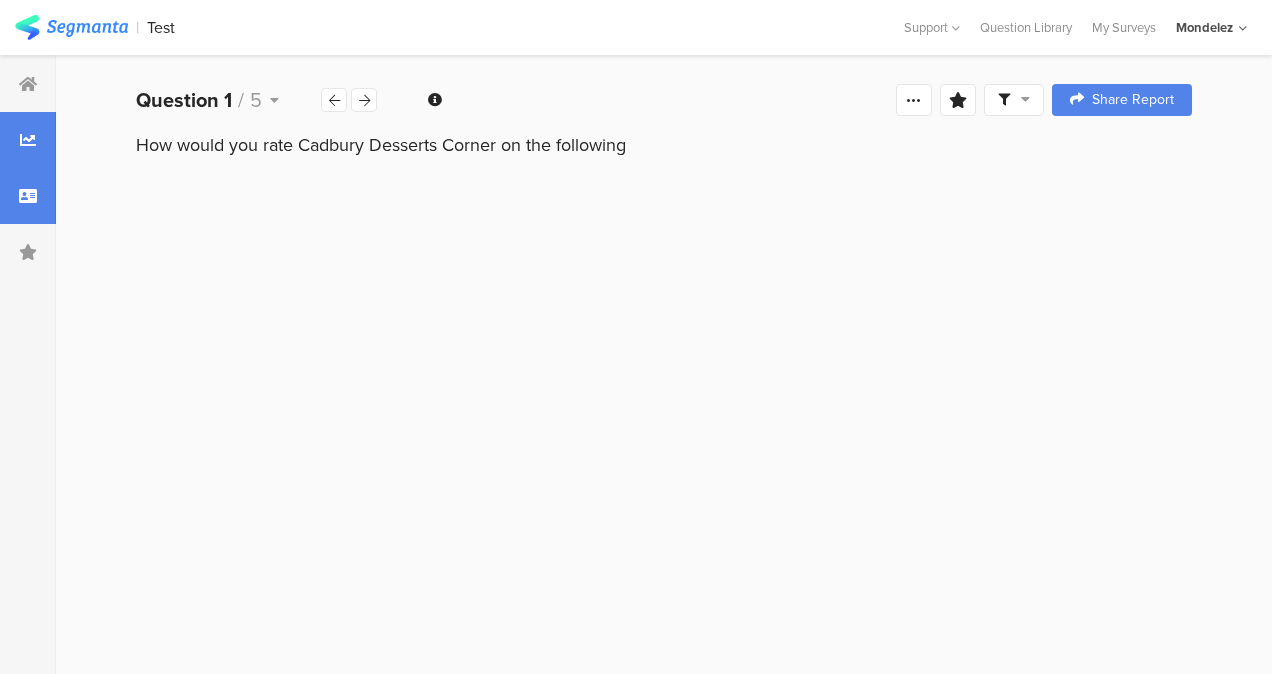 click at bounding box center [28, 196] 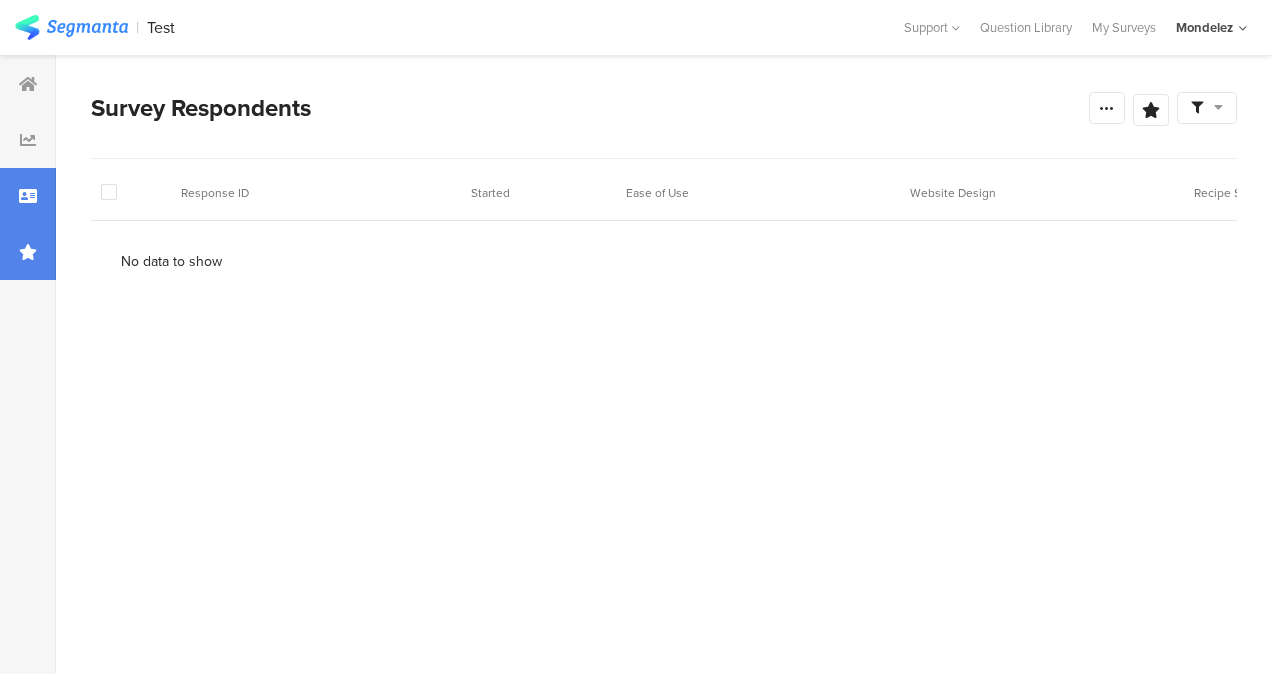click at bounding box center (28, 252) 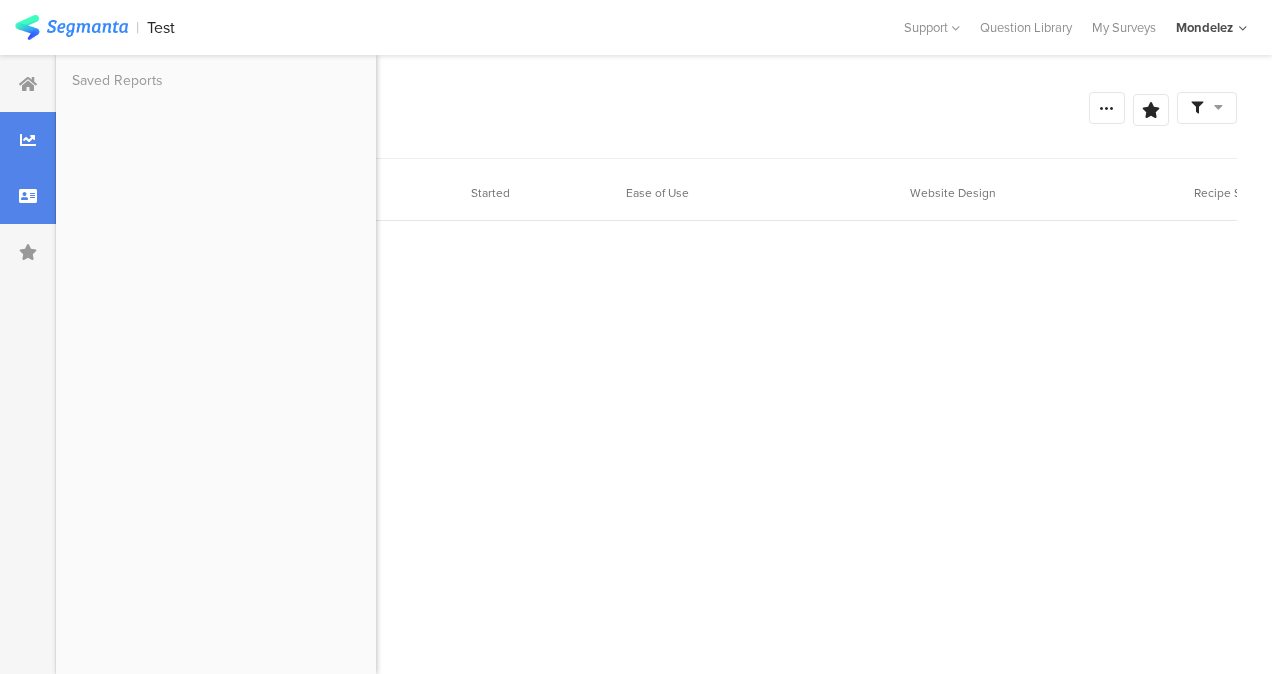 drag, startPoint x: 34, startPoint y: 179, endPoint x: 29, endPoint y: 146, distance: 33.37664 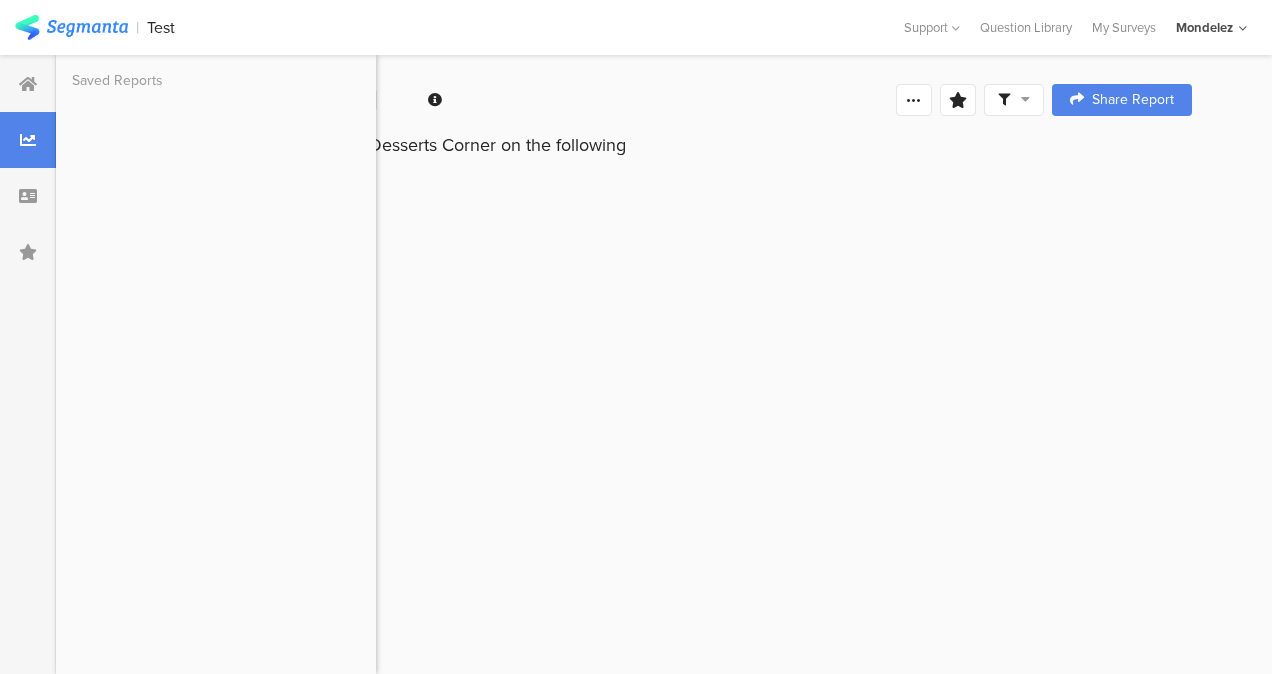 click on "How would you rate Cadbury Desserts Corner on the following" at bounding box center [664, 164] 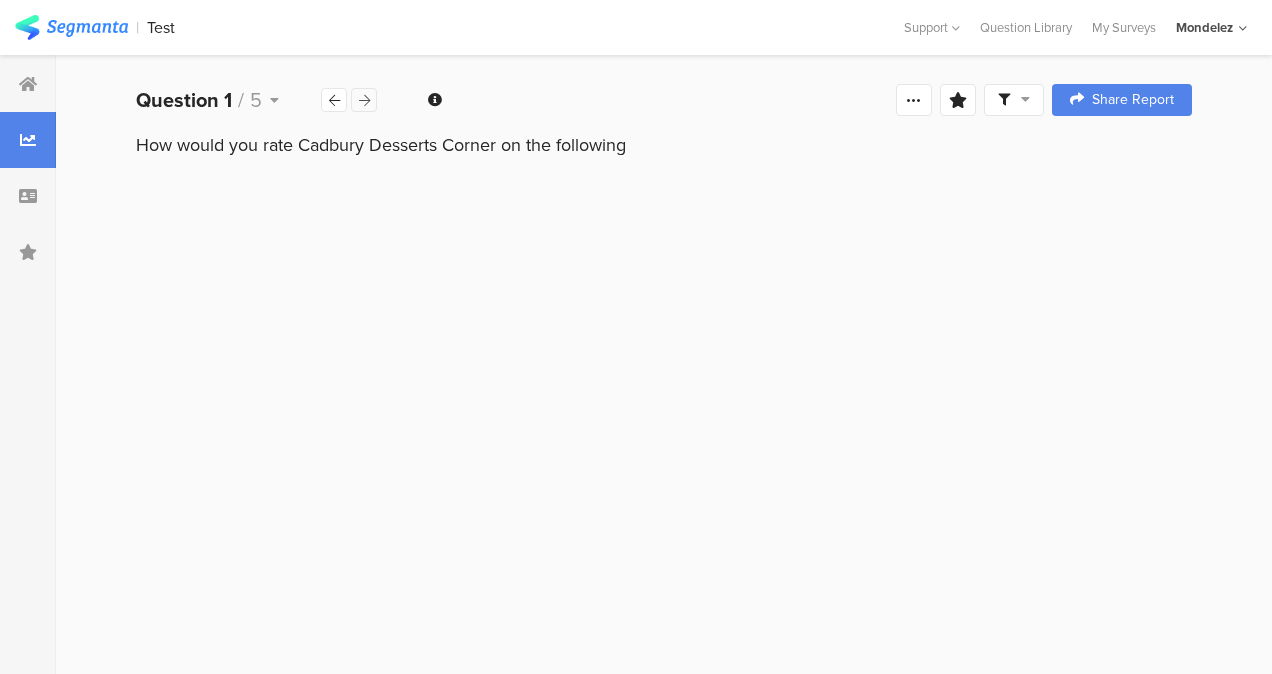 click at bounding box center (364, 100) 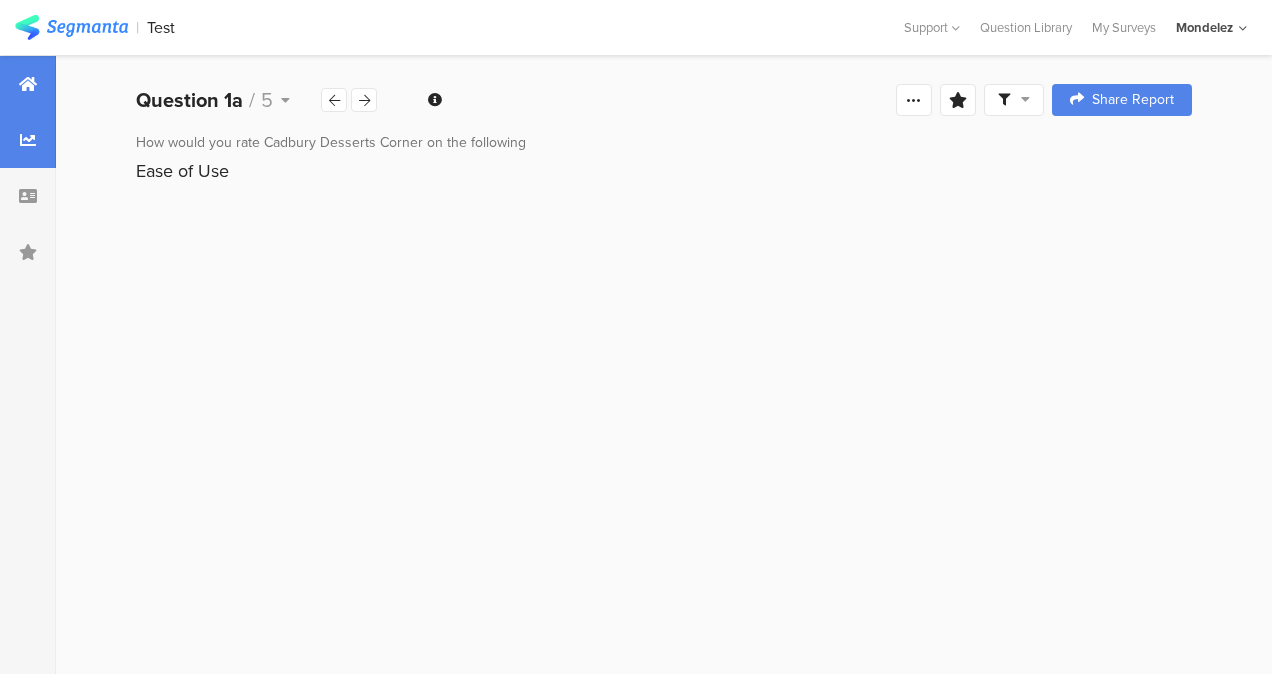 click at bounding box center (28, 84) 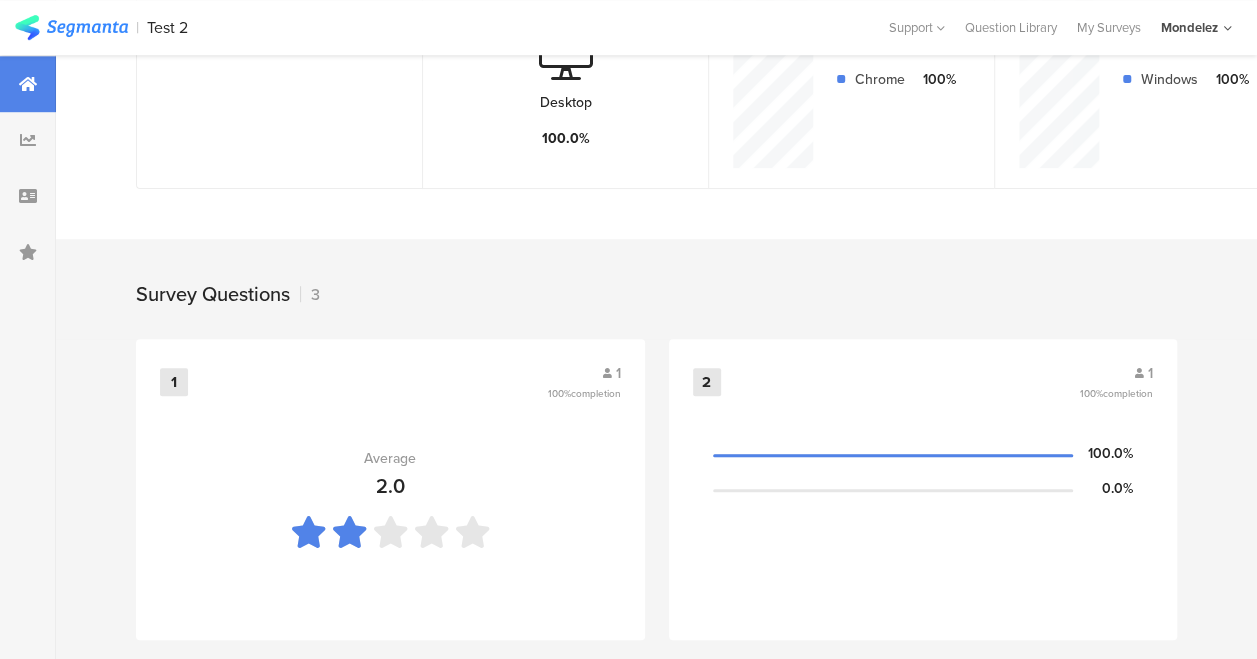 scroll, scrollTop: 0, scrollLeft: 15, axis: horizontal 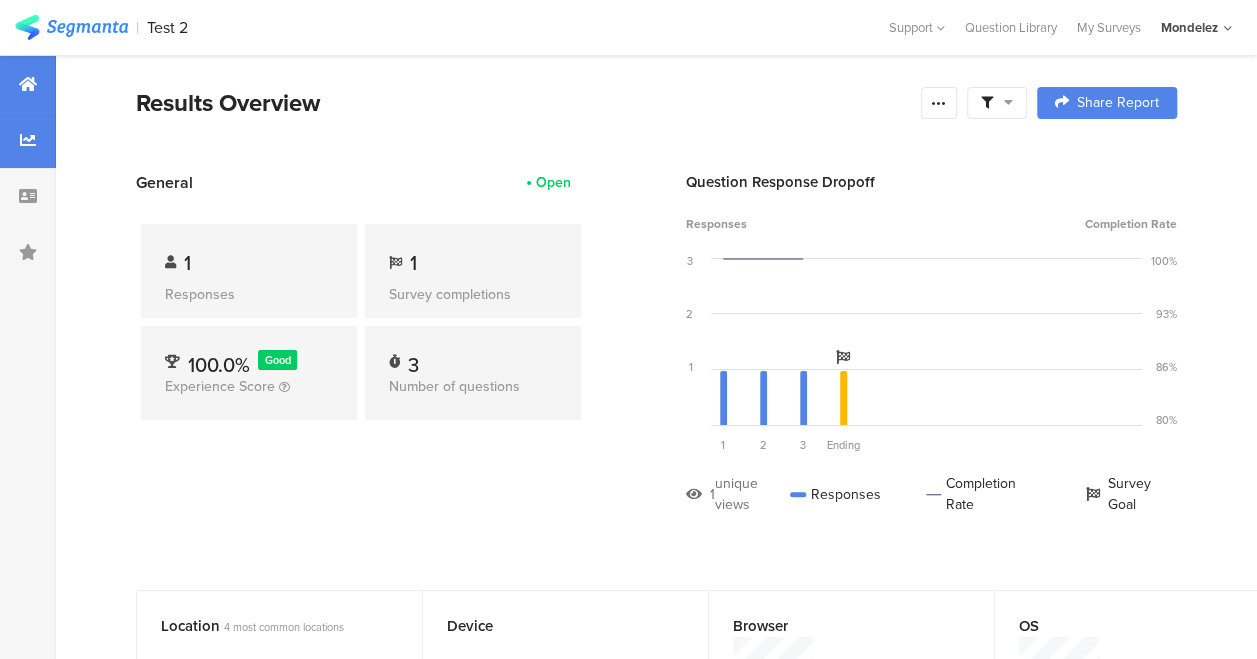 click at bounding box center (28, 140) 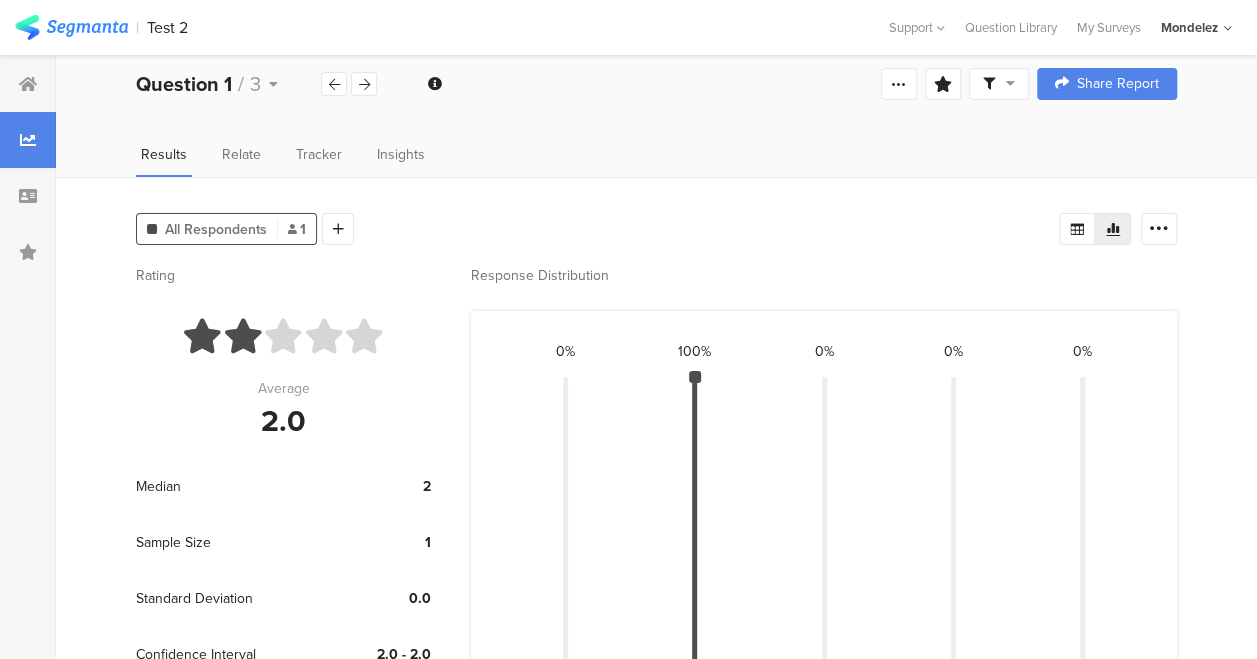 scroll, scrollTop: 0, scrollLeft: 0, axis: both 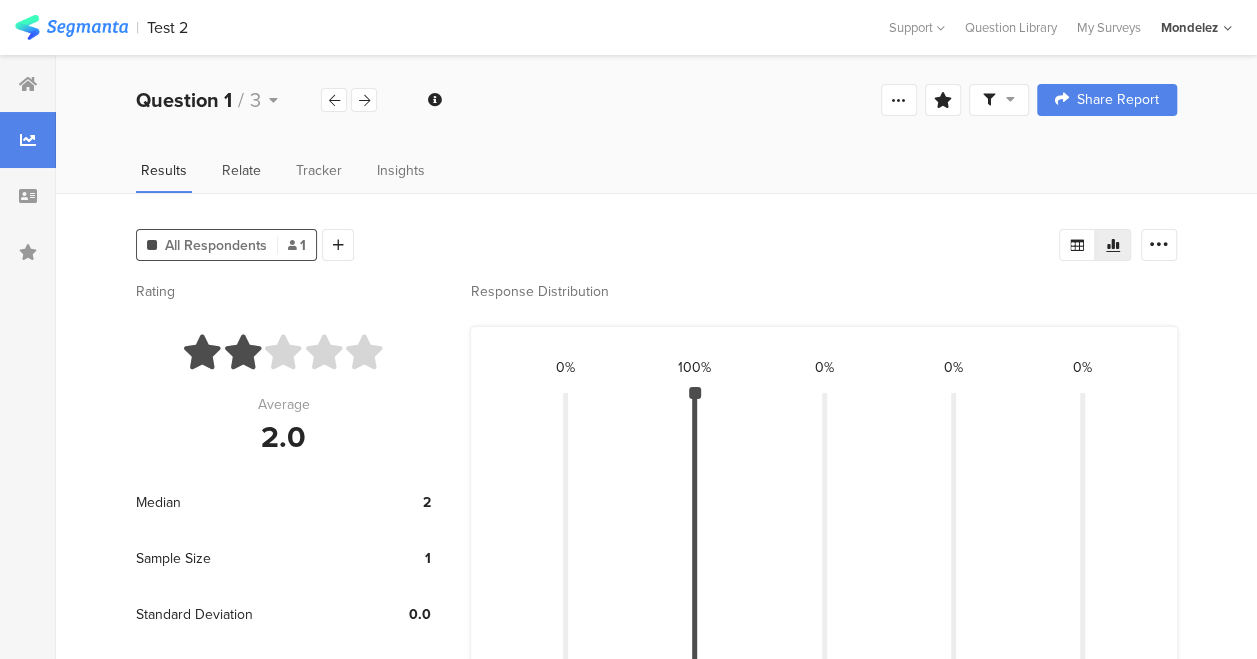 click on "Relate" at bounding box center (241, 176) 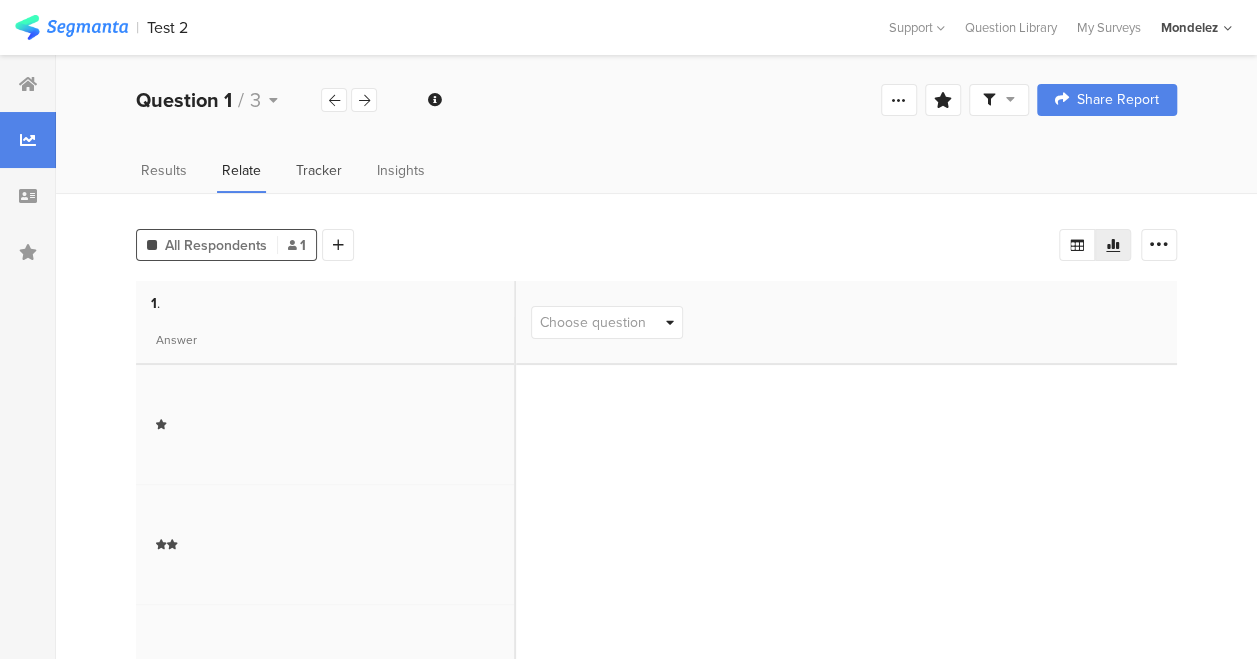 click on "Tracker" at bounding box center [319, 170] 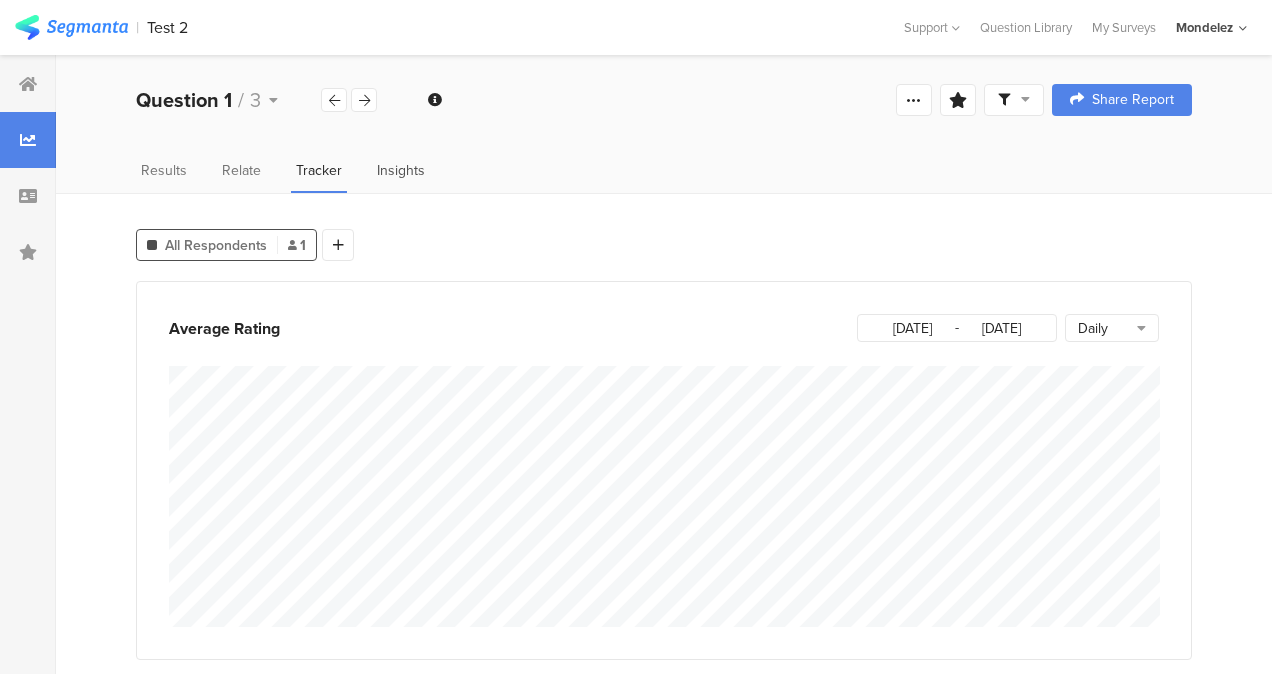 click on "Insights" at bounding box center (401, 170) 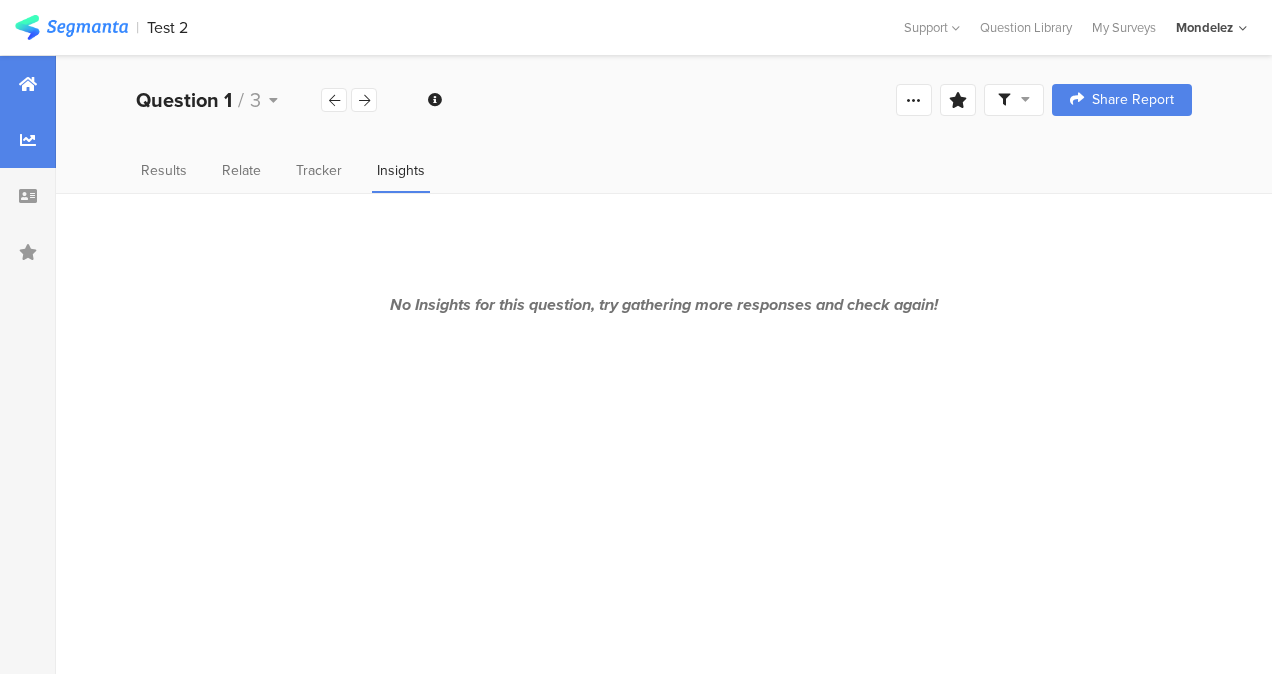 click at bounding box center (28, 84) 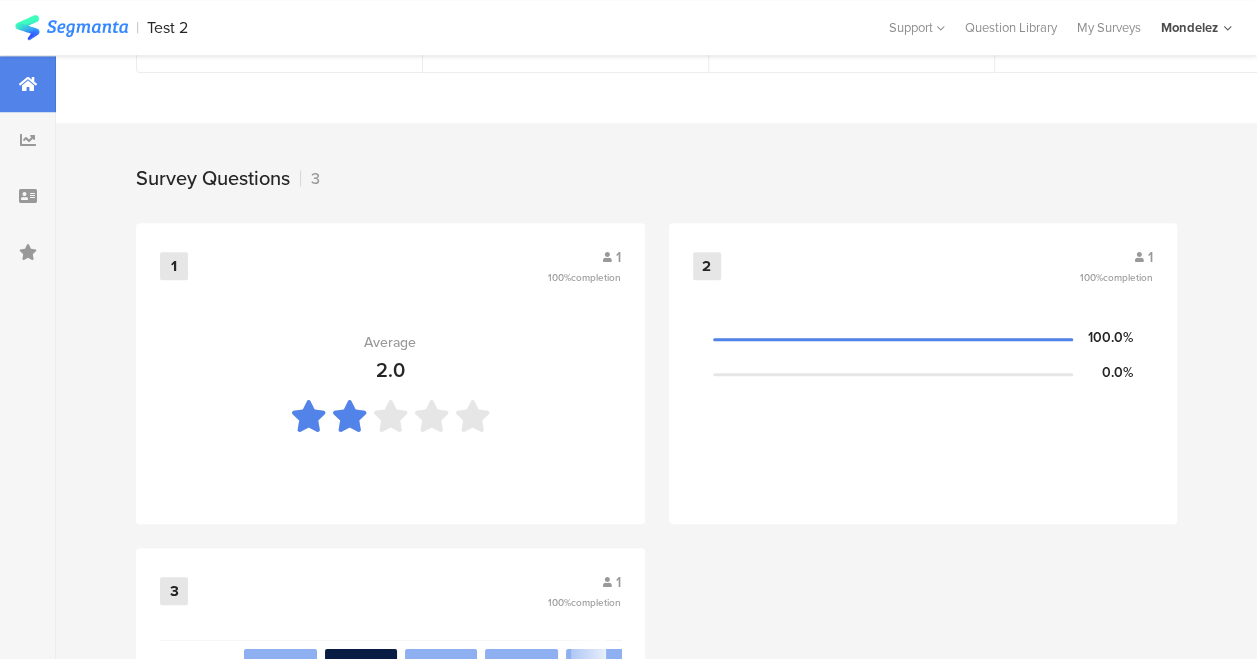 scroll, scrollTop: 764, scrollLeft: 0, axis: vertical 